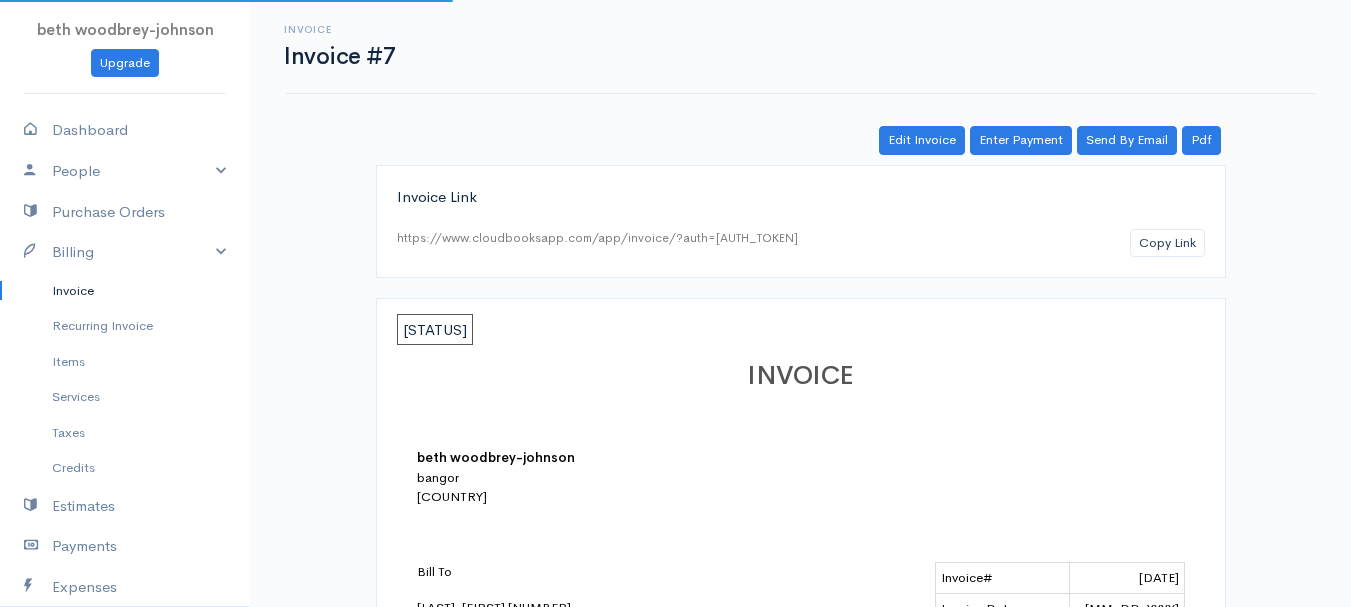 scroll, scrollTop: 0, scrollLeft: 0, axis: both 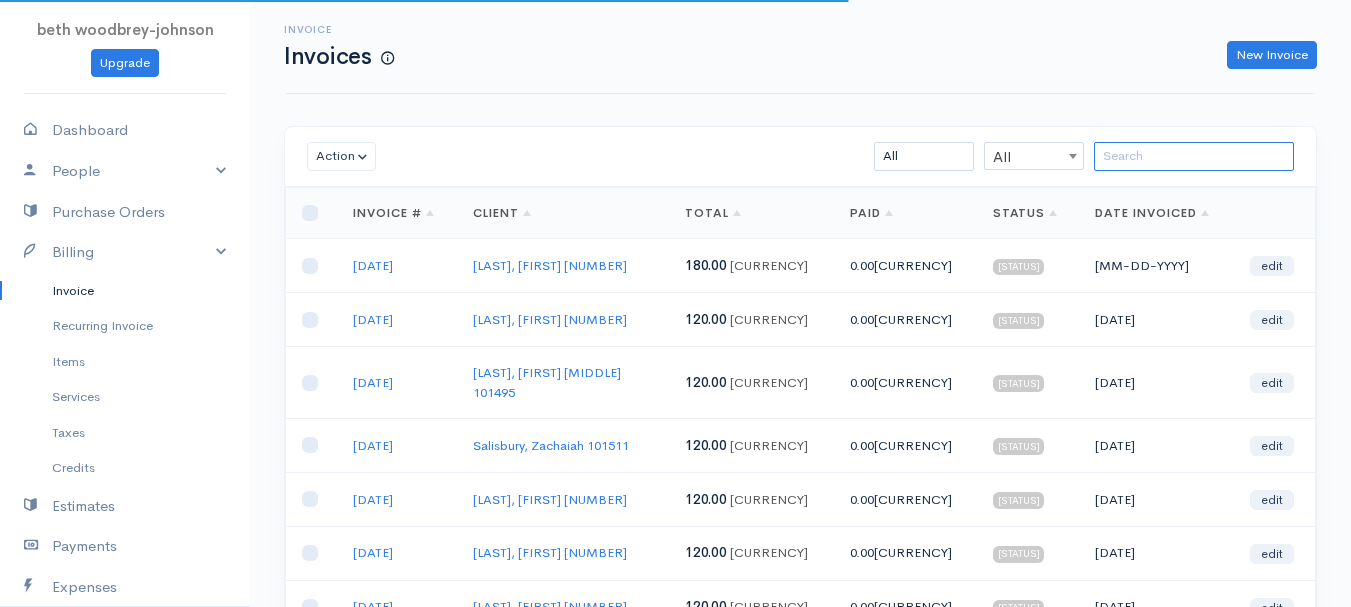 click at bounding box center [1194, 156] 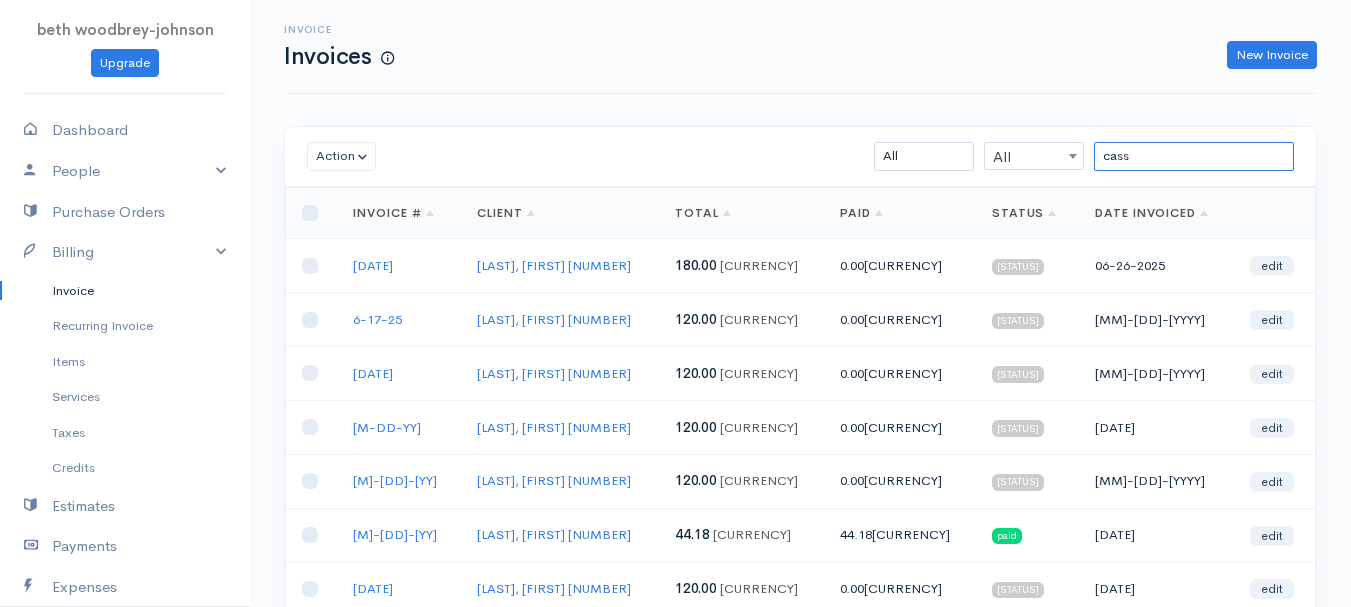 scroll, scrollTop: 100, scrollLeft: 0, axis: vertical 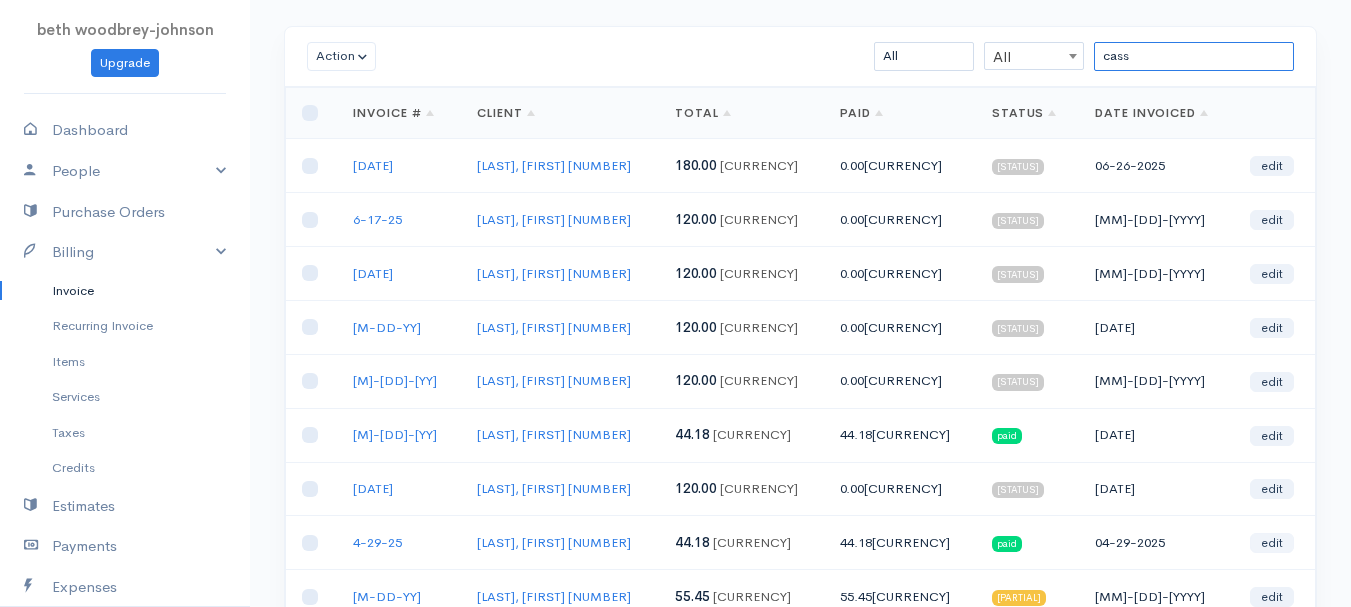 type on "cass" 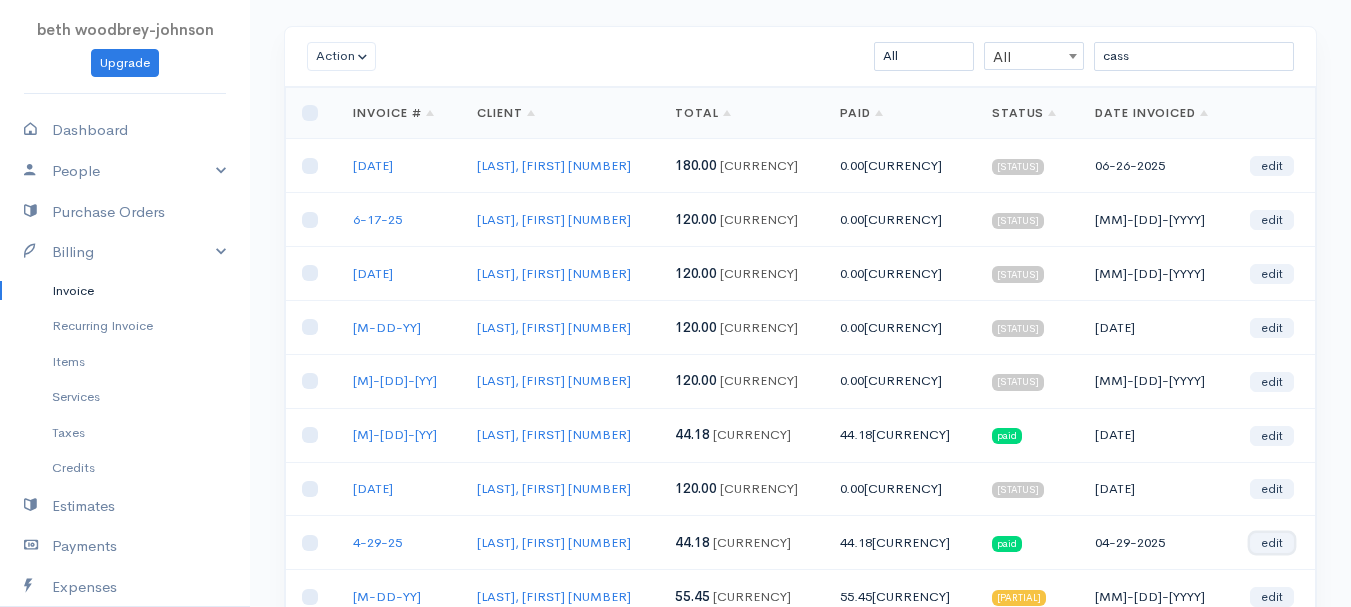 click on "edit" at bounding box center [1272, 543] 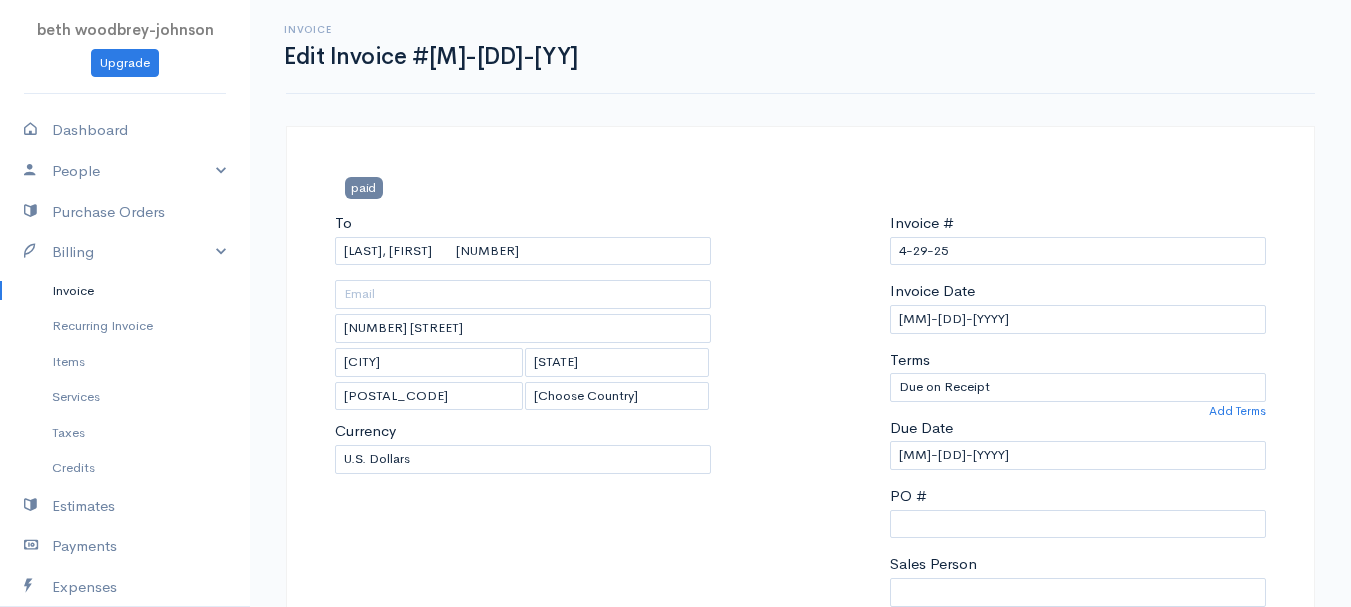 scroll, scrollTop: 400, scrollLeft: 0, axis: vertical 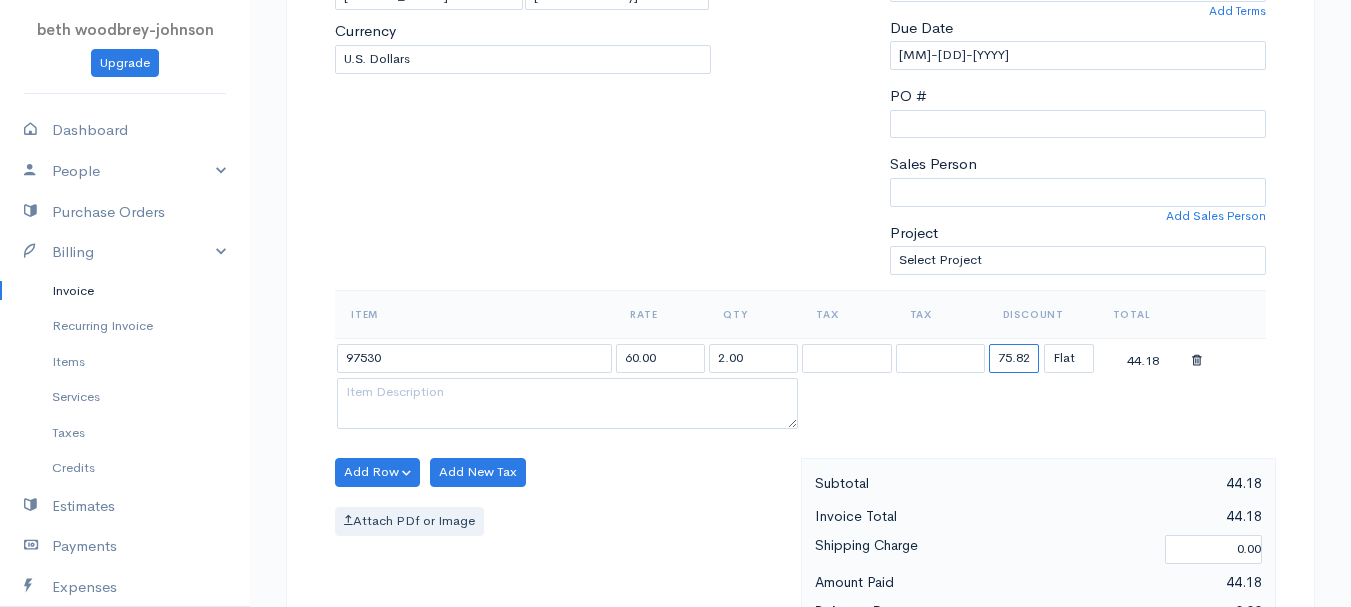 click on "75.82" at bounding box center [1014, 358] 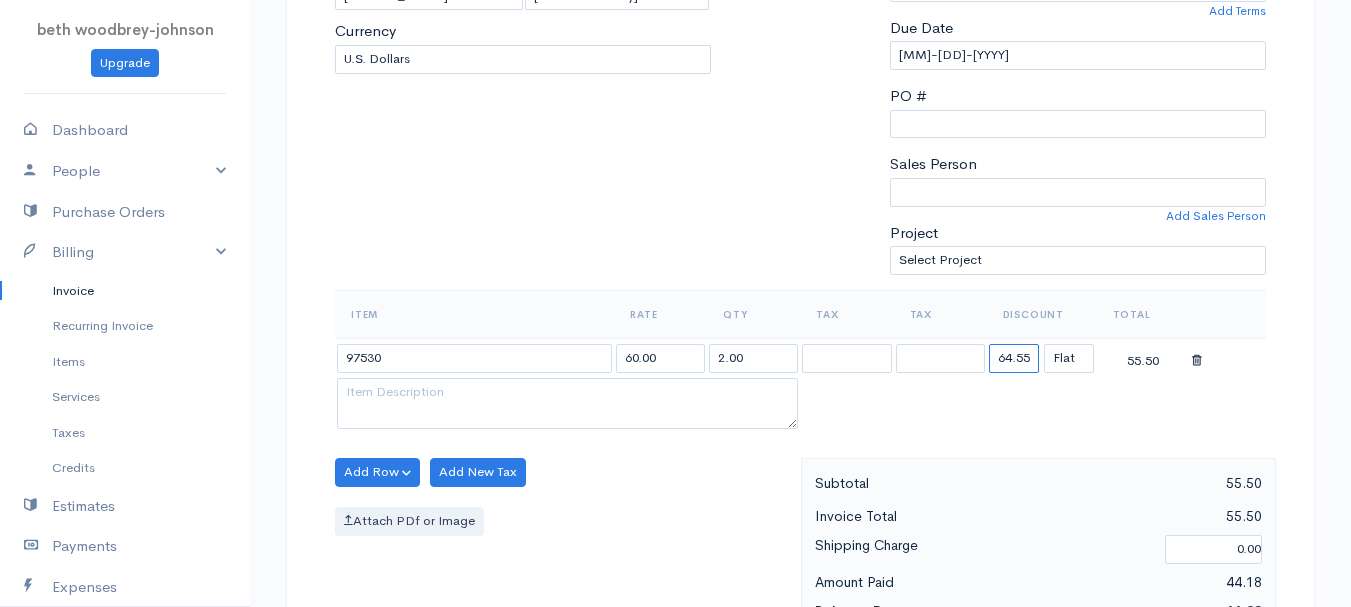 type on "64.55" 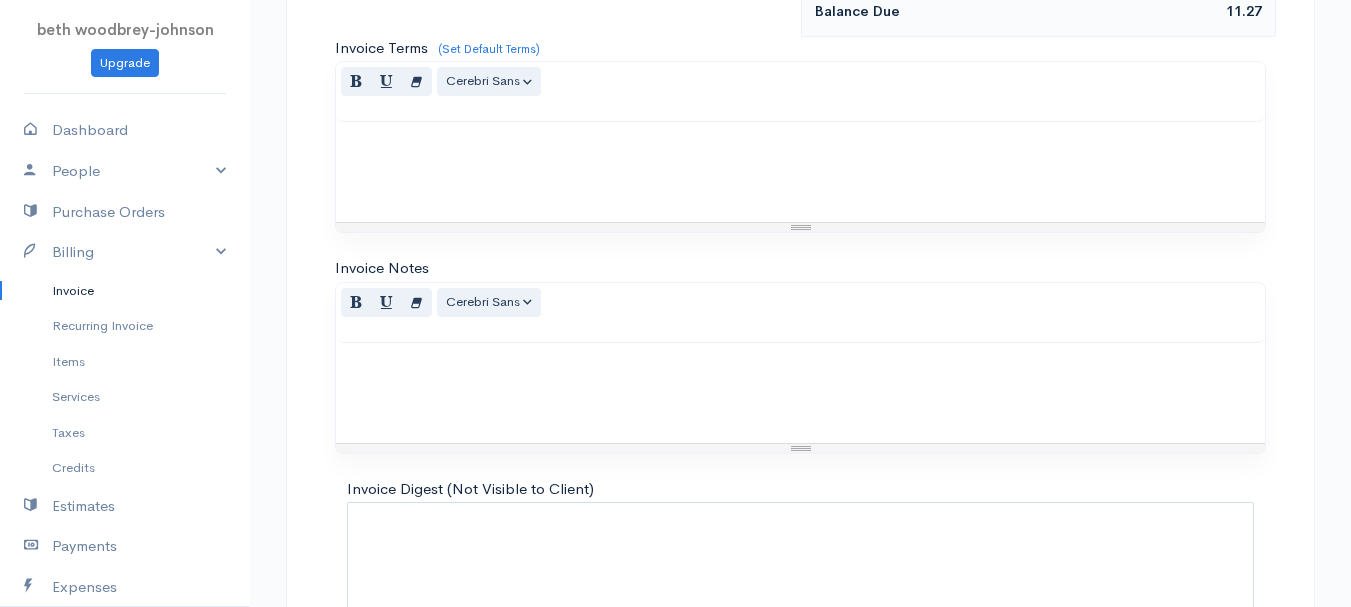 scroll, scrollTop: 1122, scrollLeft: 0, axis: vertical 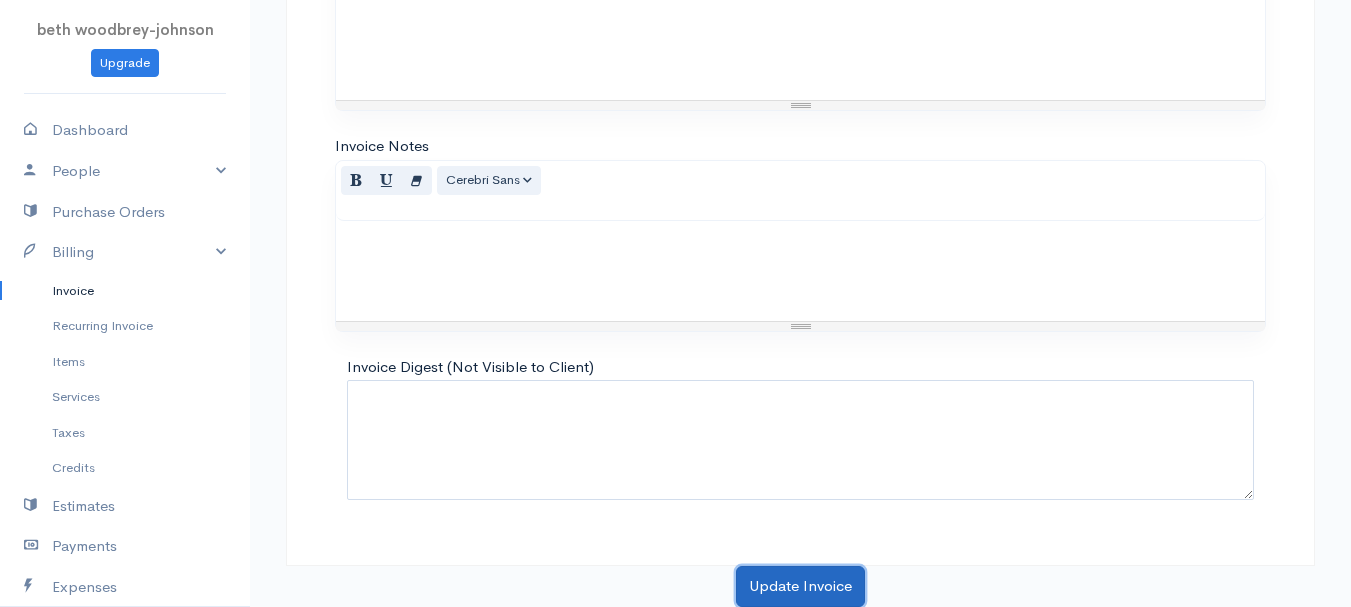click on "Update Invoice" at bounding box center [800, 586] 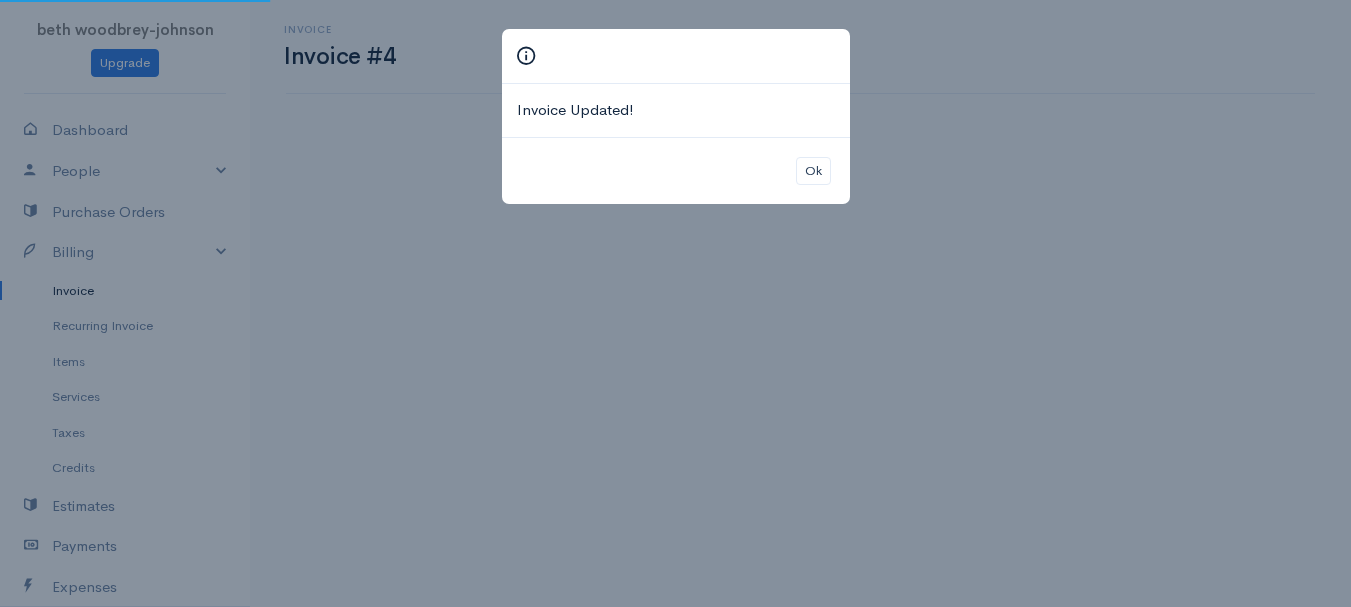 scroll, scrollTop: 0, scrollLeft: 0, axis: both 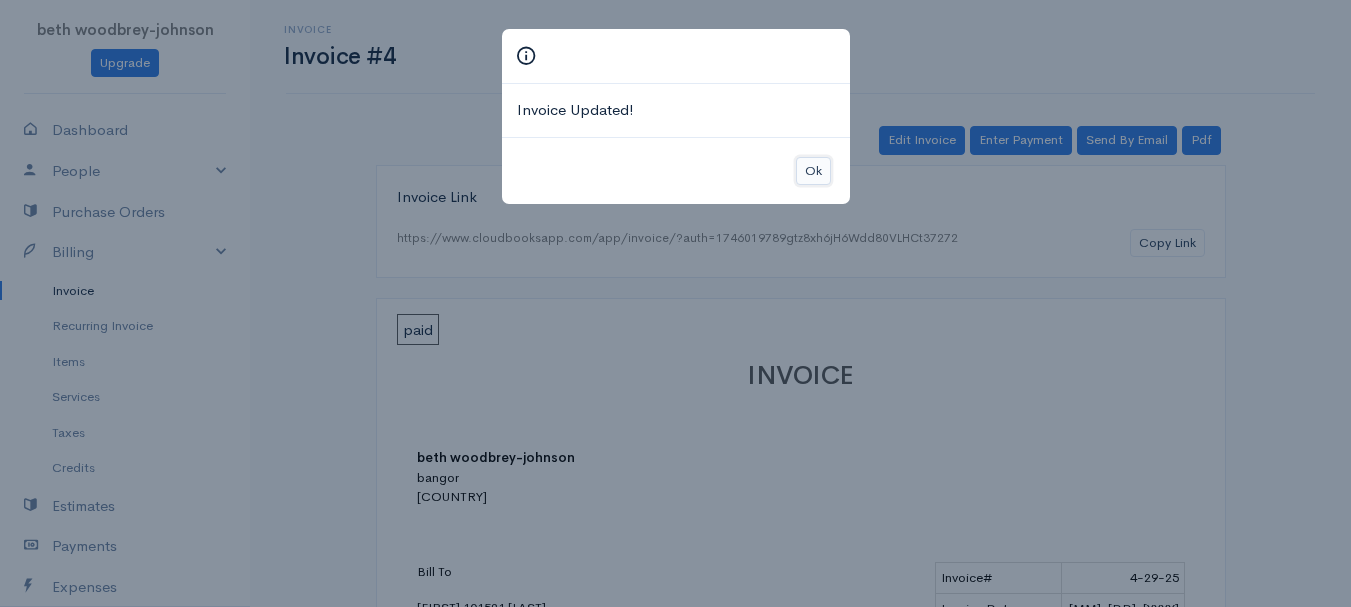 click on "Ok" at bounding box center [813, 171] 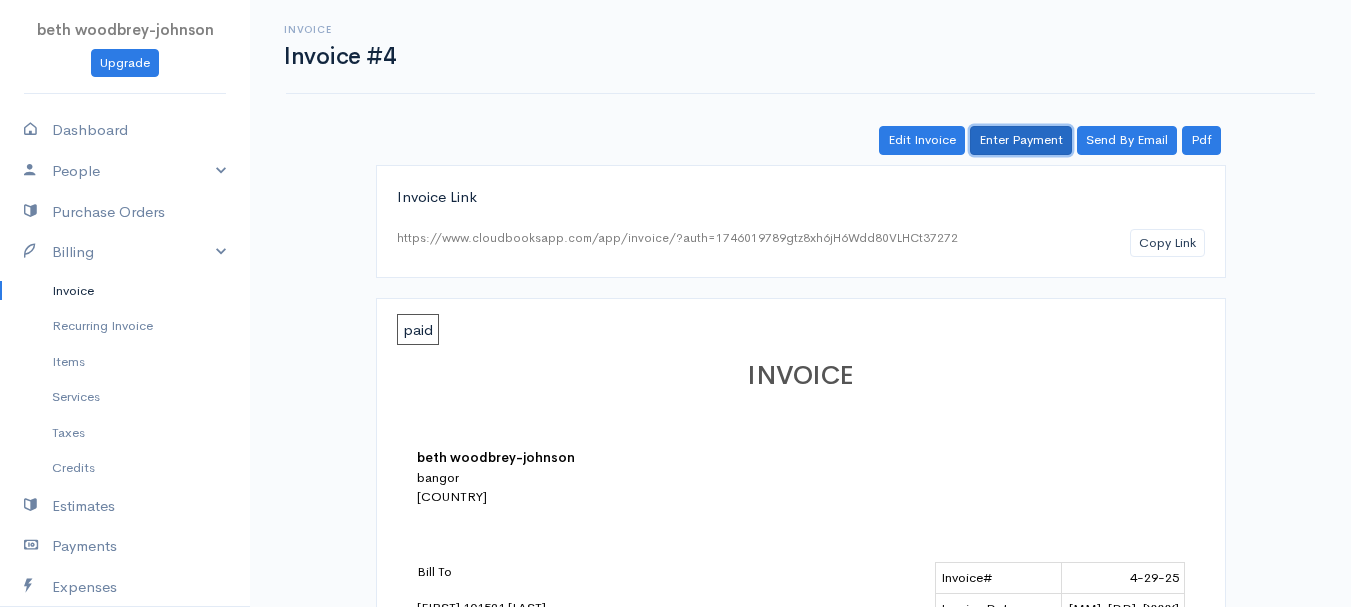 click on "Enter Payment" at bounding box center (1021, 140) 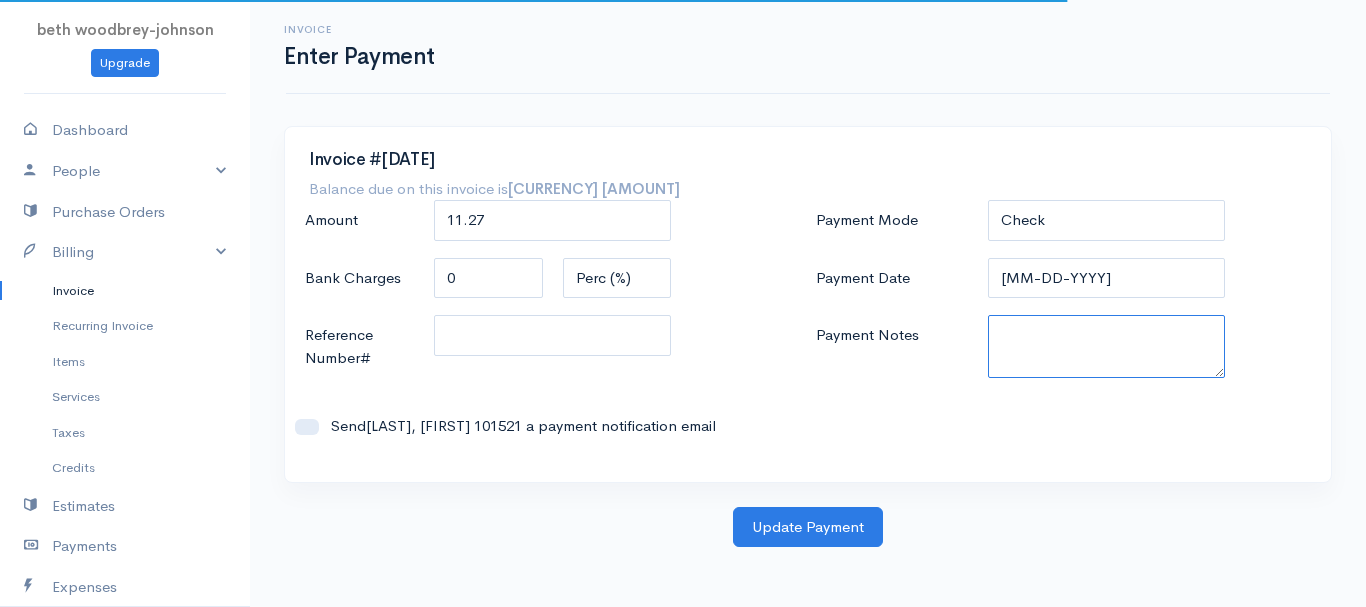 click on "Payment Notes" at bounding box center [1107, 346] 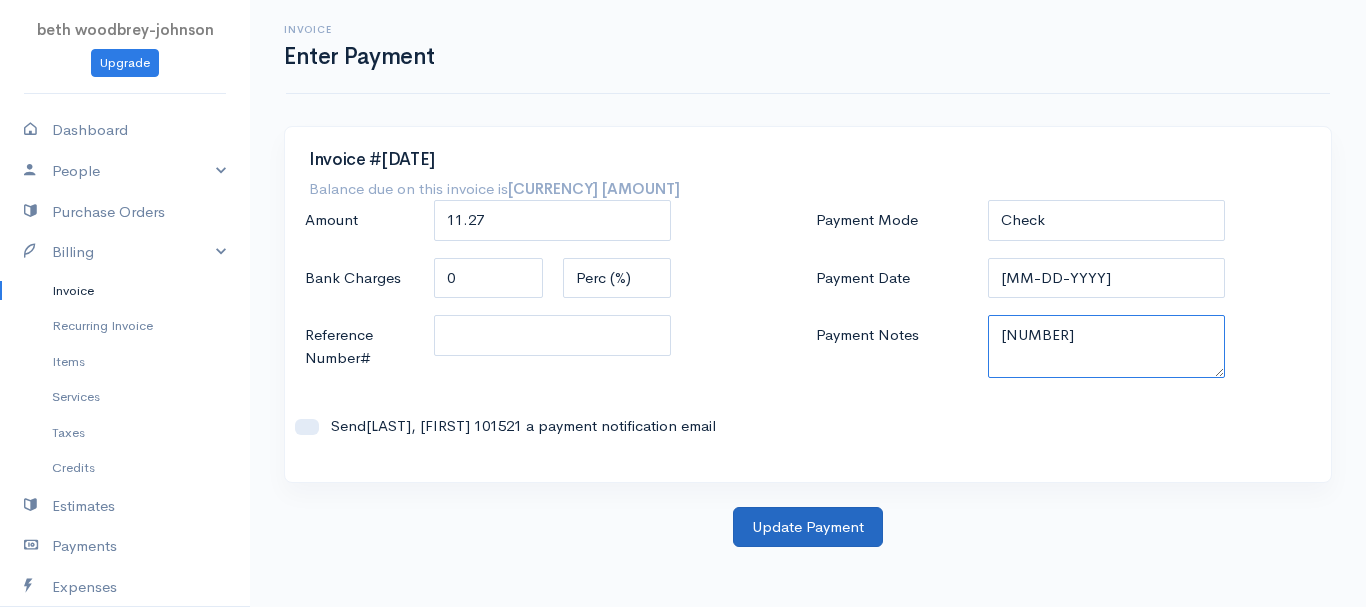 type on "[NUMBER]" 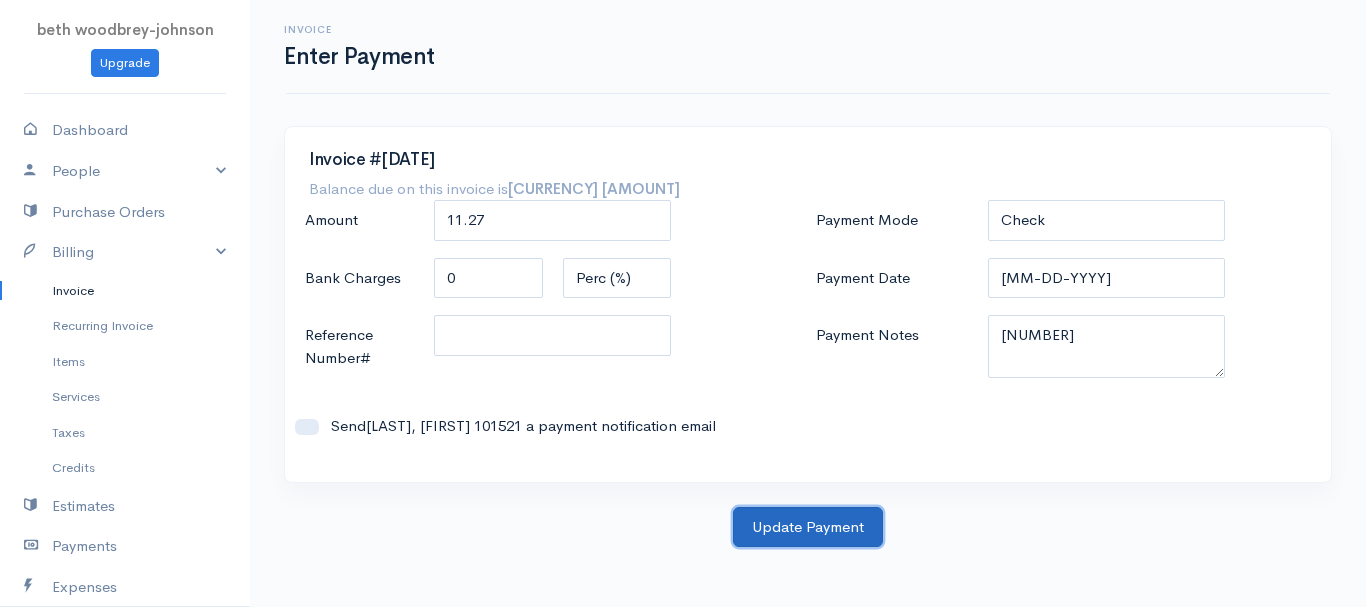 click on "Update Payment" at bounding box center (808, 527) 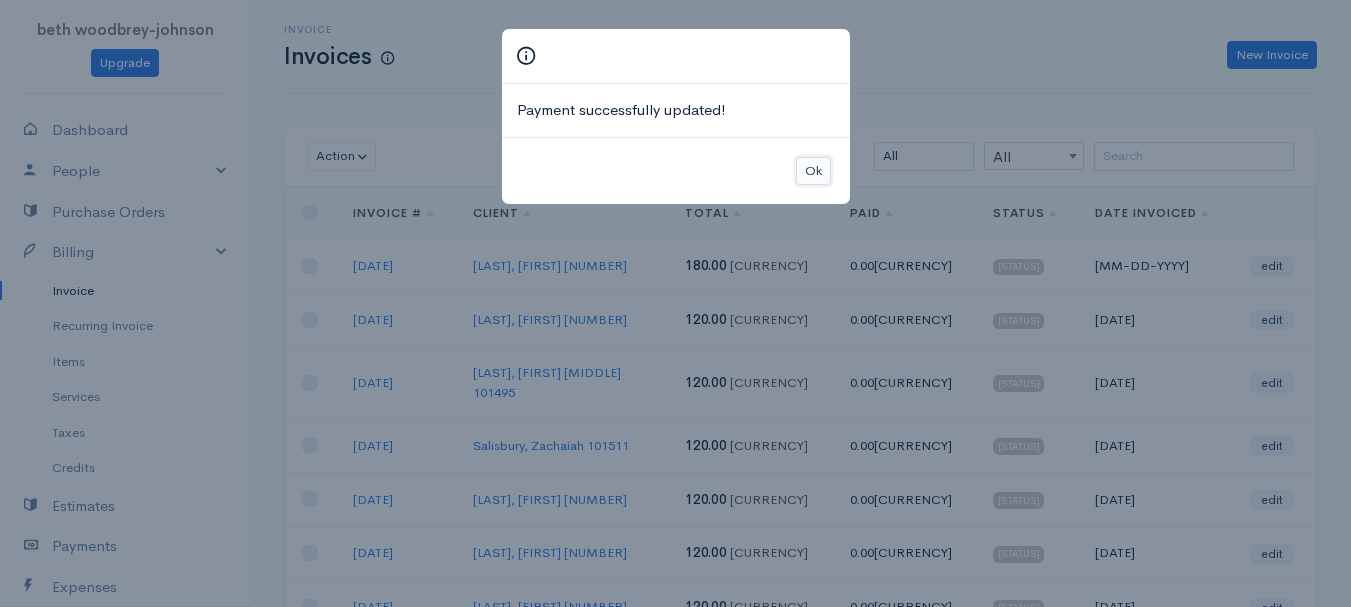 click on "Ok" at bounding box center [813, 171] 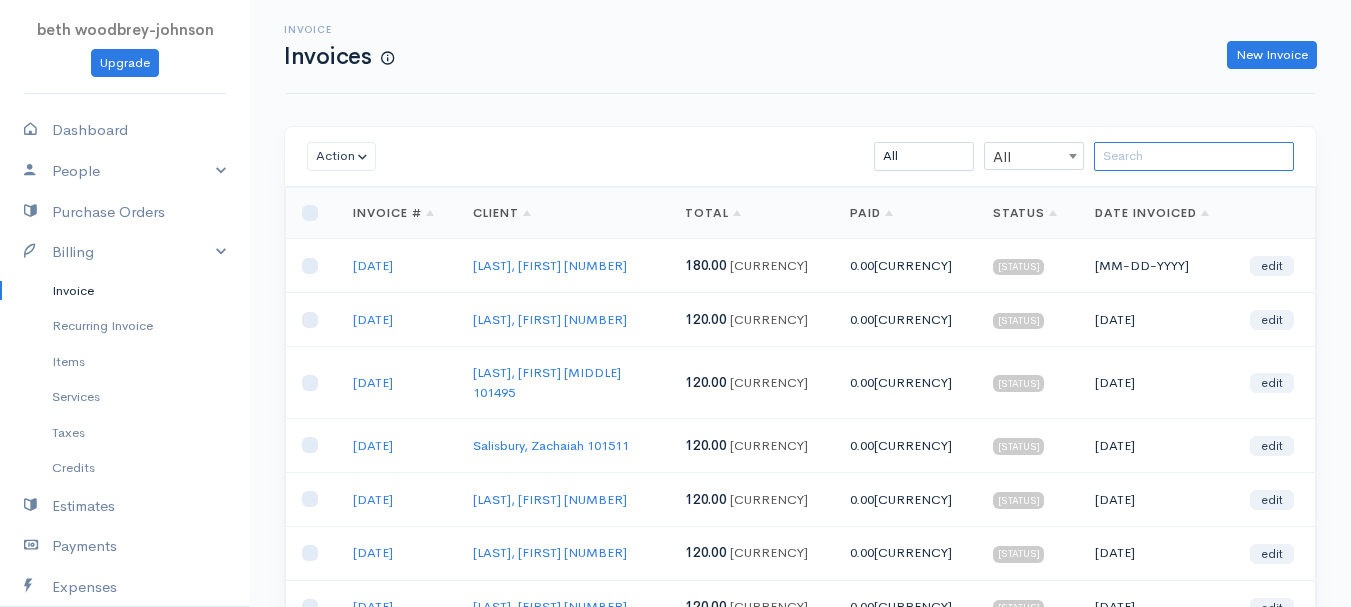 click at bounding box center [1194, 156] 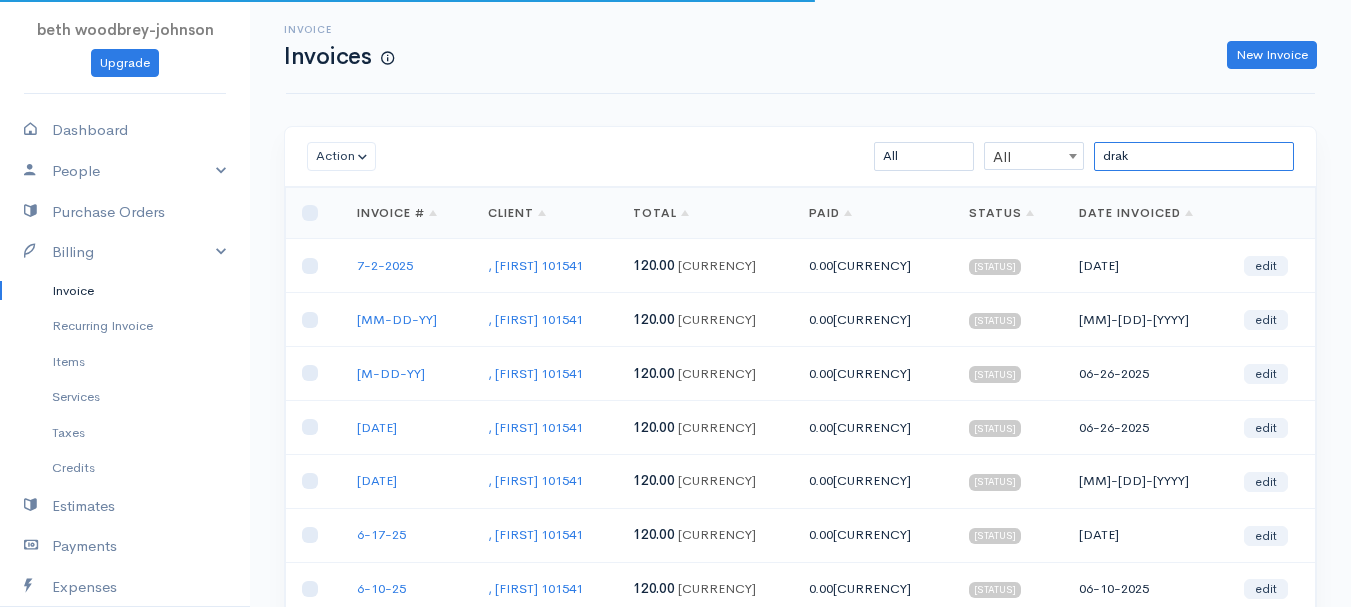 type on "drak" 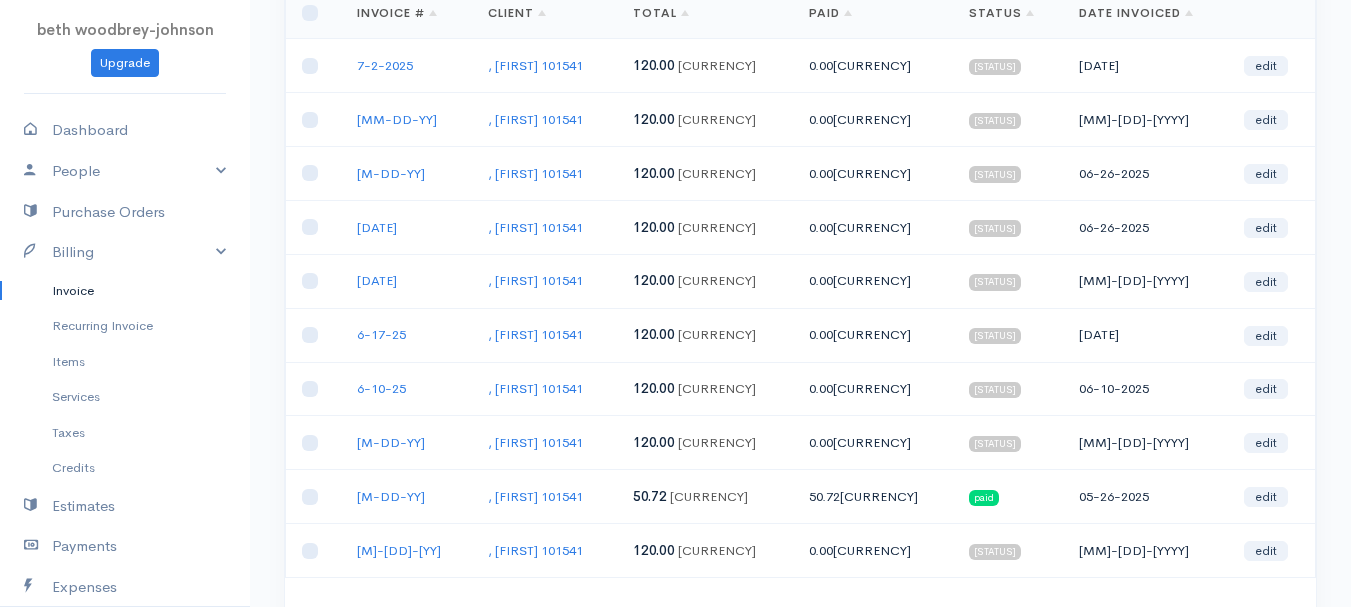 scroll, scrollTop: 300, scrollLeft: 0, axis: vertical 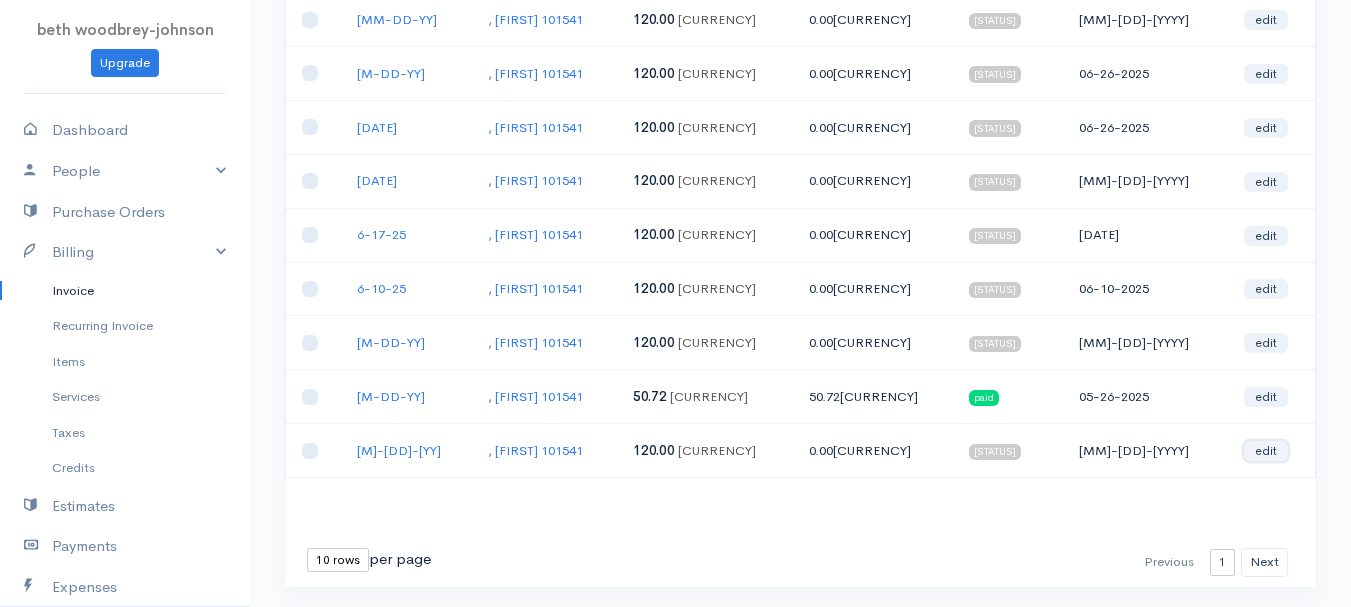 click on "edit" at bounding box center [1266, 451] 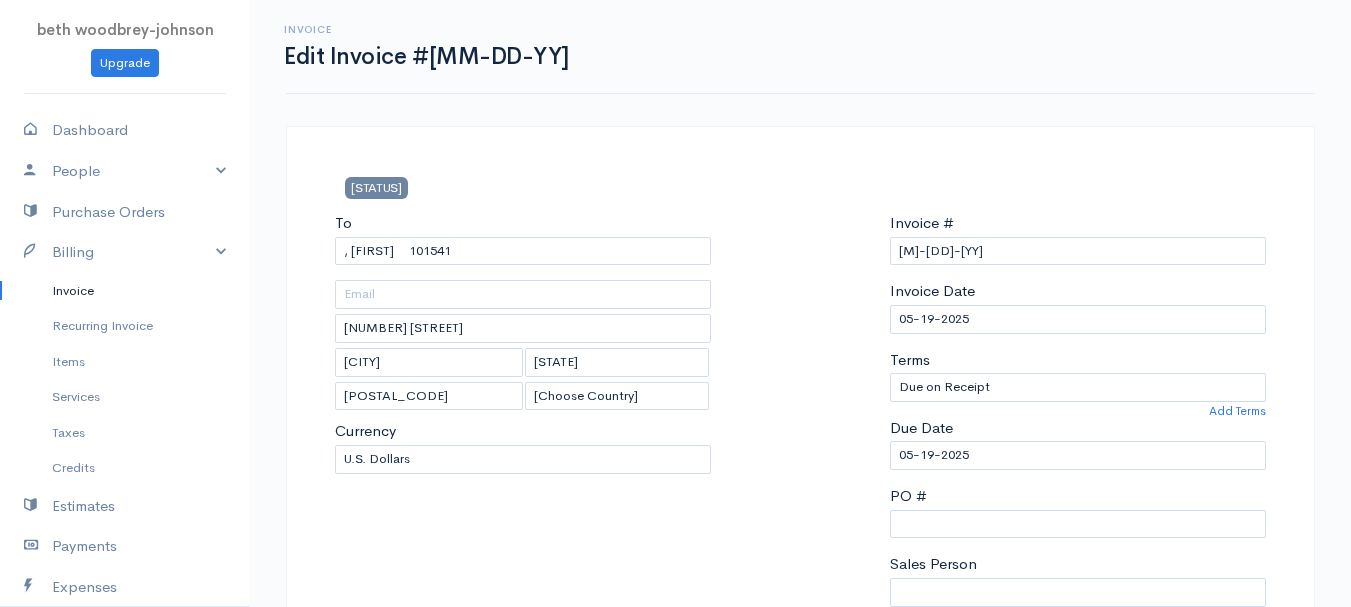 scroll, scrollTop: 400, scrollLeft: 0, axis: vertical 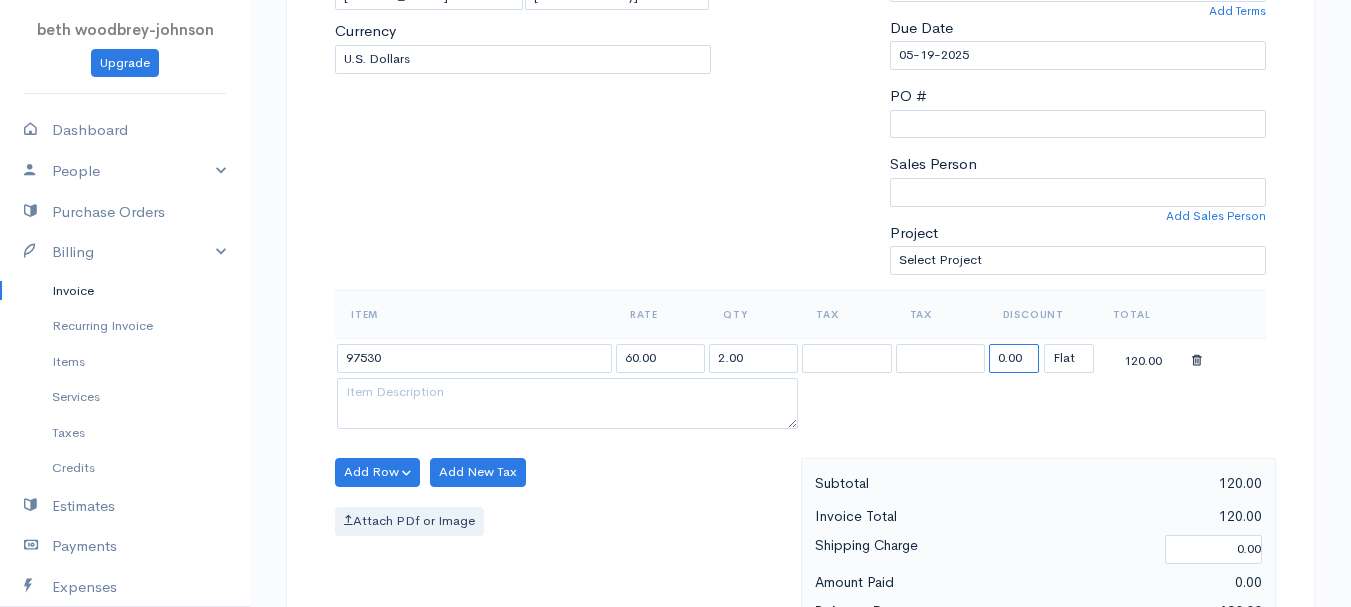 click on "0.00" at bounding box center (1014, 358) 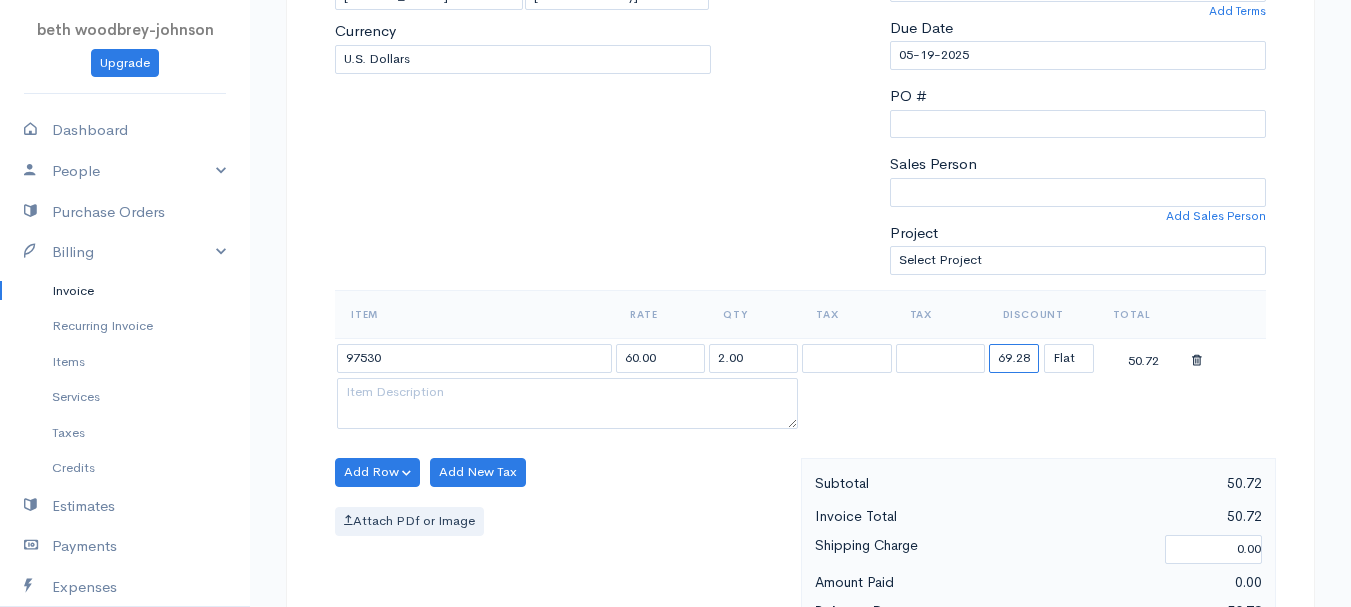 type on "69.28" 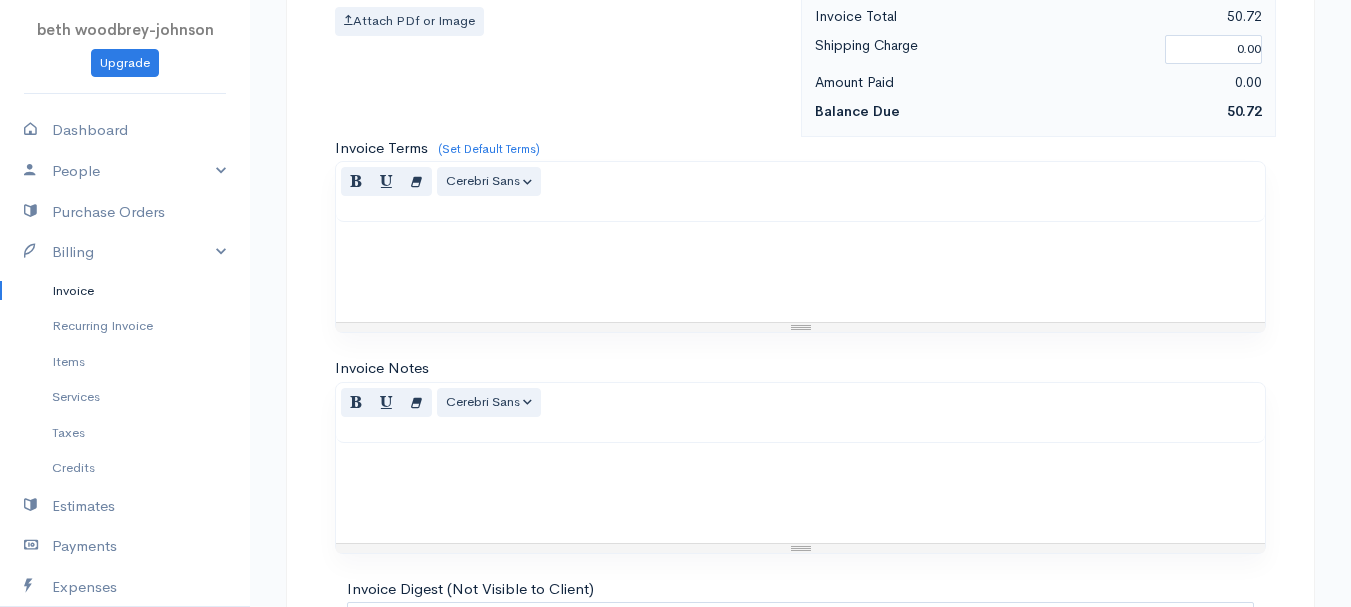 scroll, scrollTop: 1122, scrollLeft: 0, axis: vertical 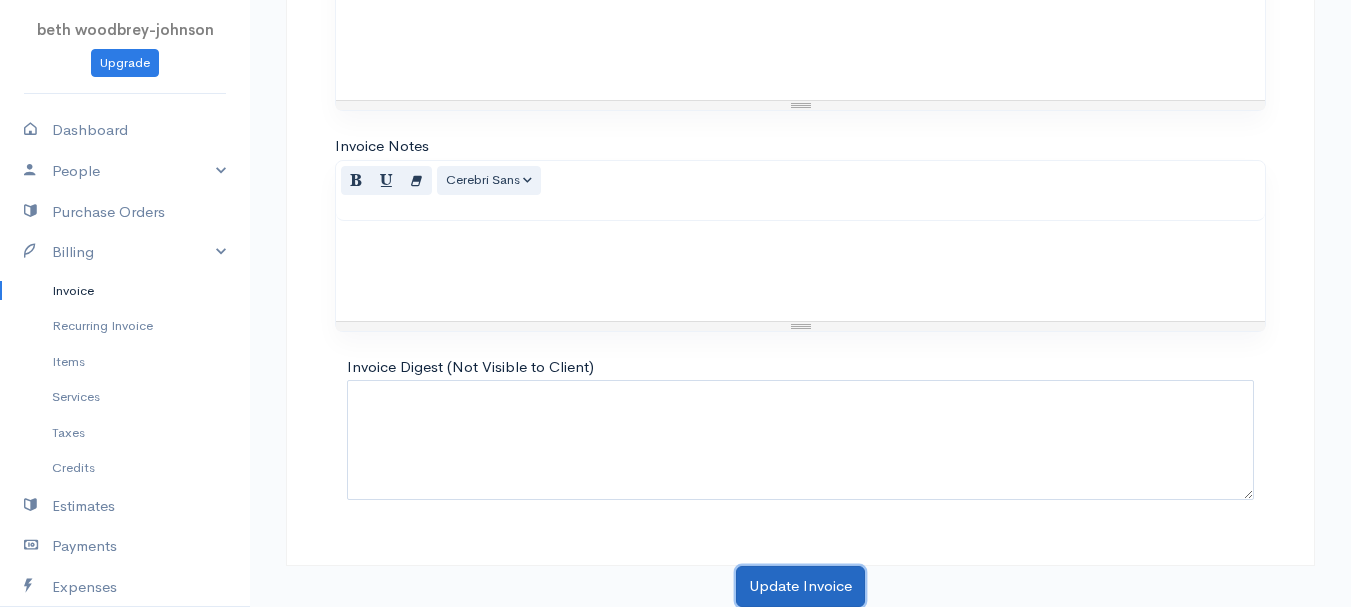 click on "Update Invoice" at bounding box center [800, 586] 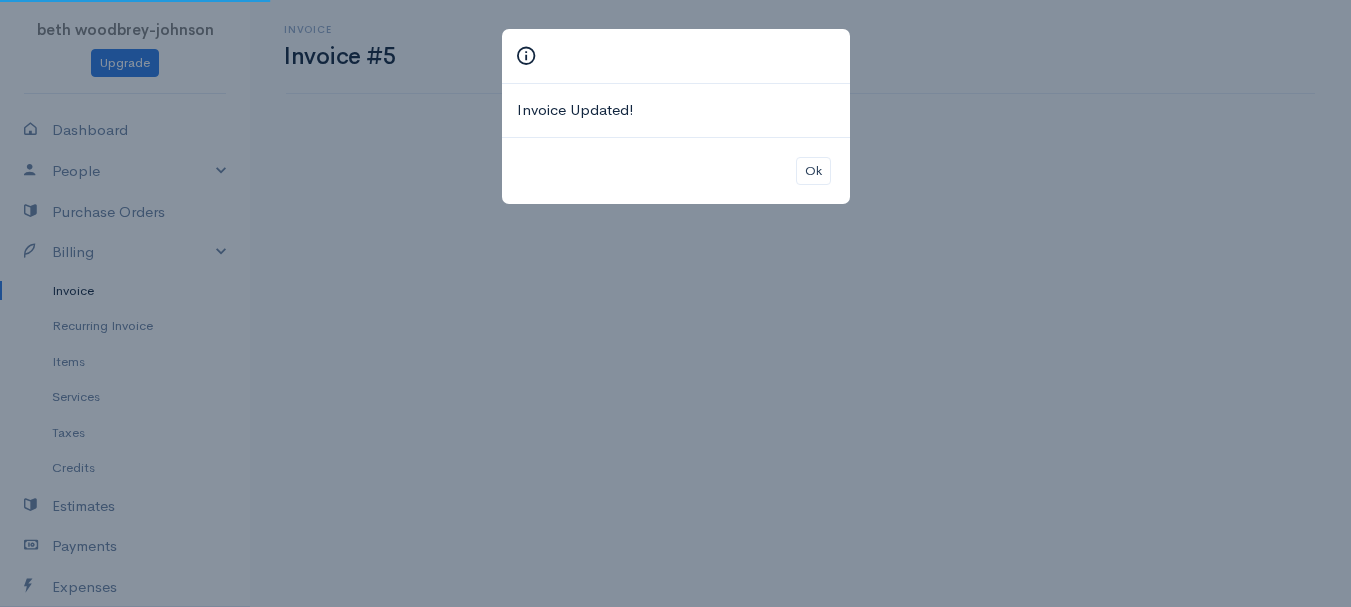 scroll, scrollTop: 0, scrollLeft: 0, axis: both 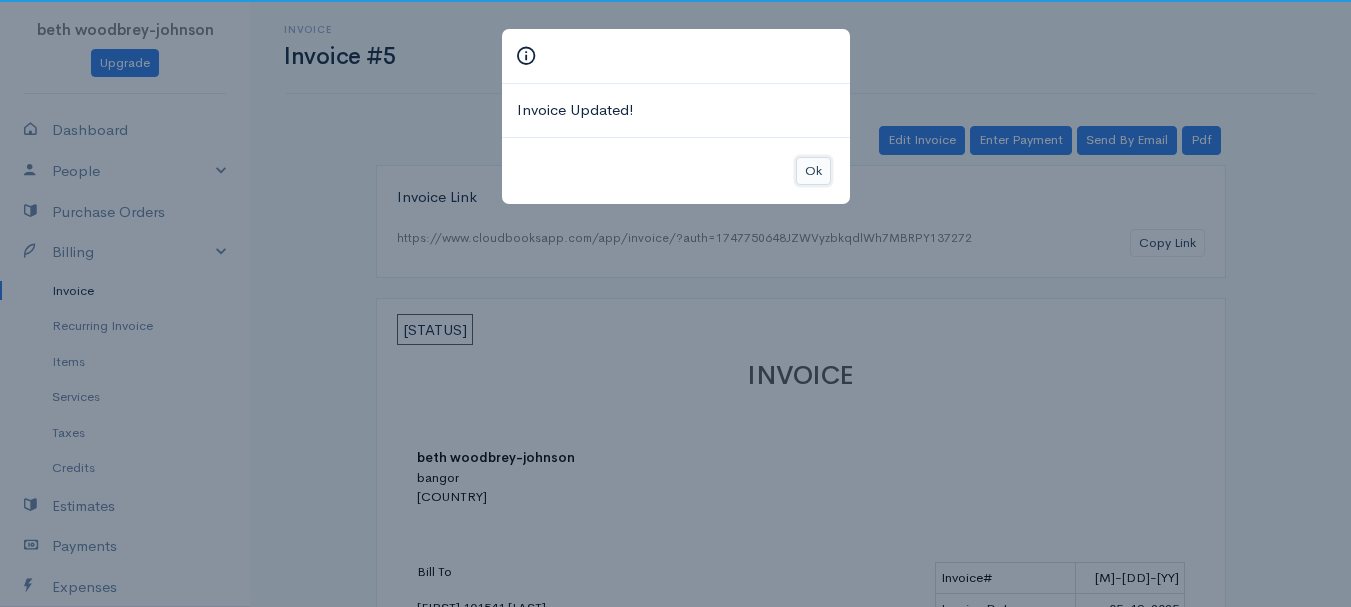 click on "Ok" at bounding box center [813, 171] 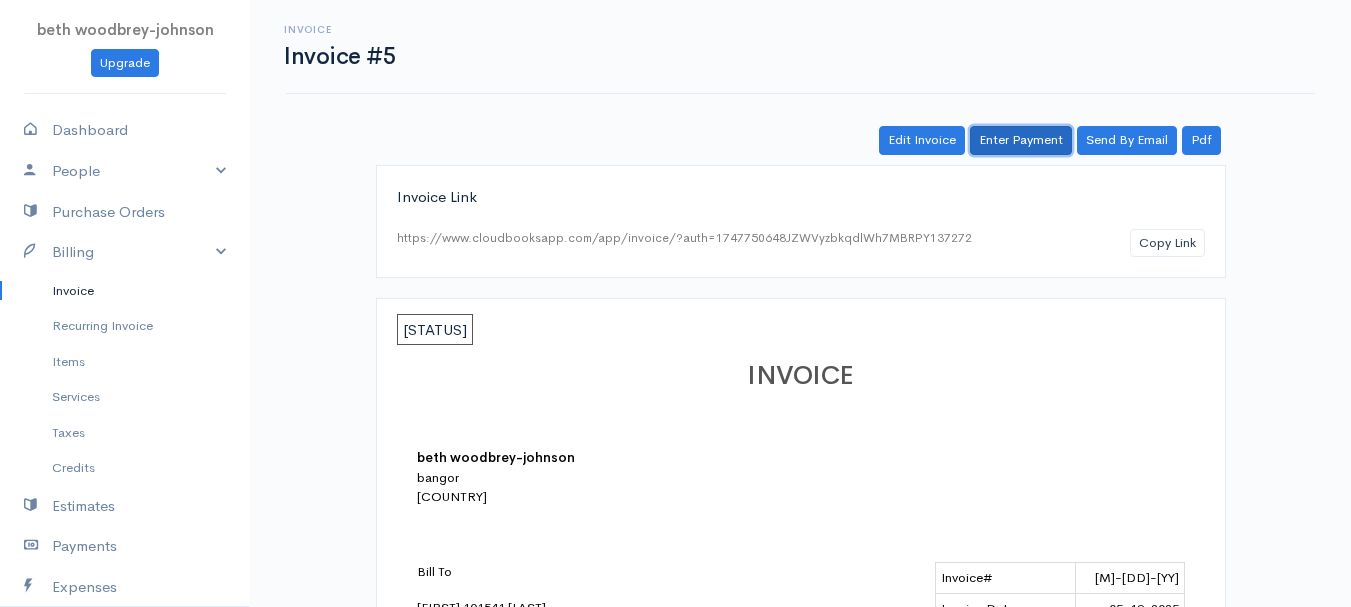 click on "Enter Payment" at bounding box center [1021, 140] 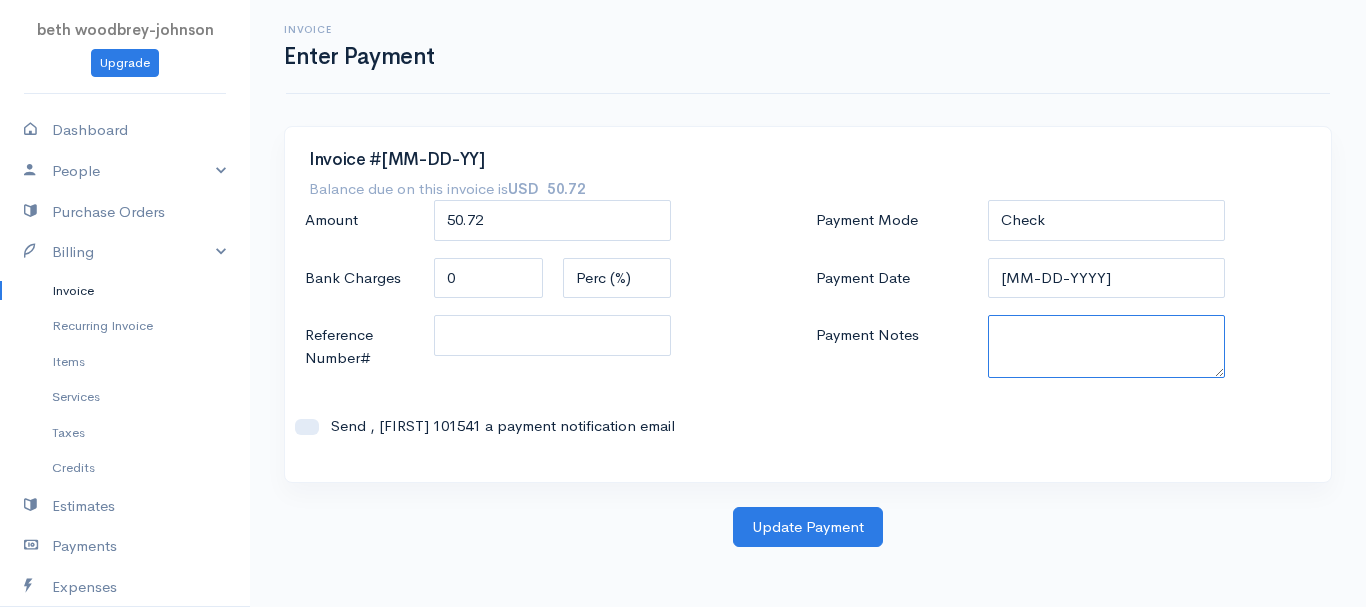 click on "Payment Notes" at bounding box center (1107, 346) 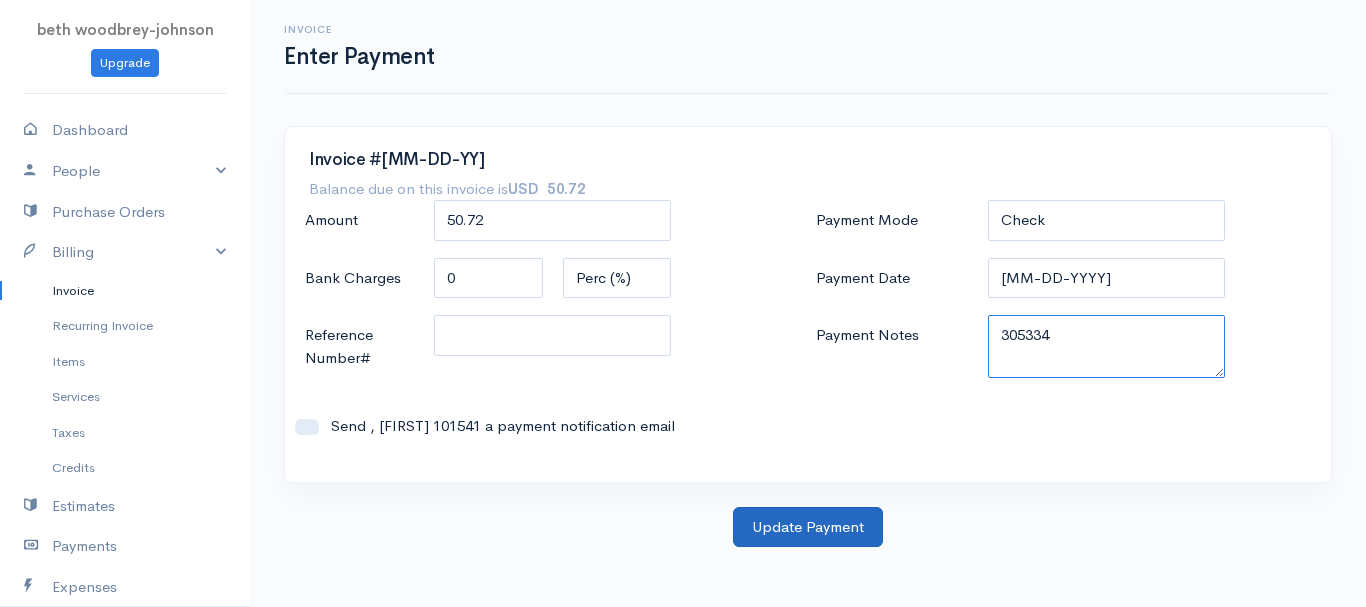 type on "305334" 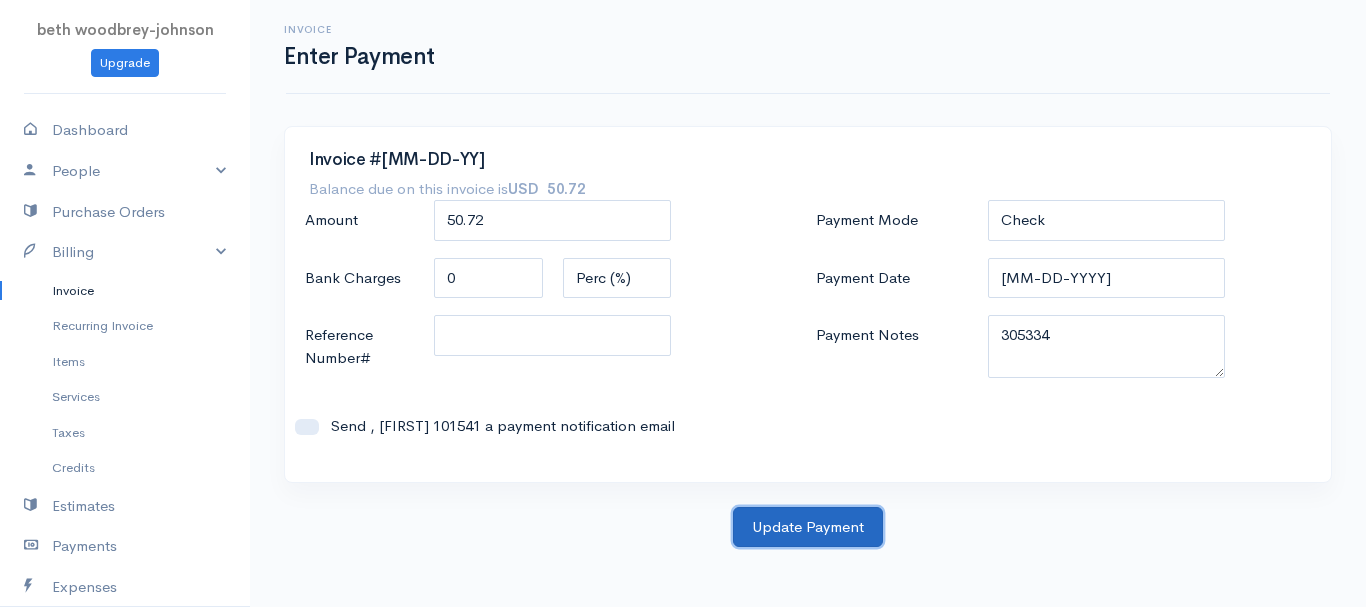 click on "Update Payment" at bounding box center (808, 527) 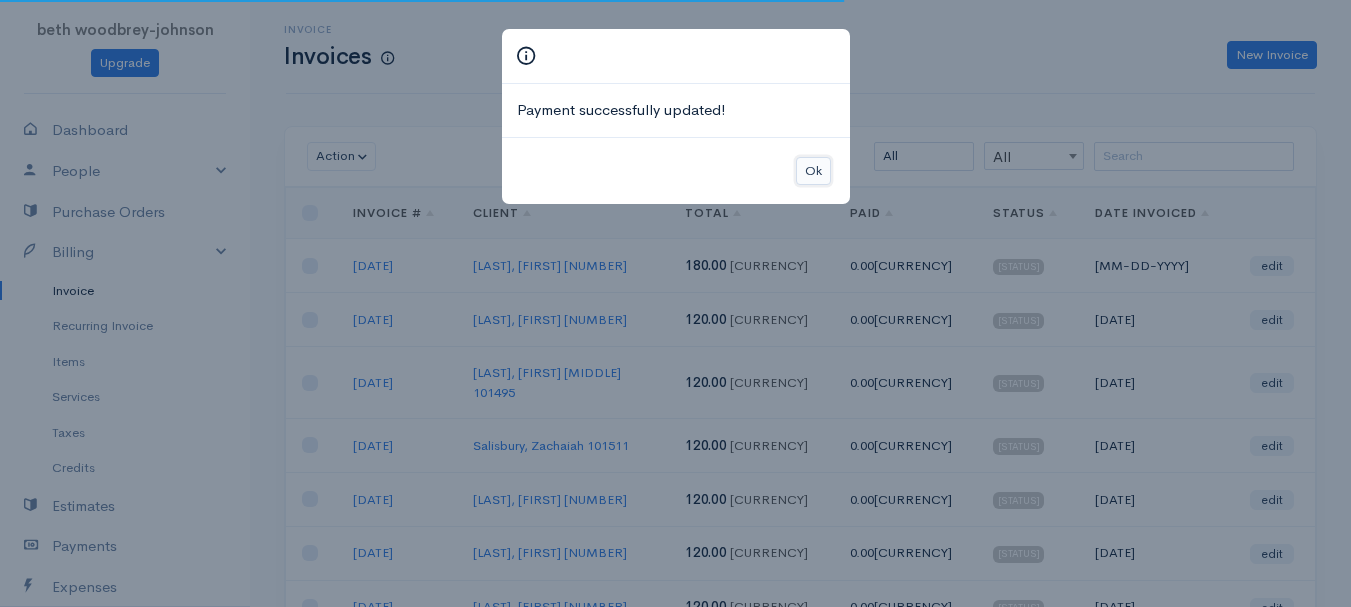 click on "Ok" at bounding box center (813, 171) 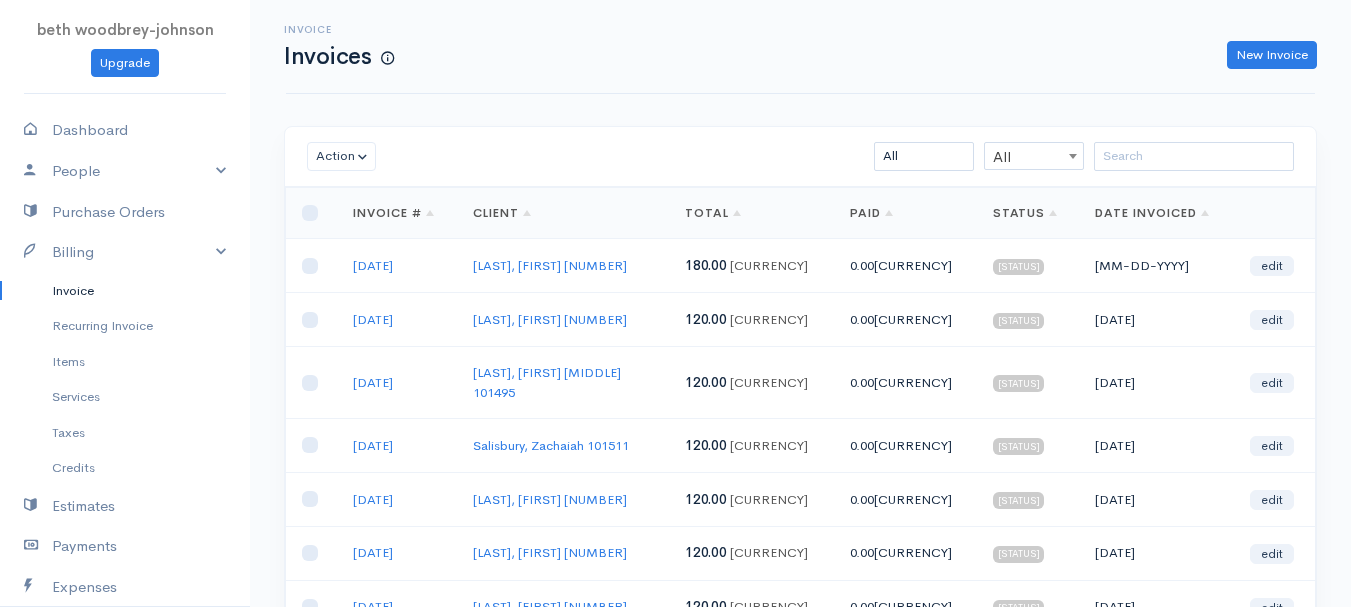 click on "Action Archive Delete Download PDF Send Mark as Sent Mark Un-Sent Enter Payment Follow Up All All All Draft Viewed Sent Paid Partial Overdue Unpaid/Open" at bounding box center (800, 157) 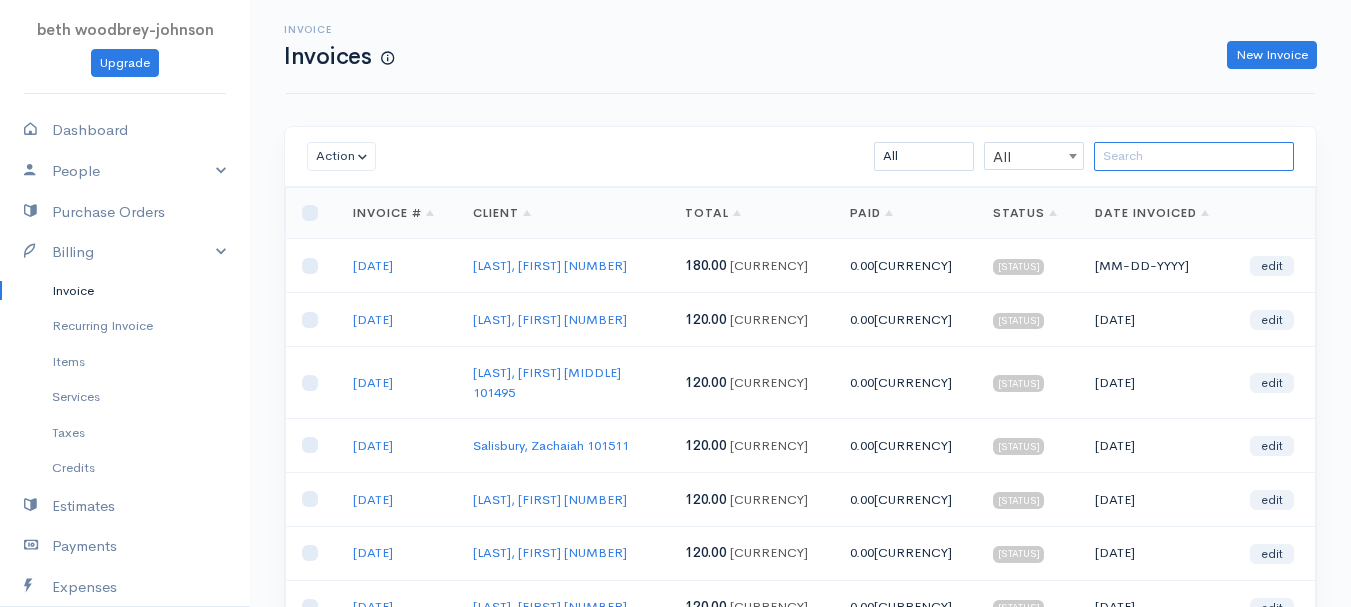 click at bounding box center (1194, 156) 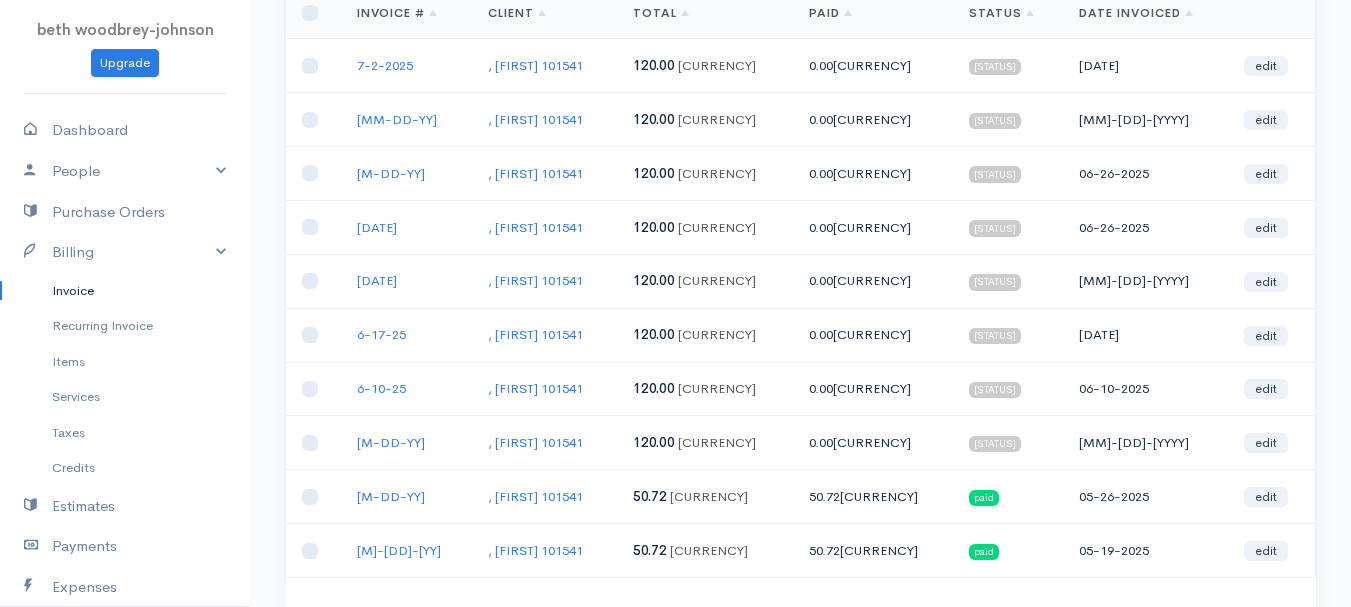 scroll, scrollTop: 300, scrollLeft: 0, axis: vertical 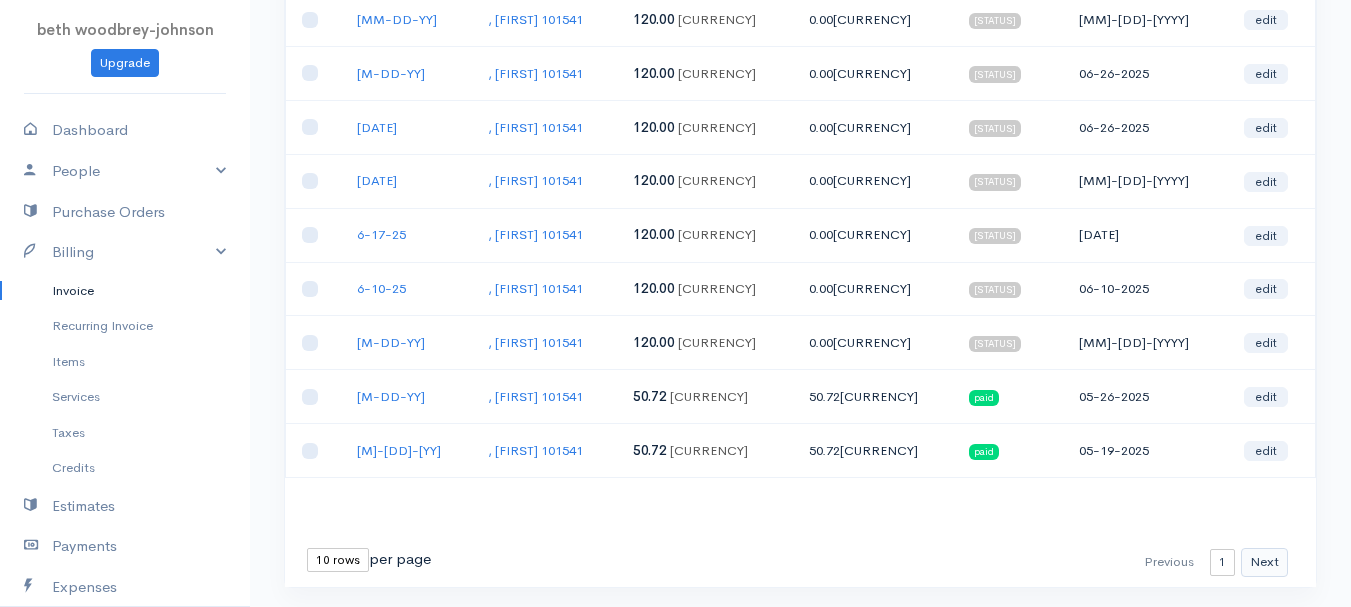 type on "dra" 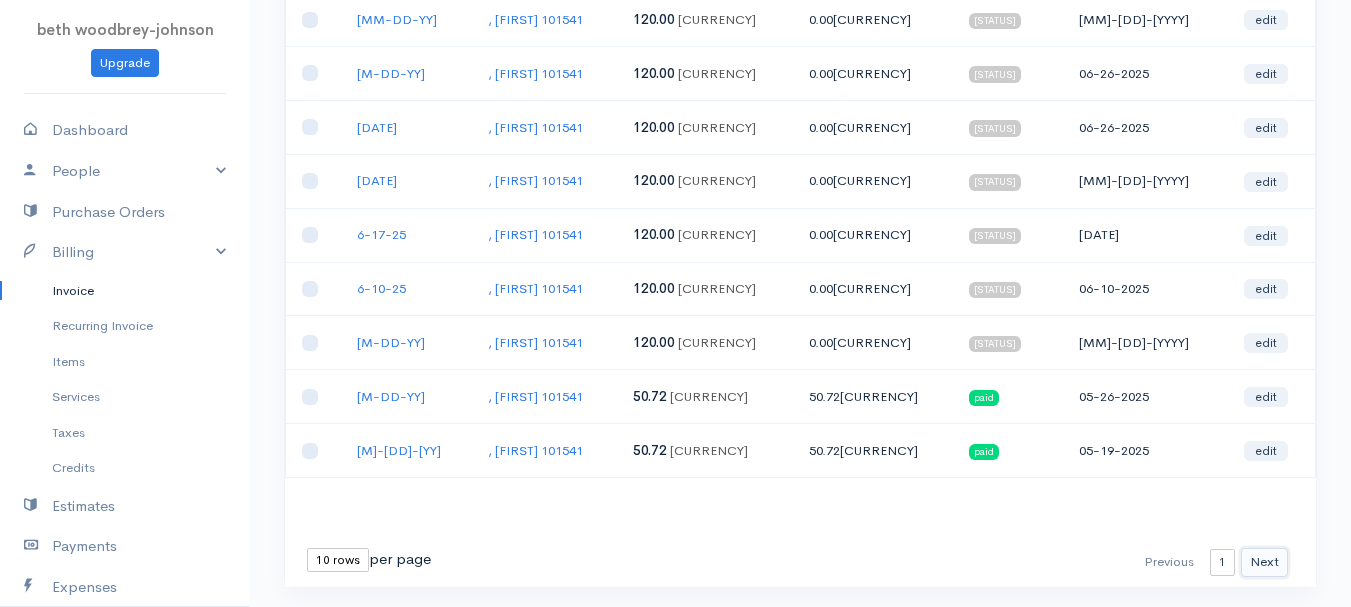 click on "Next" at bounding box center (1264, 562) 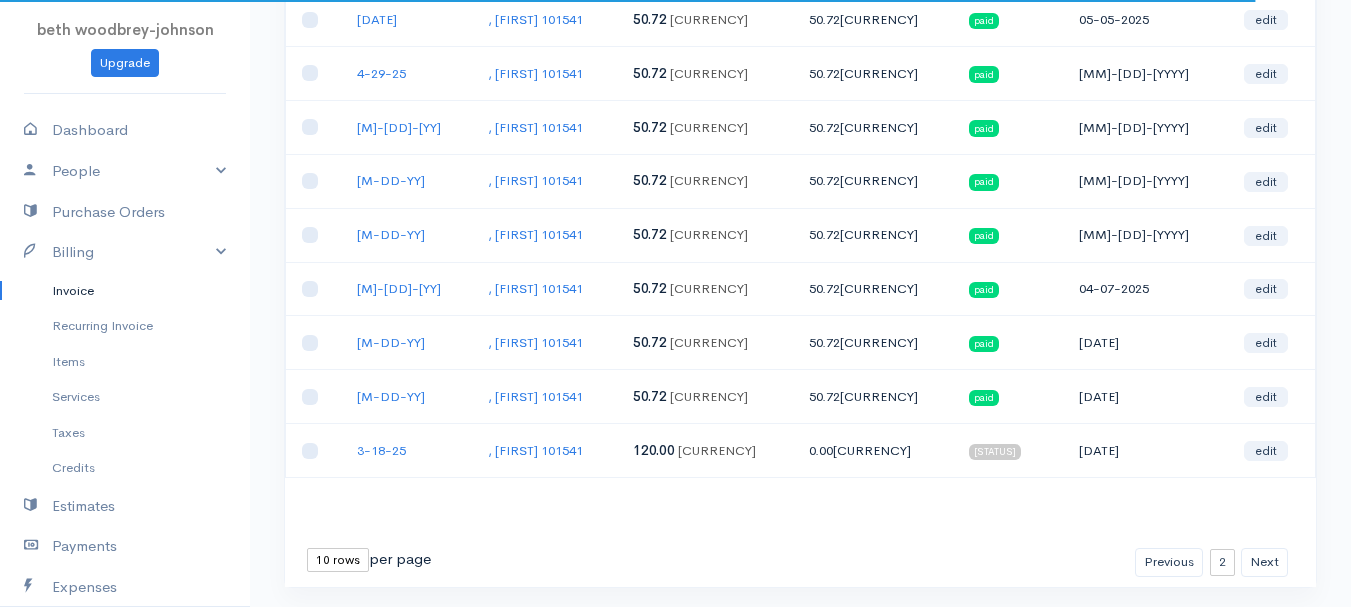 scroll, scrollTop: 0, scrollLeft: 0, axis: both 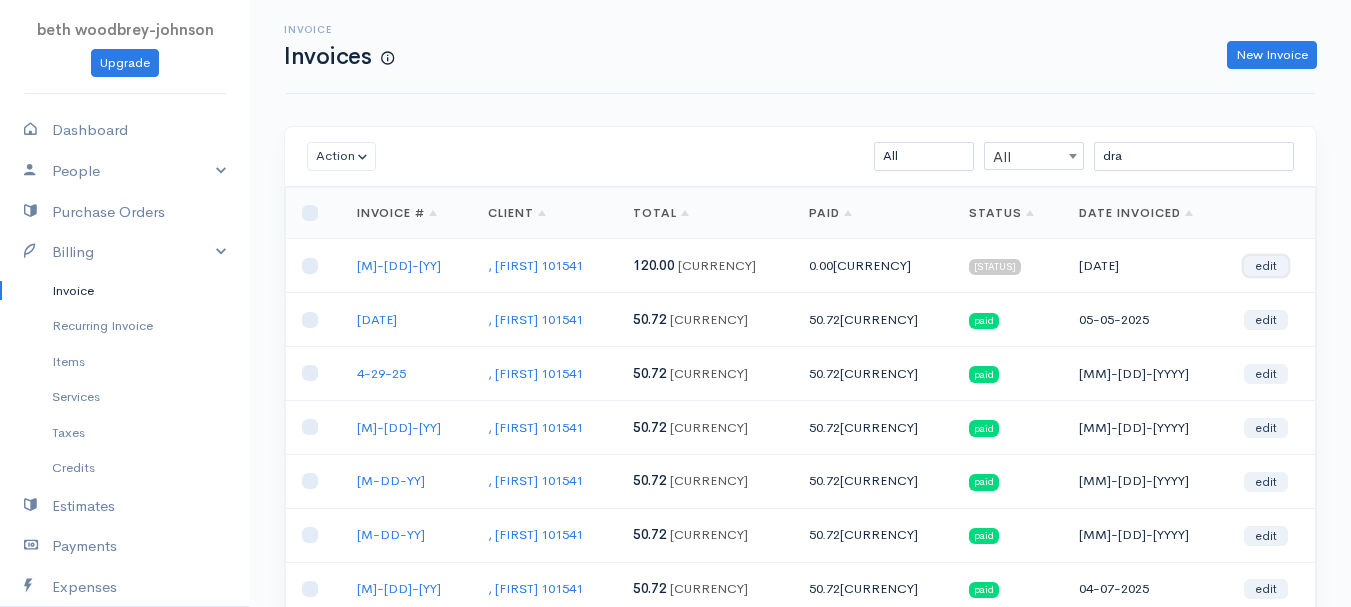 click on "edit" at bounding box center [1266, 266] 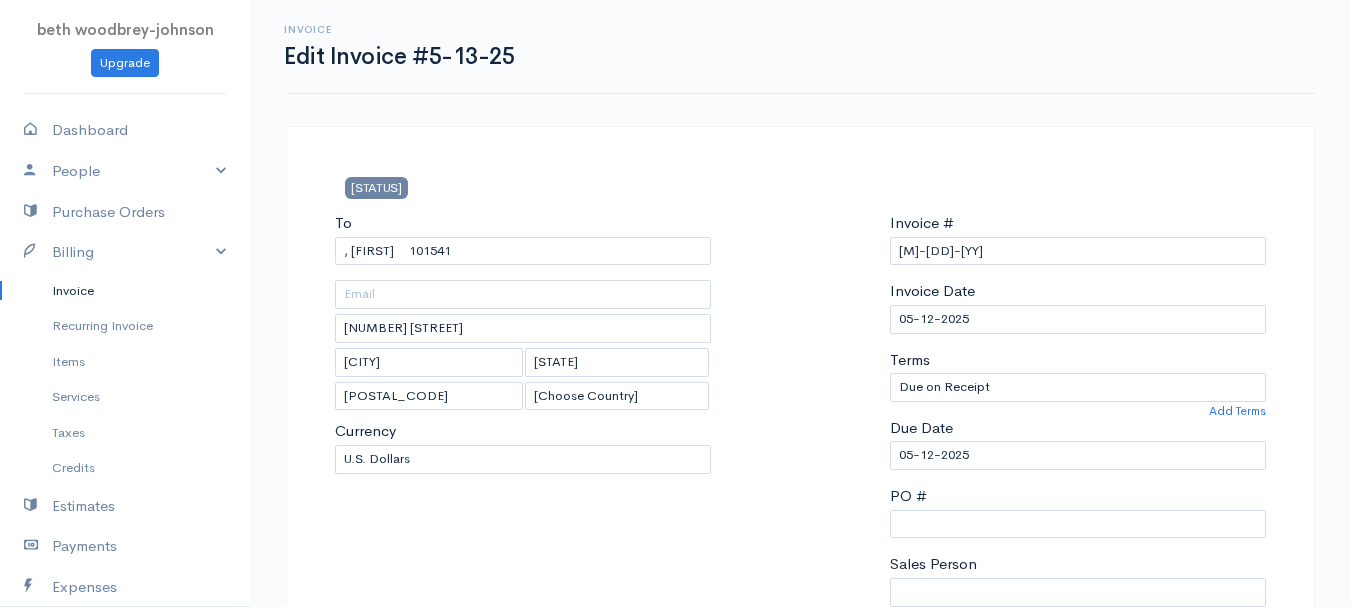 scroll, scrollTop: 400, scrollLeft: 0, axis: vertical 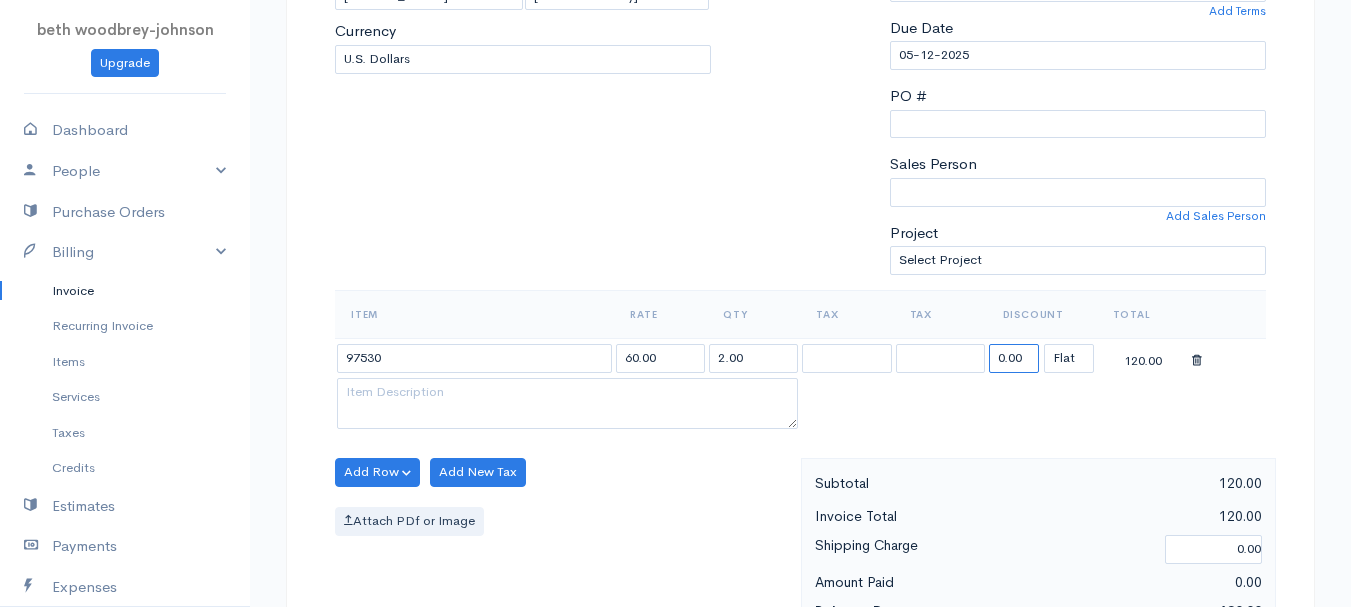 click on "0.00" at bounding box center (1014, 358) 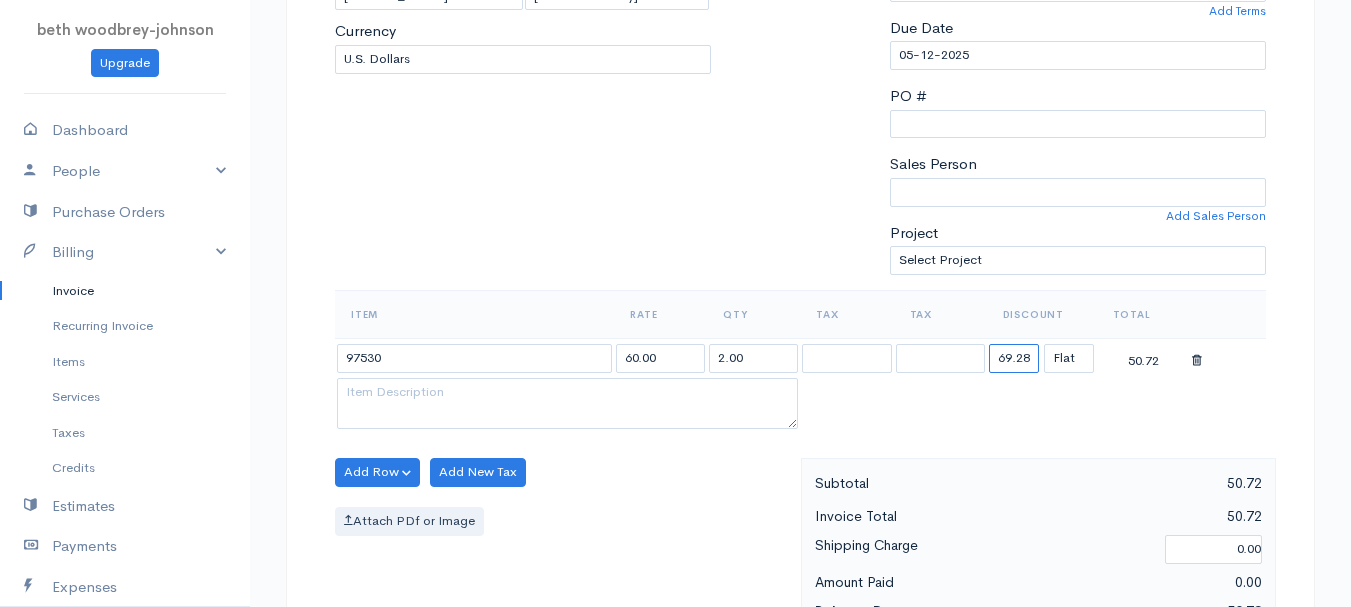type on "69.28" 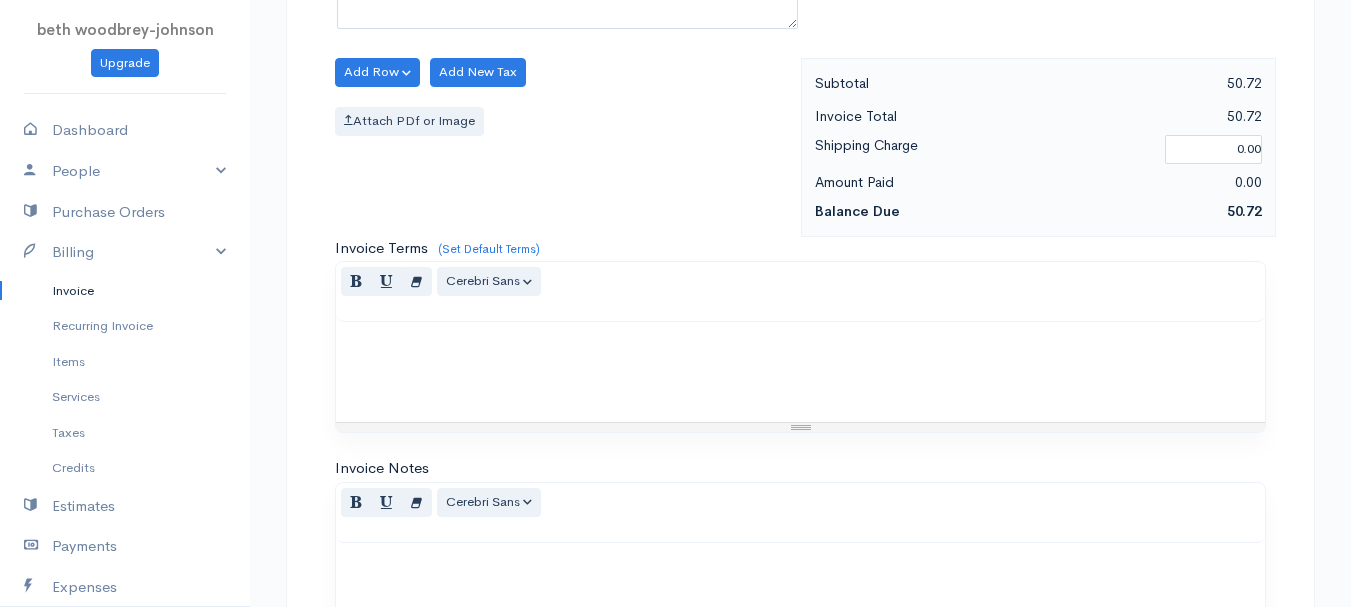 scroll, scrollTop: 1122, scrollLeft: 0, axis: vertical 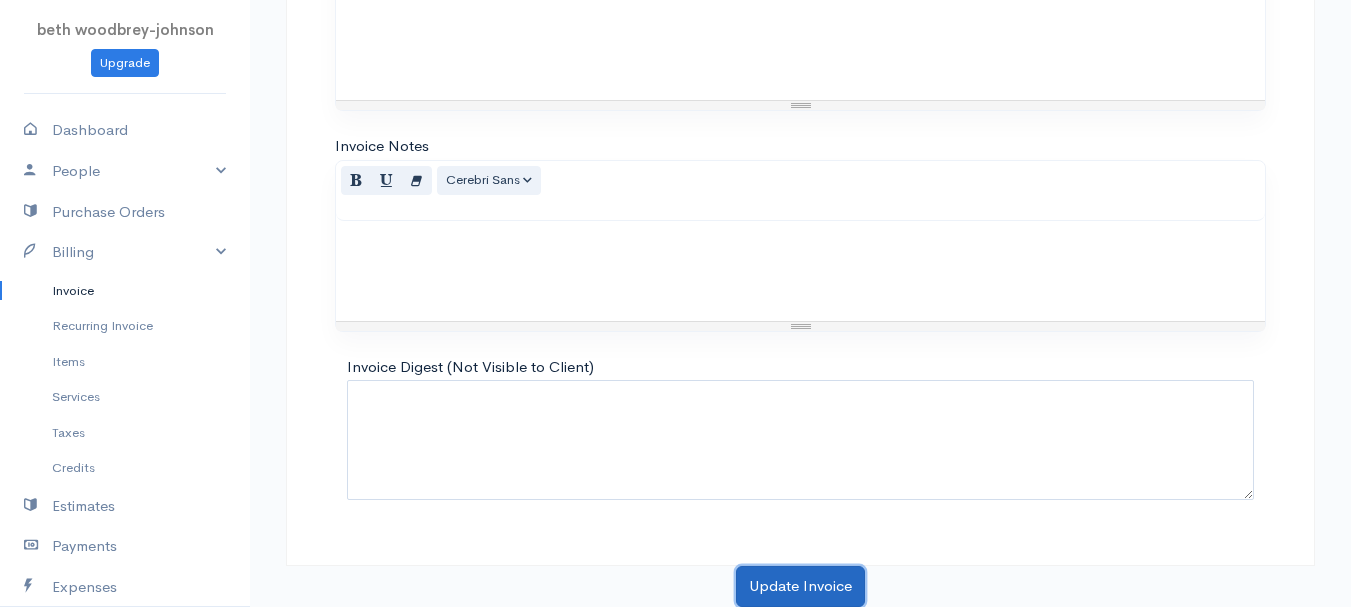 click on "Update Invoice" at bounding box center [800, 586] 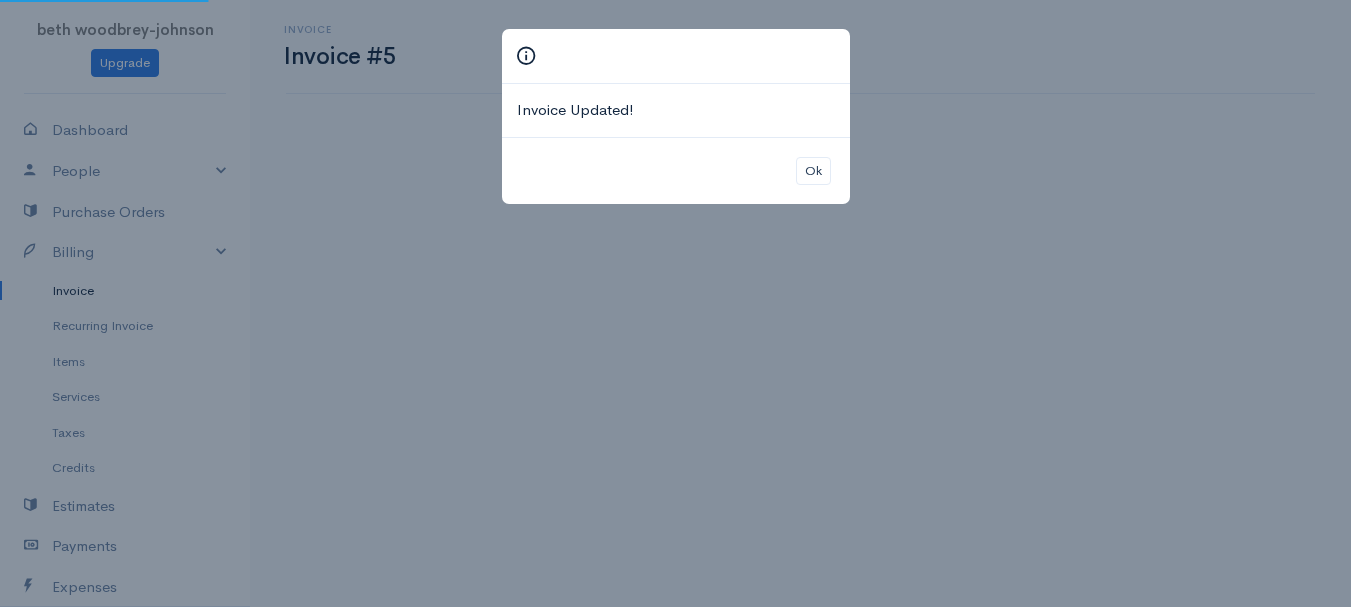scroll, scrollTop: 0, scrollLeft: 0, axis: both 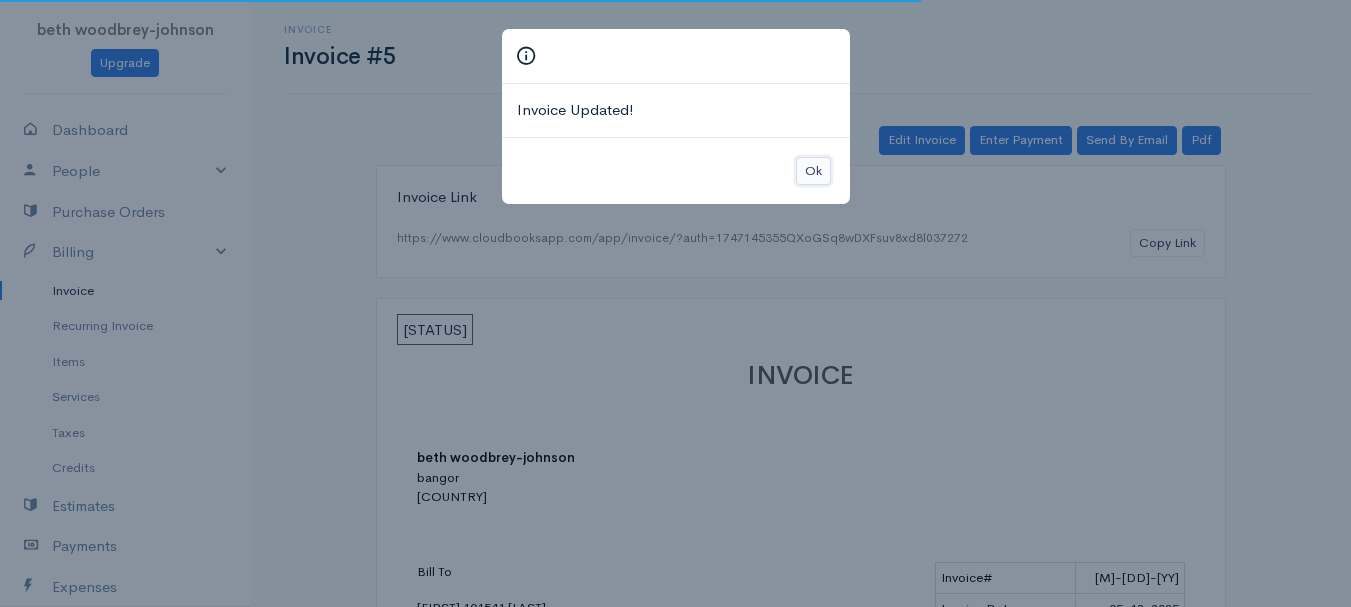 click on "Ok" at bounding box center (813, 171) 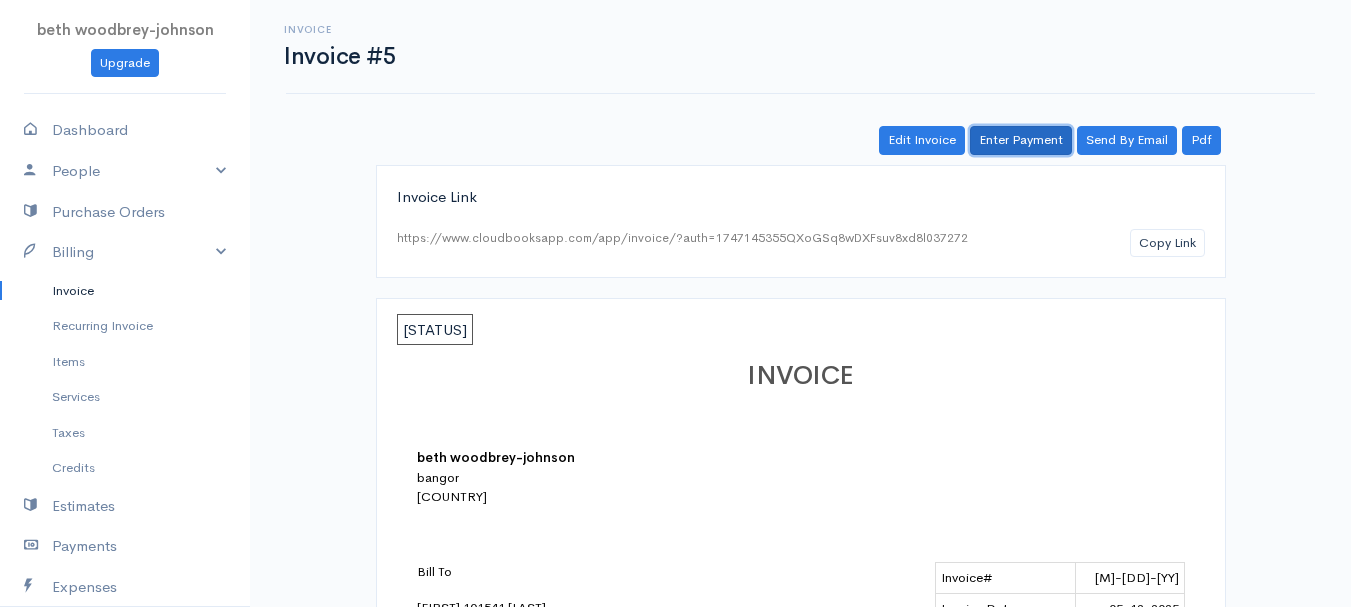 click on "Enter Payment" at bounding box center (1021, 140) 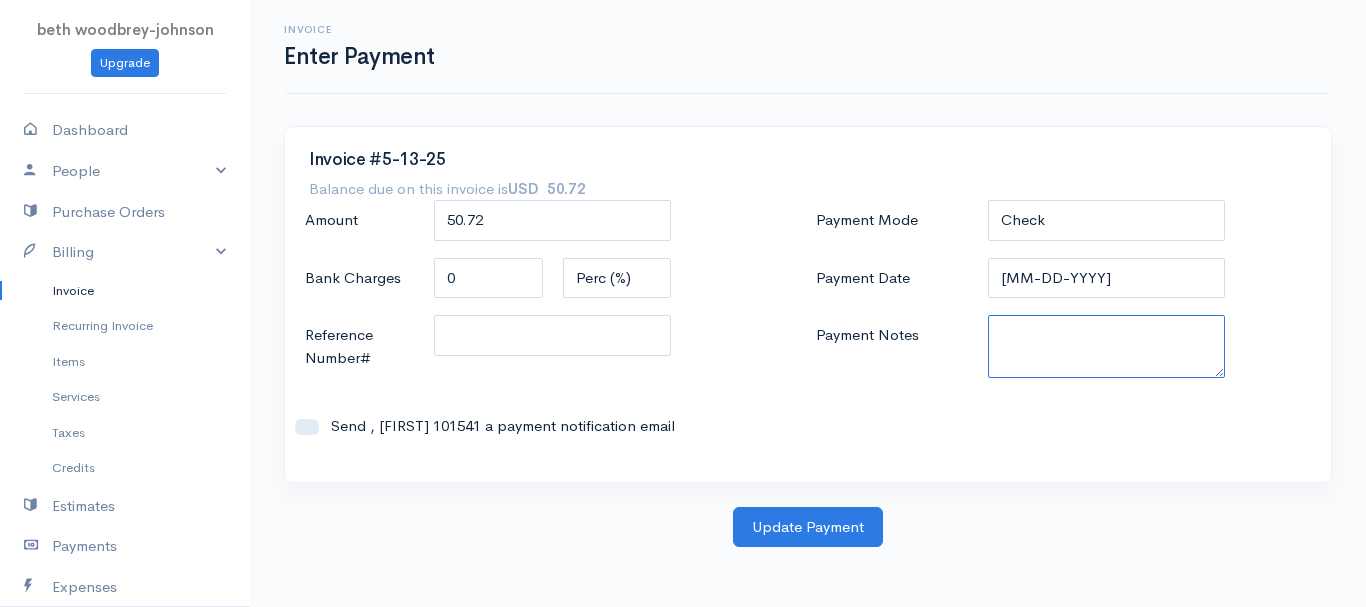 click on "Payment Notes" at bounding box center (1107, 346) 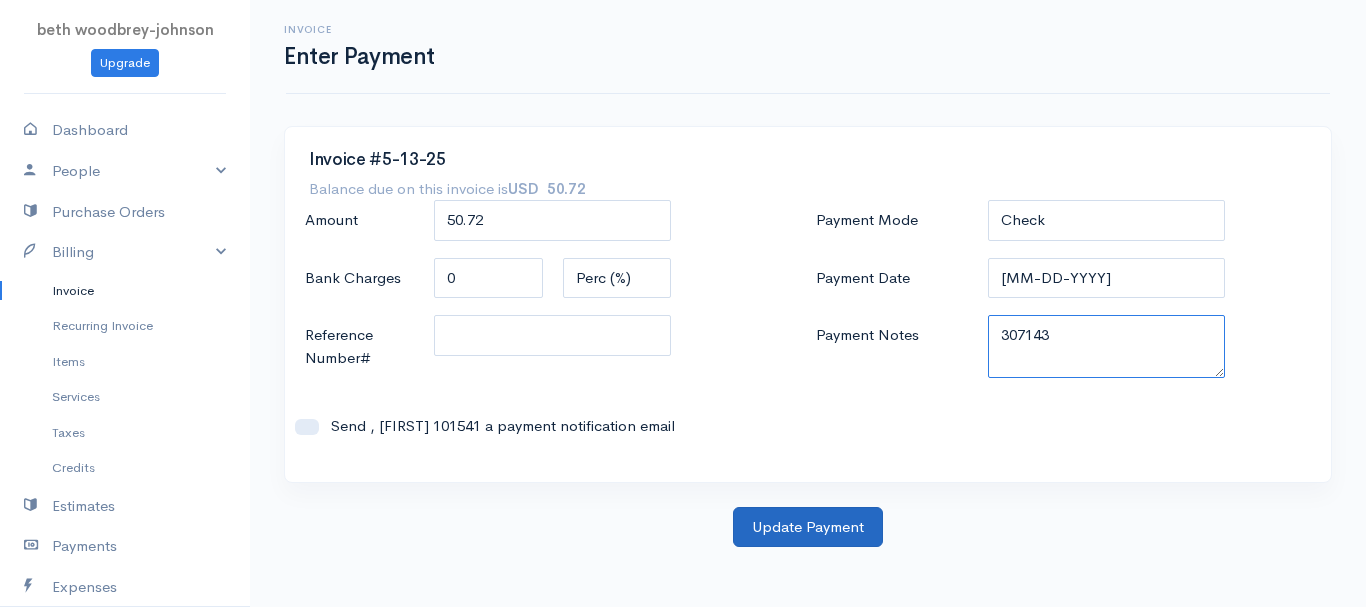 type on "307143" 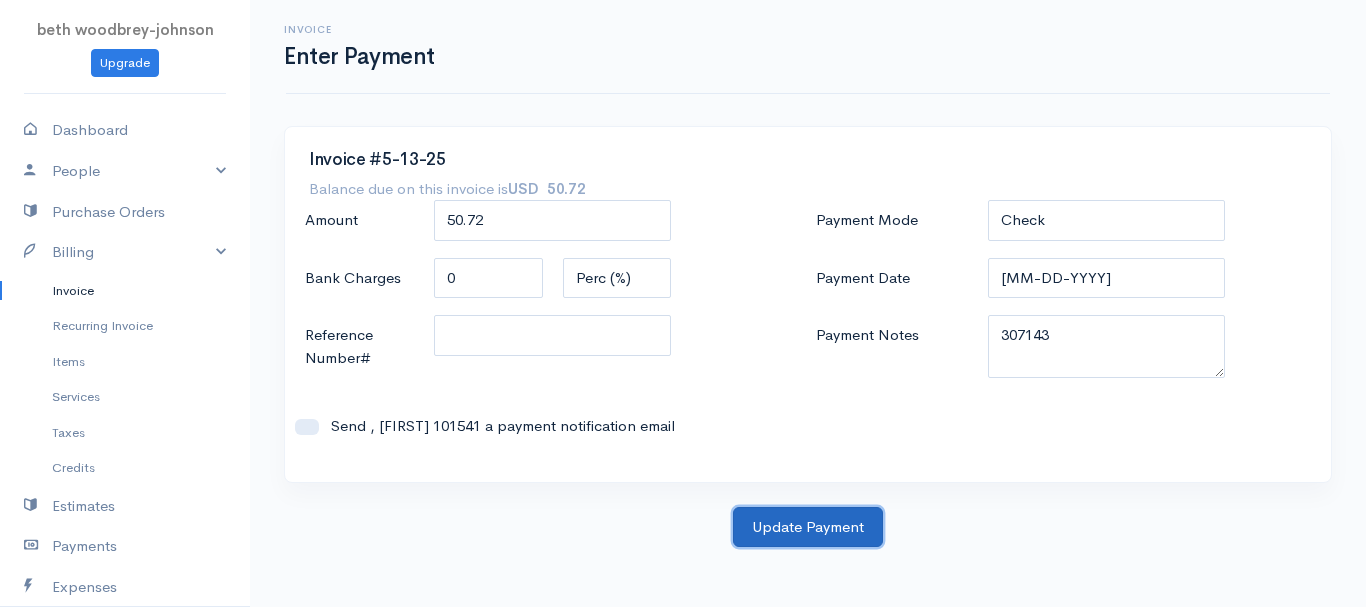 click on "Update Payment" at bounding box center [808, 527] 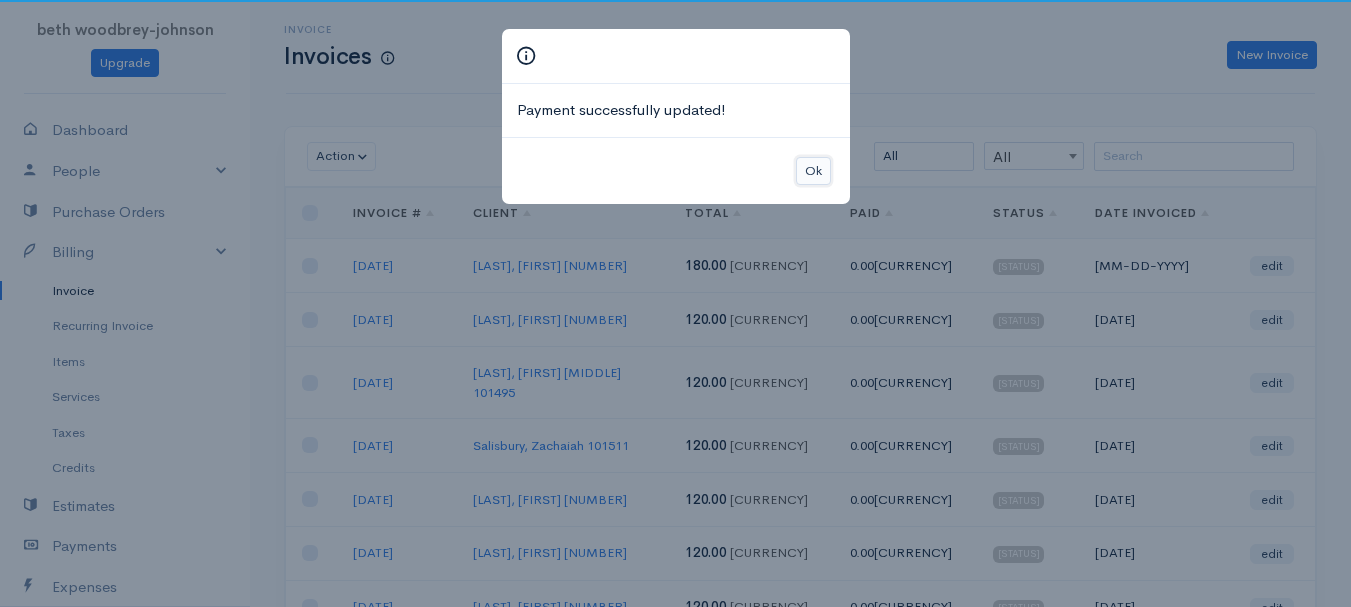 click on "Ok" at bounding box center (813, 171) 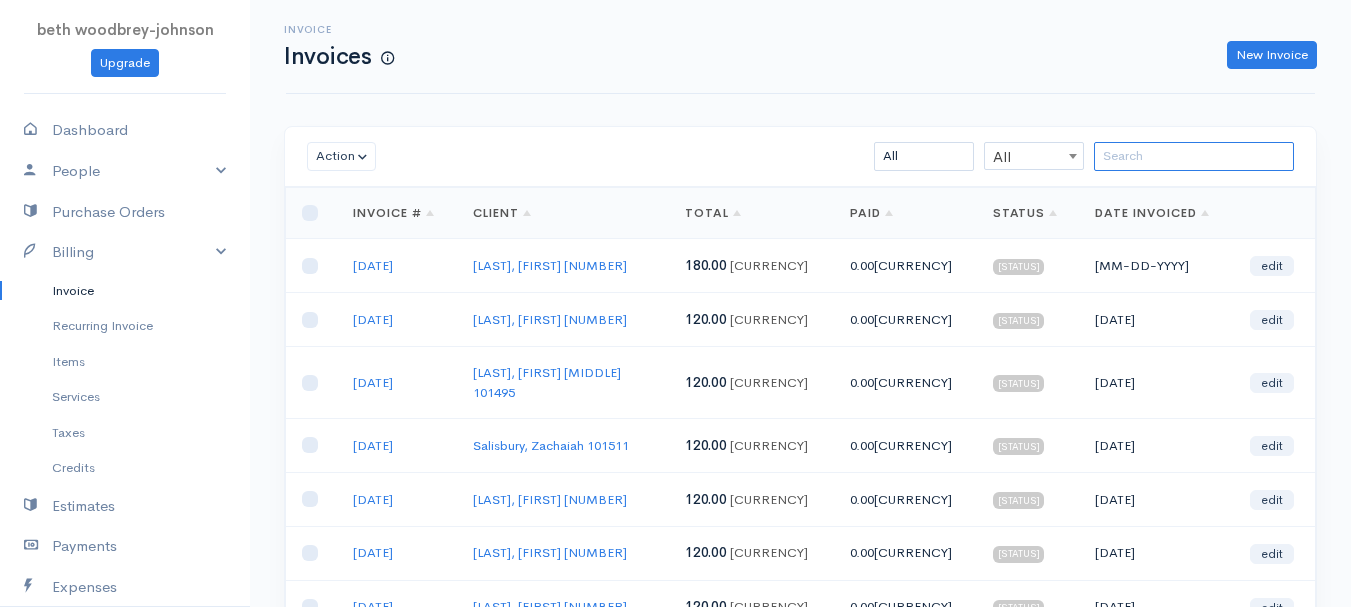 click at bounding box center [1194, 156] 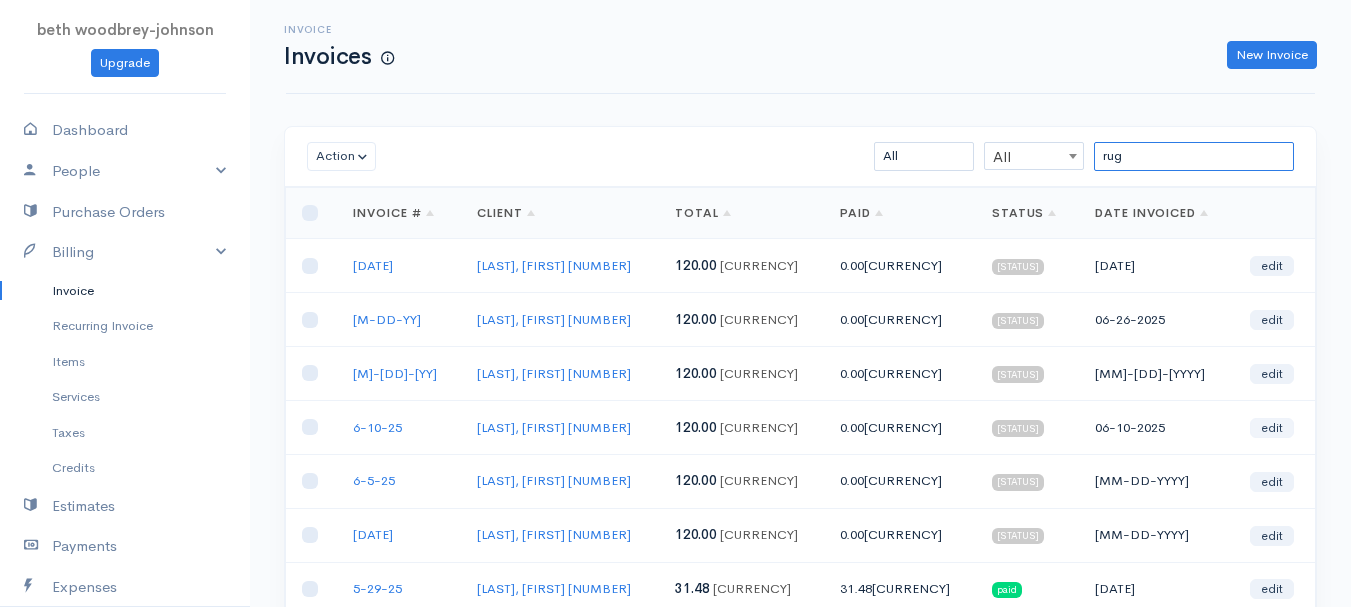 type on "rug" 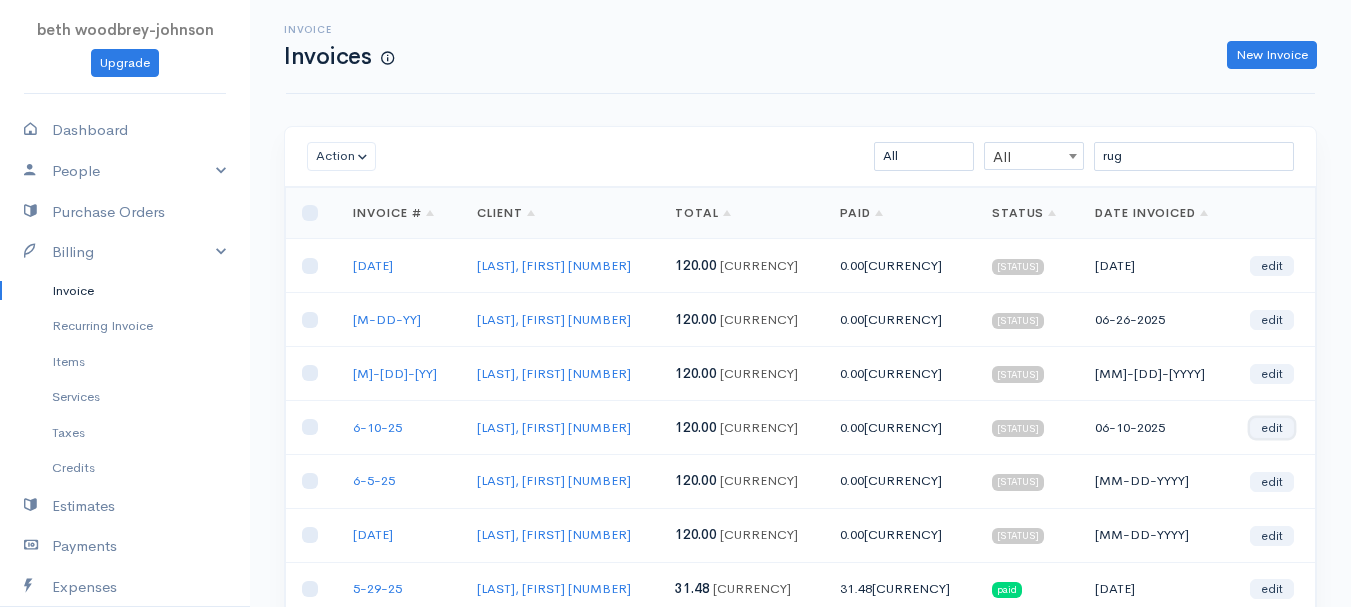 click on "edit" at bounding box center (1272, 428) 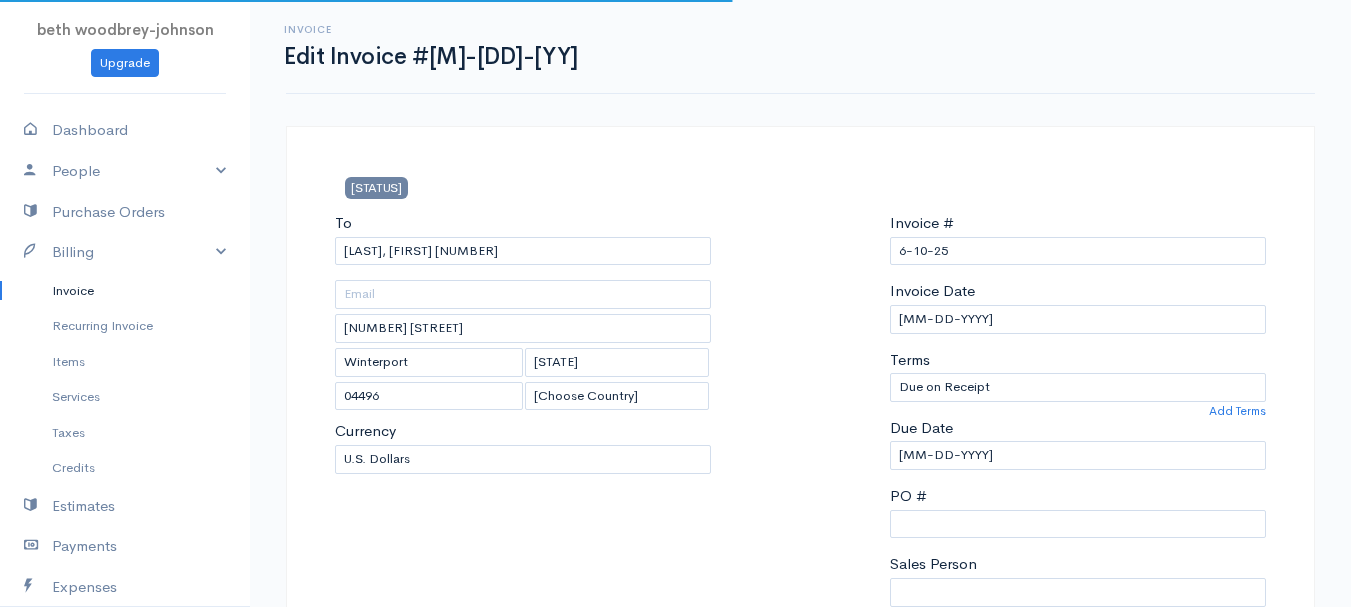 scroll, scrollTop: 400, scrollLeft: 0, axis: vertical 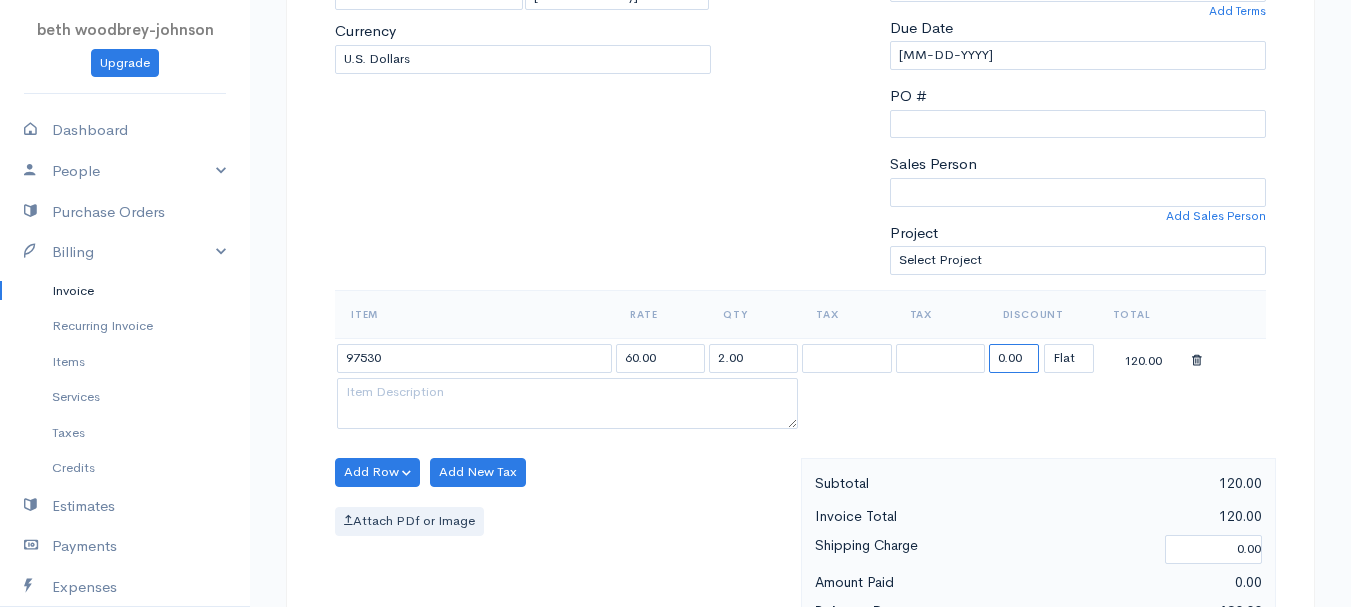 click on "0.00" at bounding box center (1014, 358) 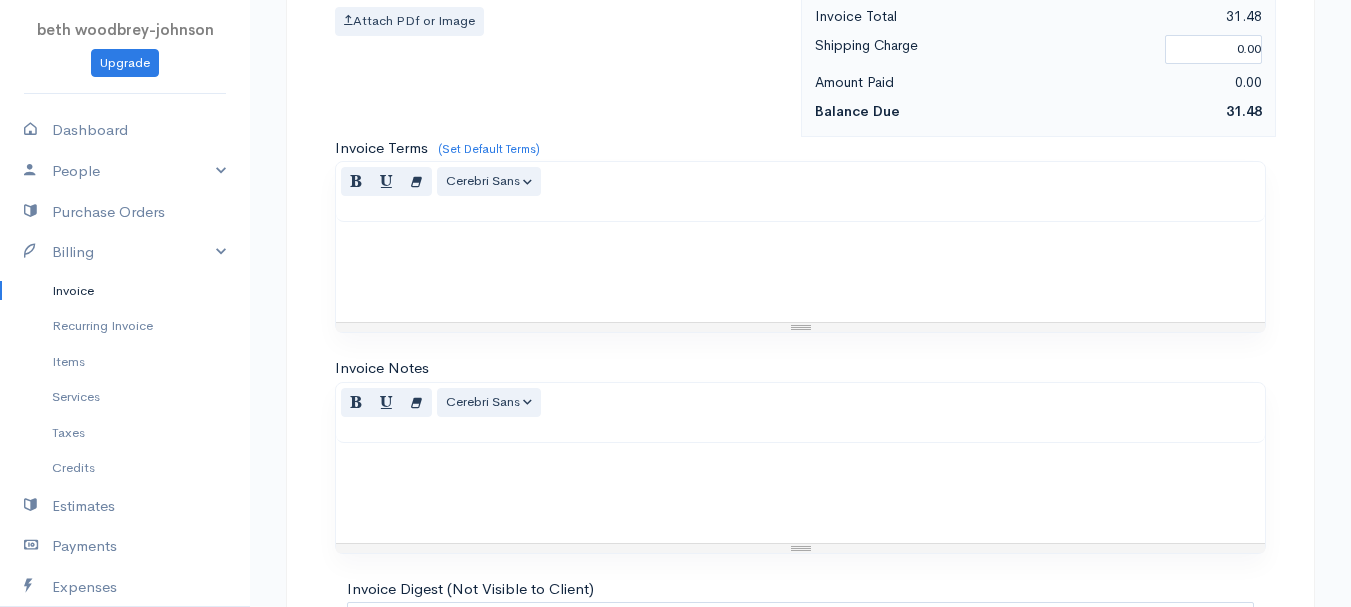 scroll, scrollTop: 1122, scrollLeft: 0, axis: vertical 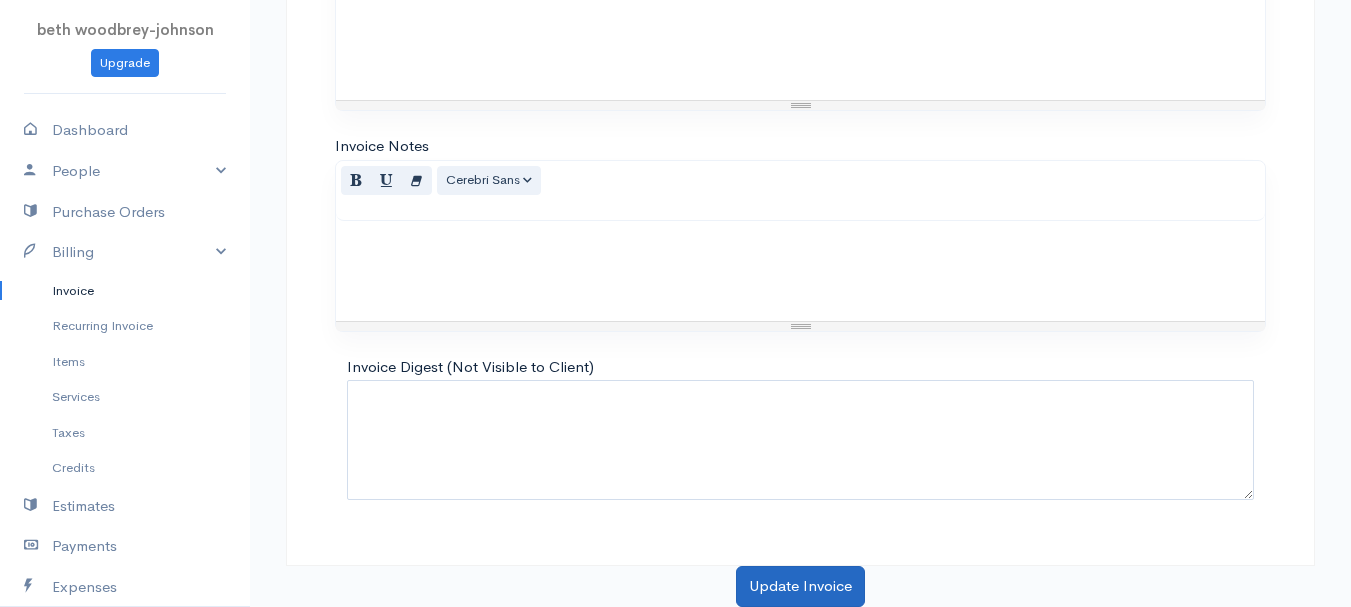 type on "88.52" 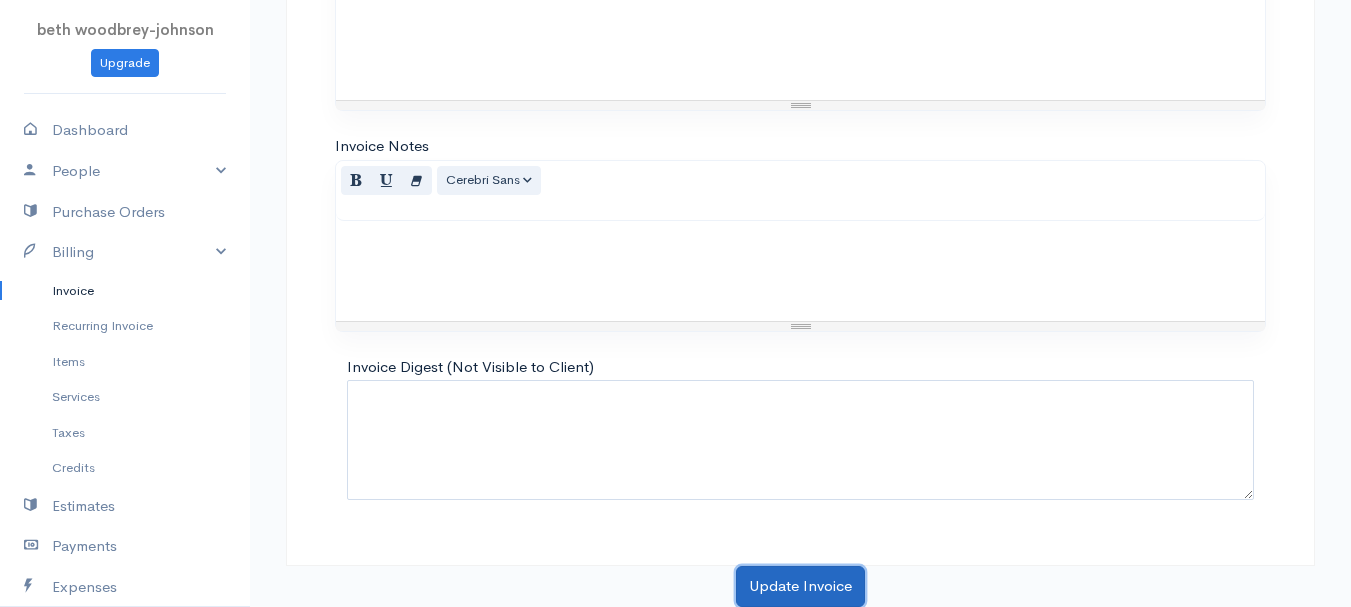 click on "Update Invoice" at bounding box center [800, 586] 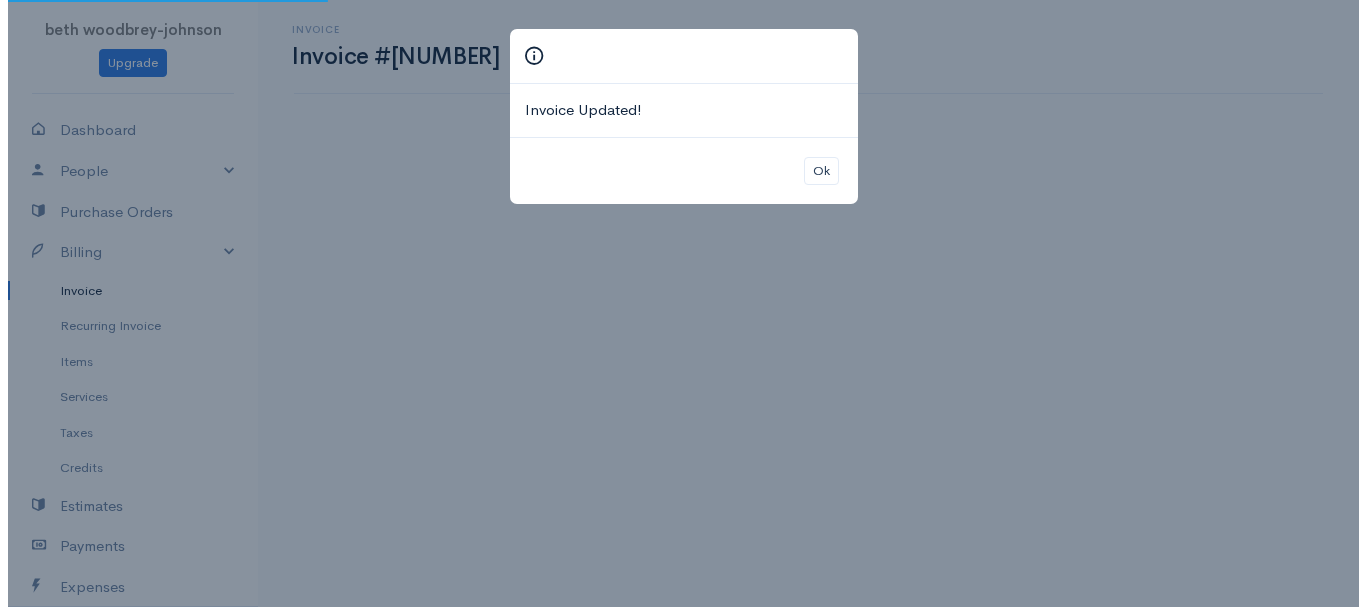 scroll, scrollTop: 0, scrollLeft: 0, axis: both 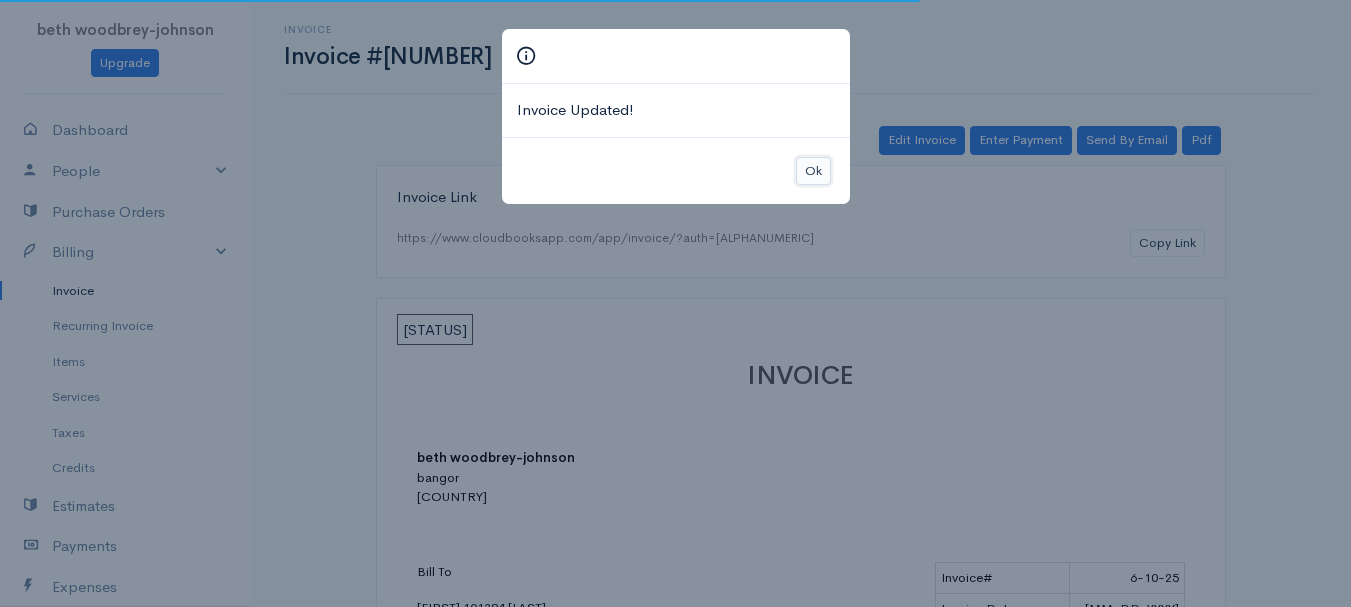 click on "Ok" at bounding box center [813, 171] 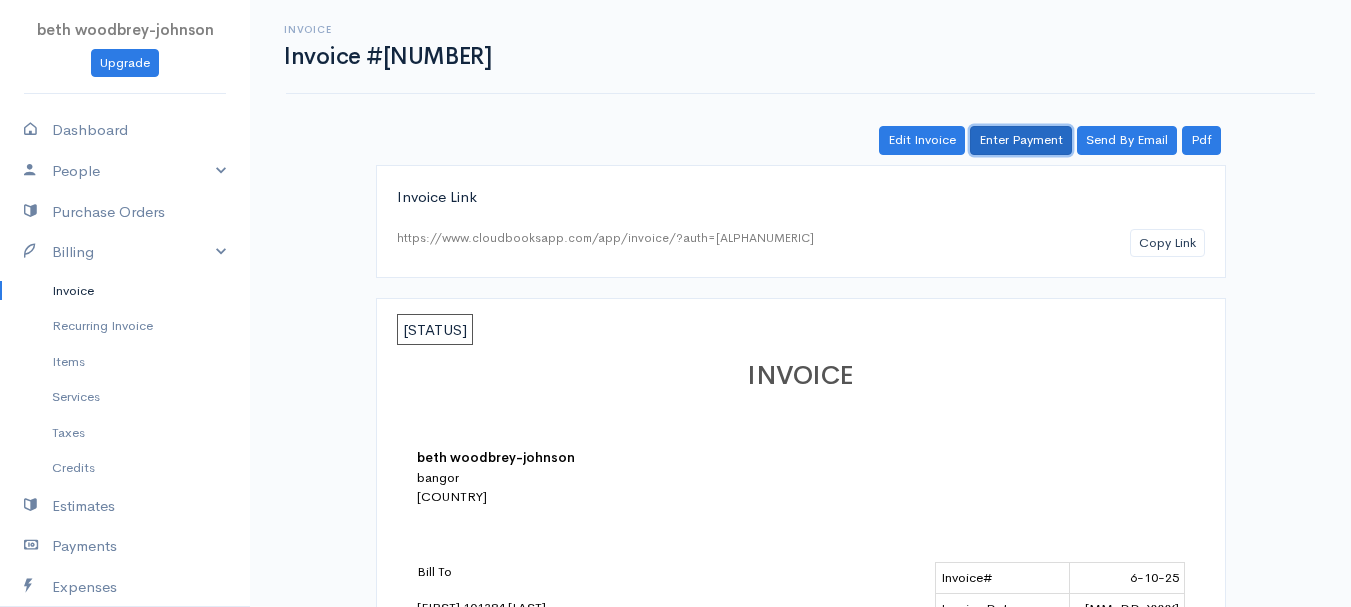 click on "Enter Payment" at bounding box center [1021, 140] 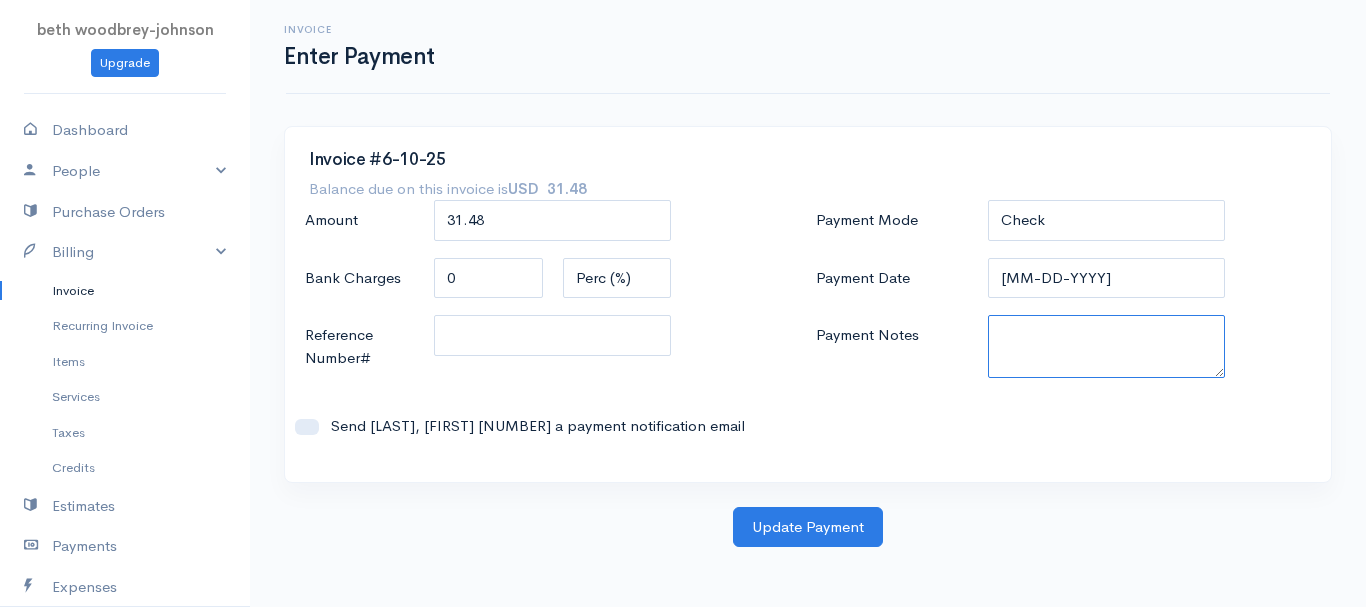 click on "Payment Notes" at bounding box center (1107, 346) 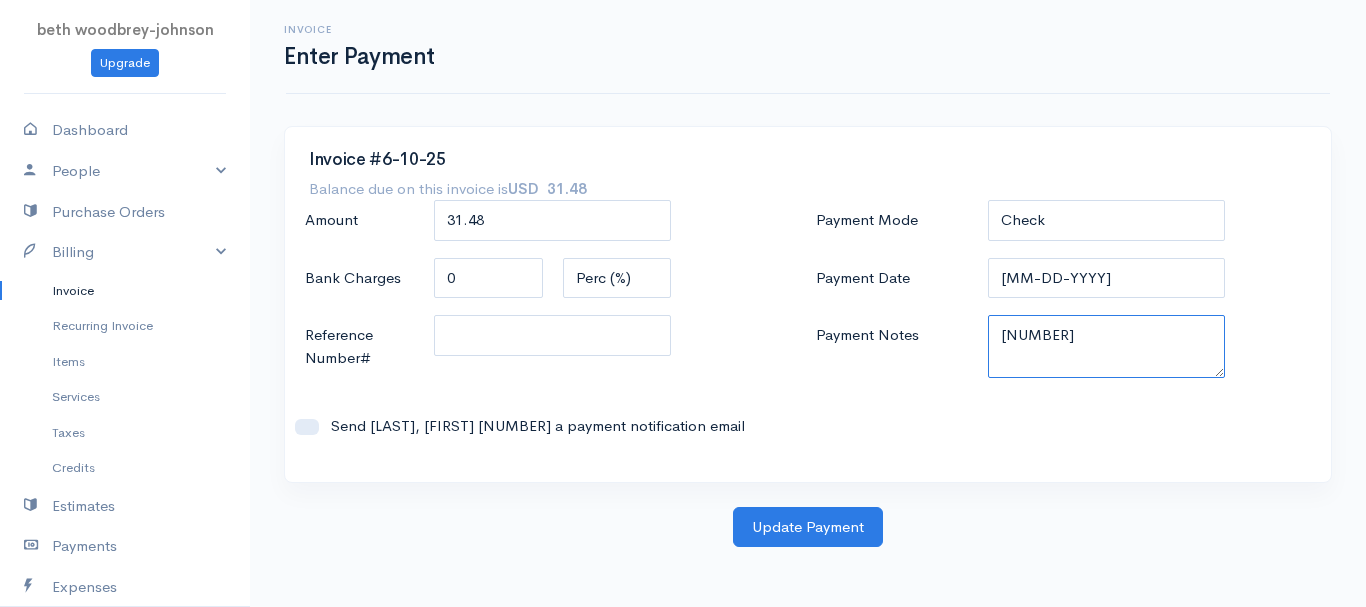 drag, startPoint x: 1119, startPoint y: 342, endPoint x: 979, endPoint y: 334, distance: 140.22838 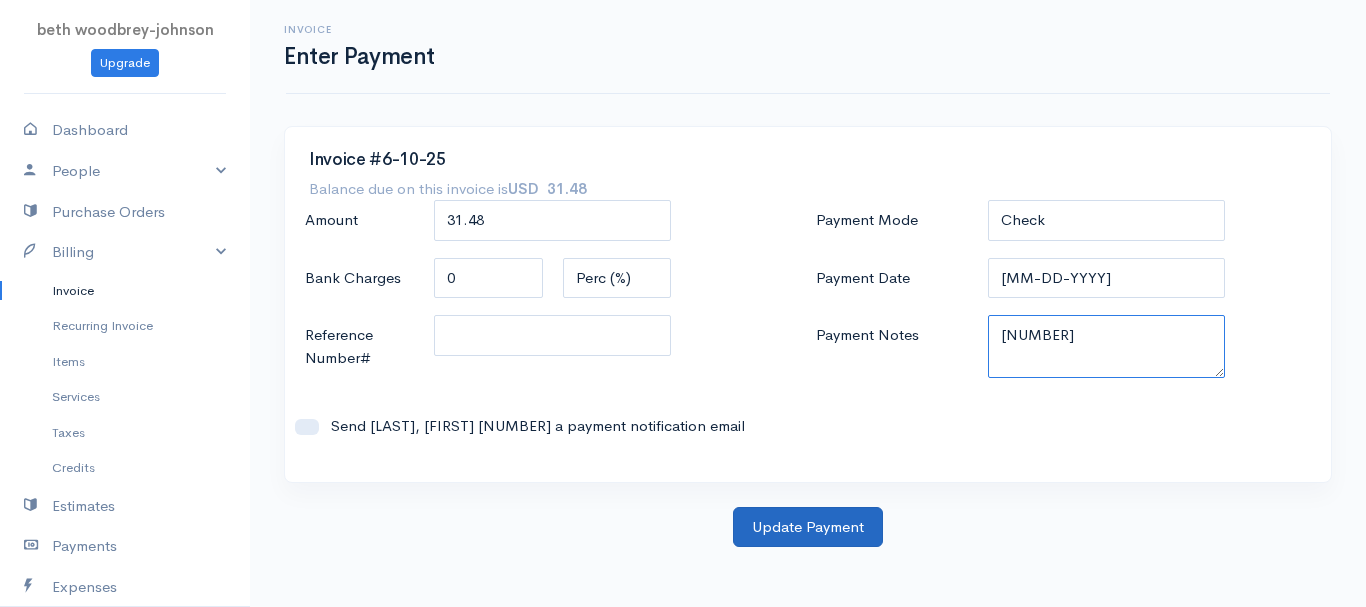 type on "[NUMBER]" 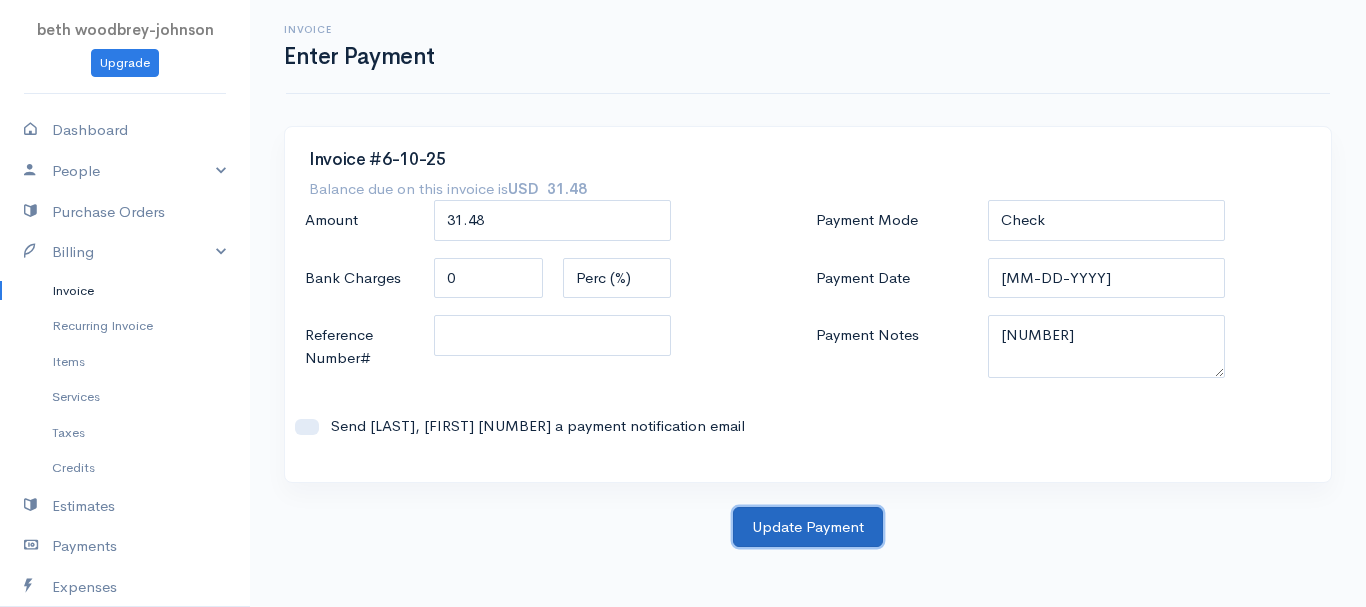 click on "Update Payment" at bounding box center [808, 527] 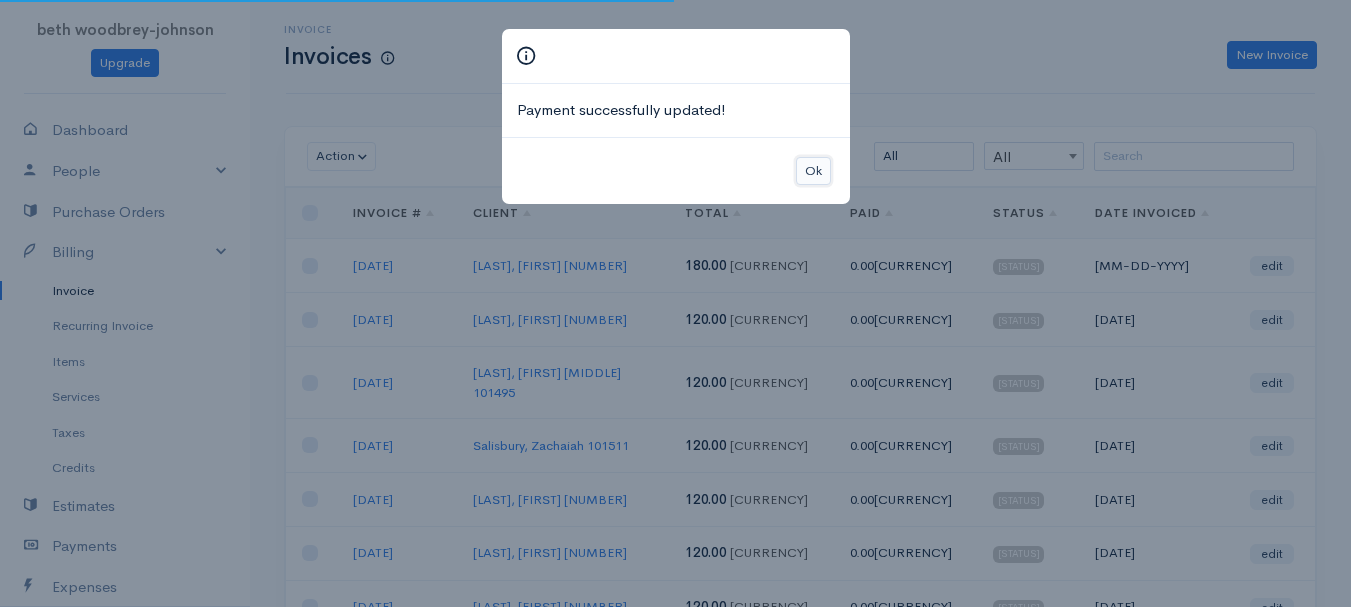 click on "Ok" at bounding box center [813, 171] 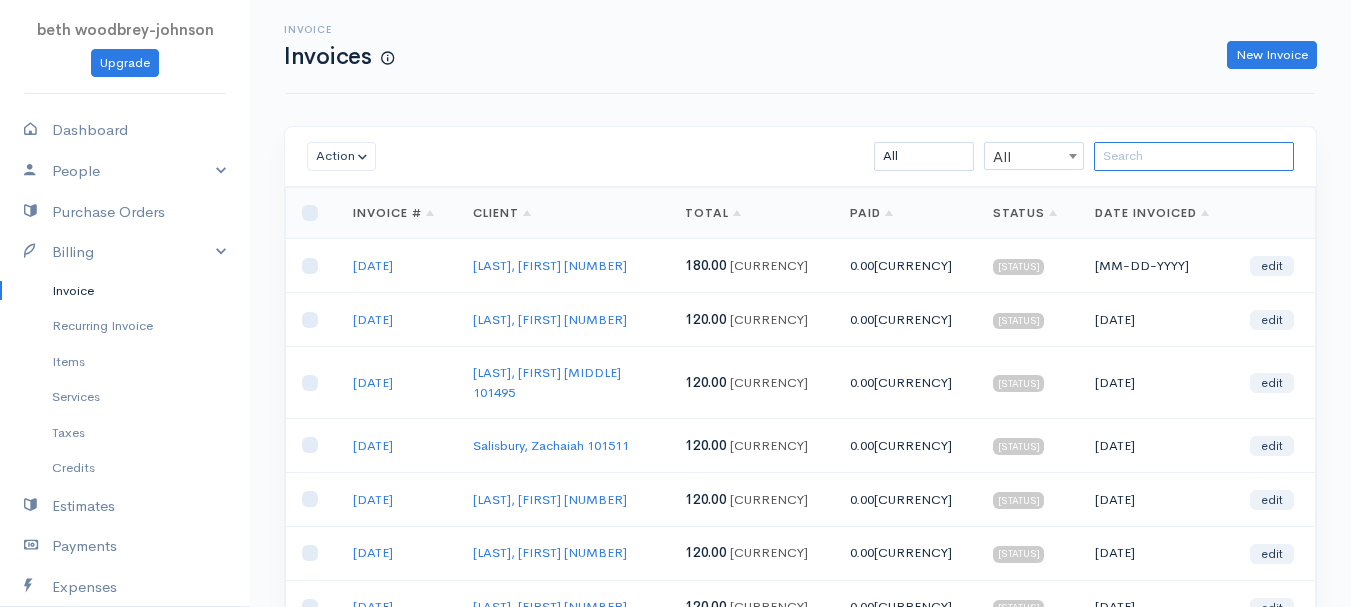 click at bounding box center (1194, 156) 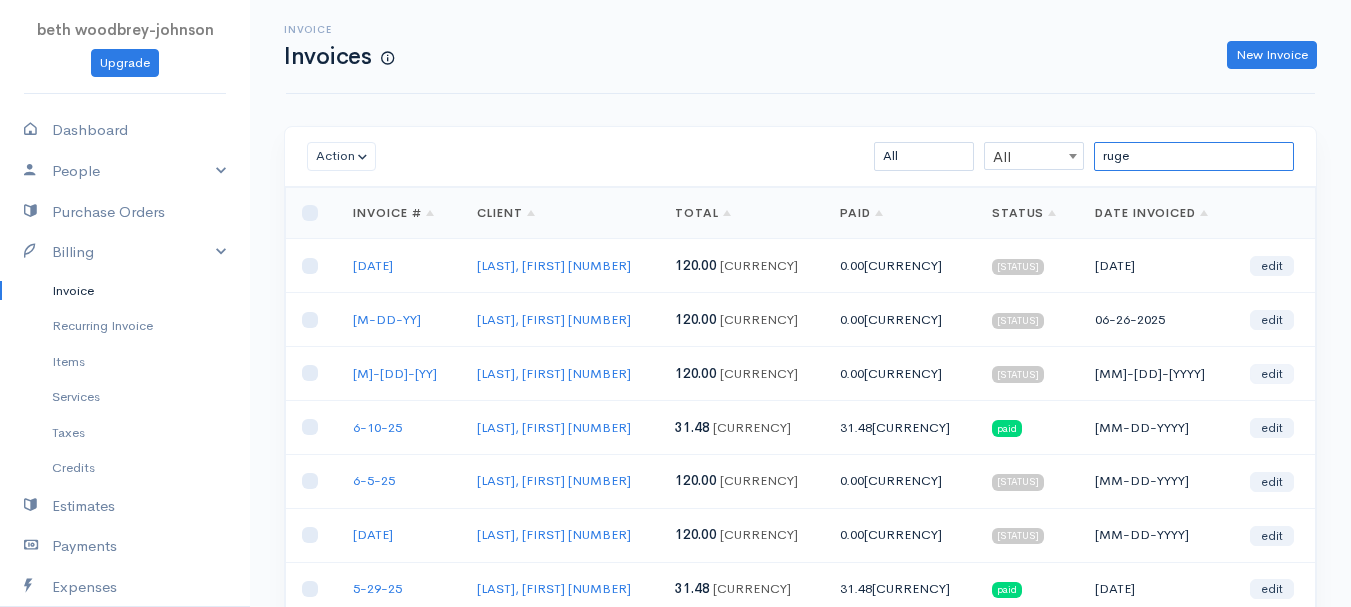 type on "ruge" 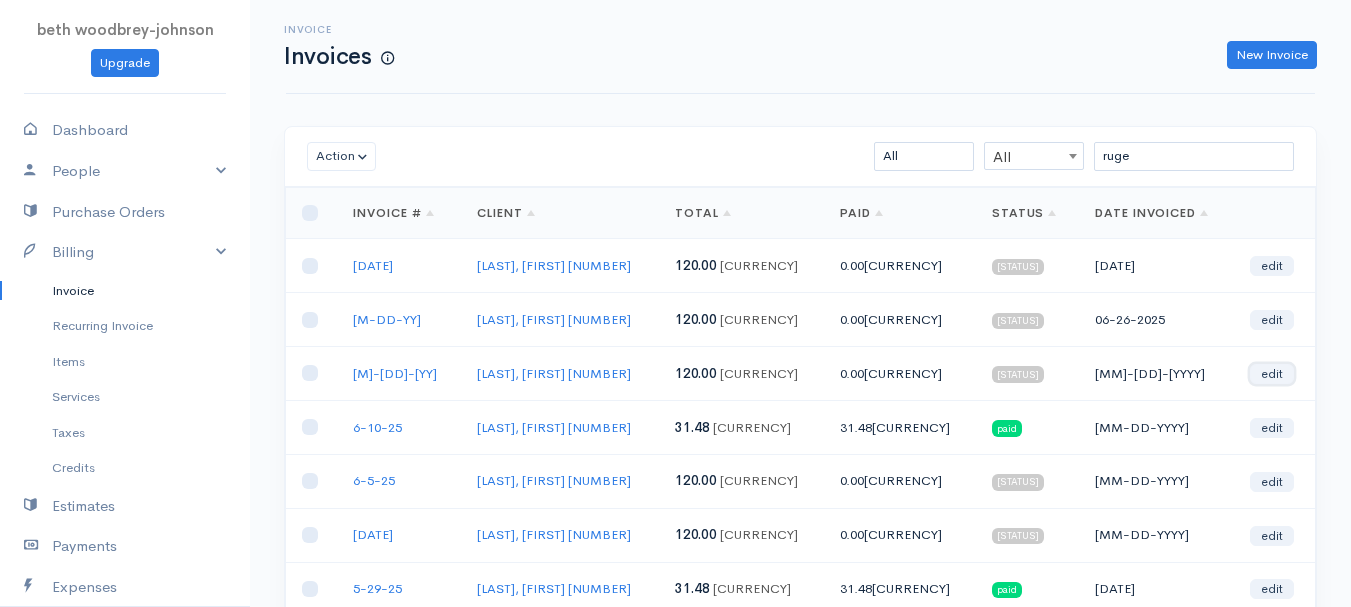 click on "edit" at bounding box center [1272, 374] 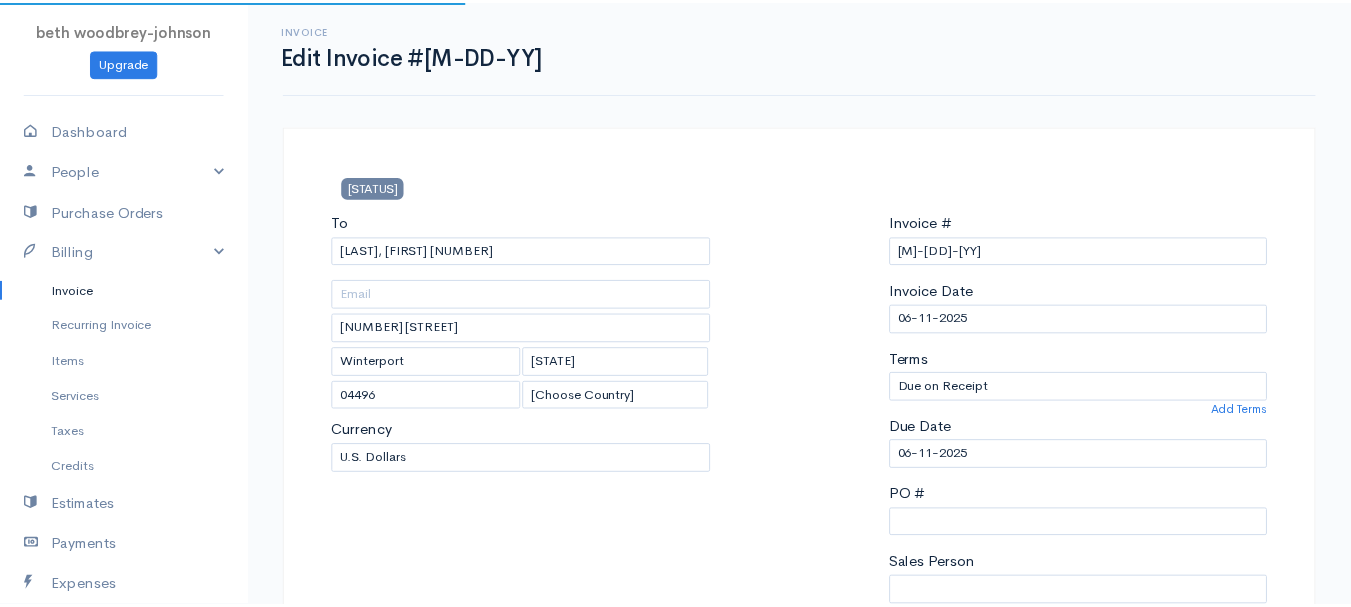 scroll, scrollTop: 400, scrollLeft: 0, axis: vertical 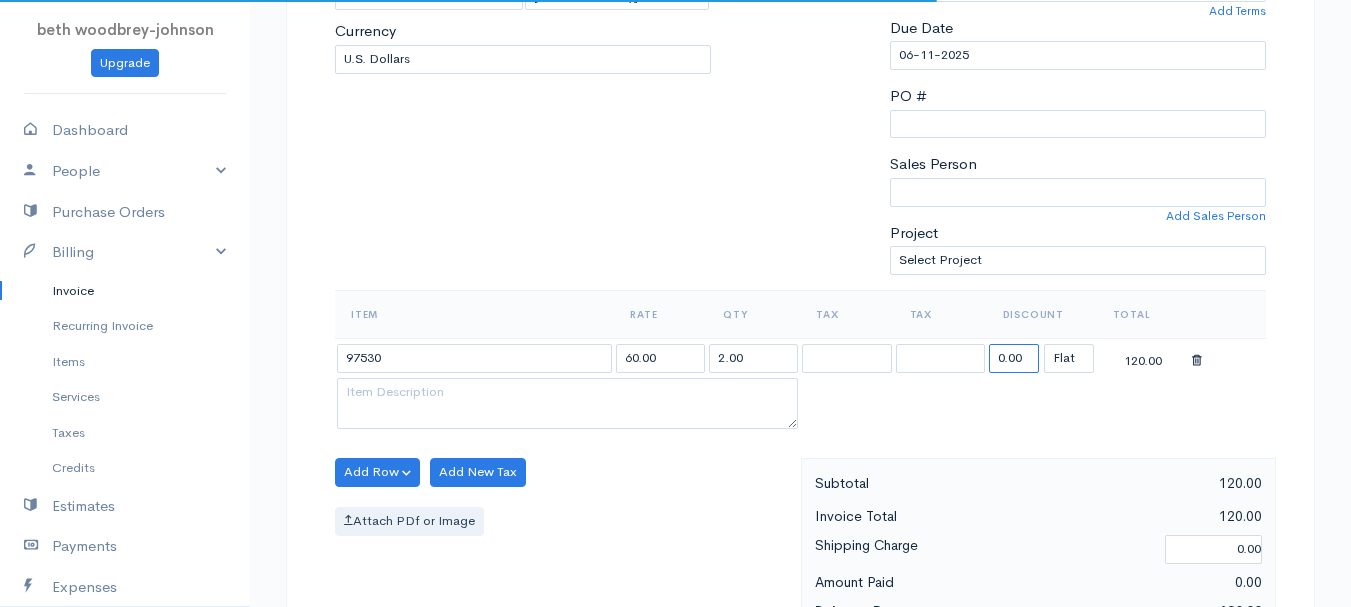 click on "0.00" at bounding box center (1014, 358) 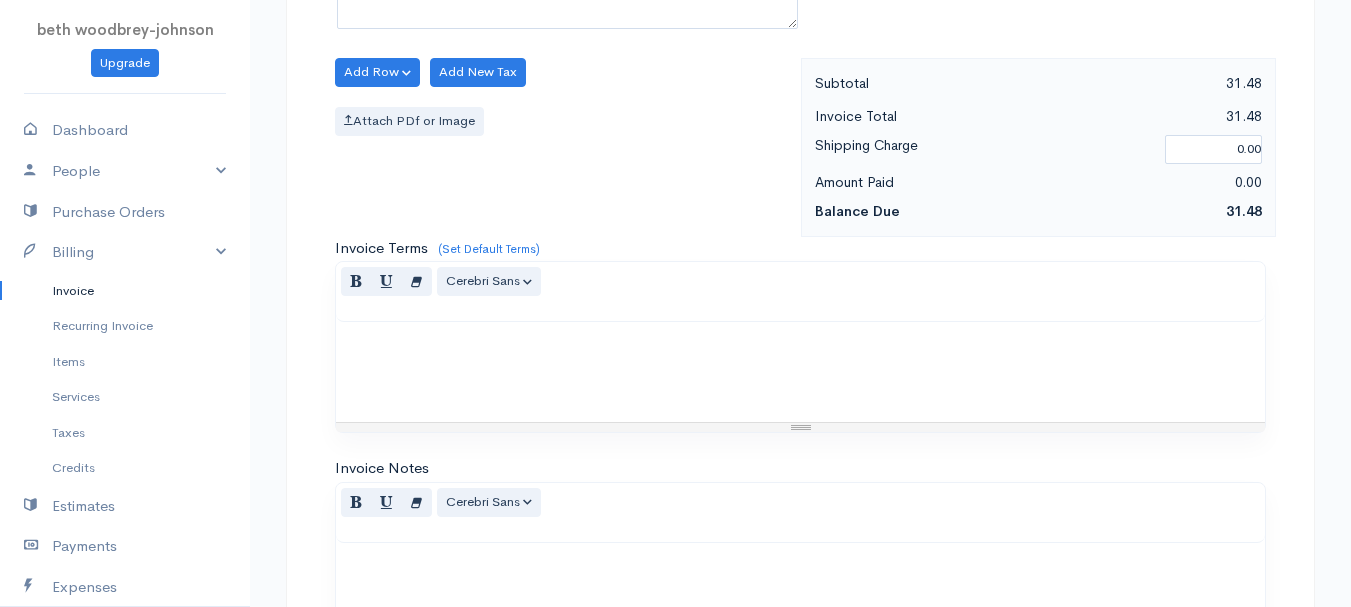 scroll, scrollTop: 1122, scrollLeft: 0, axis: vertical 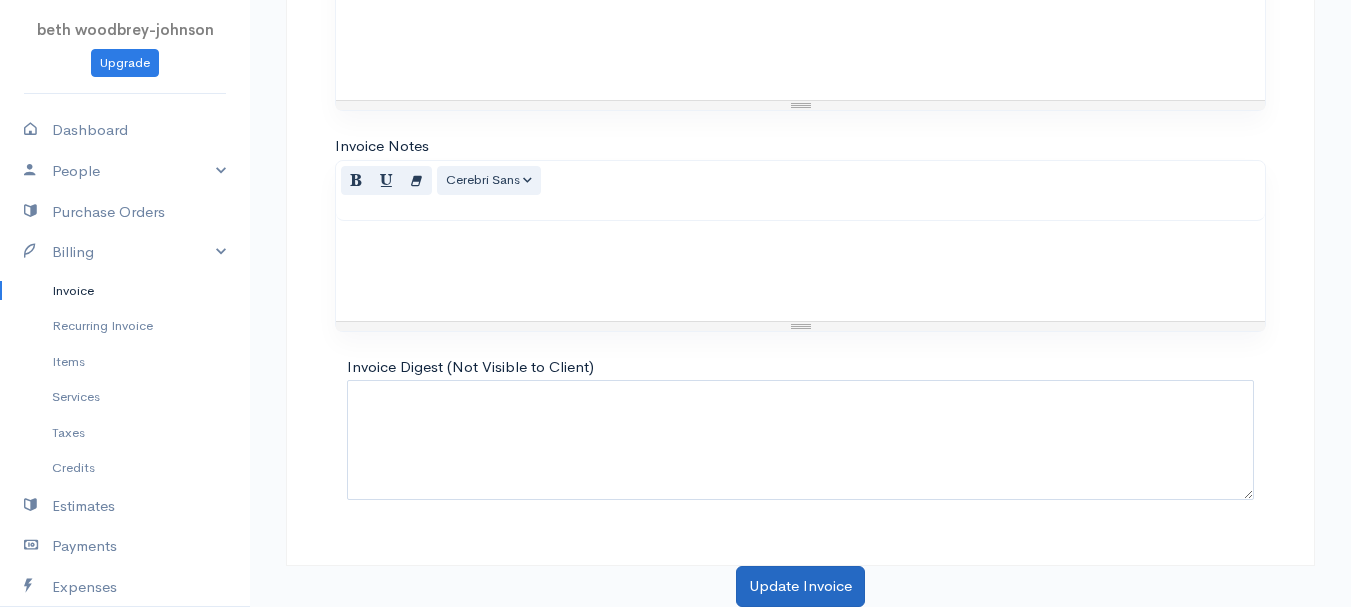 type on "88.52" 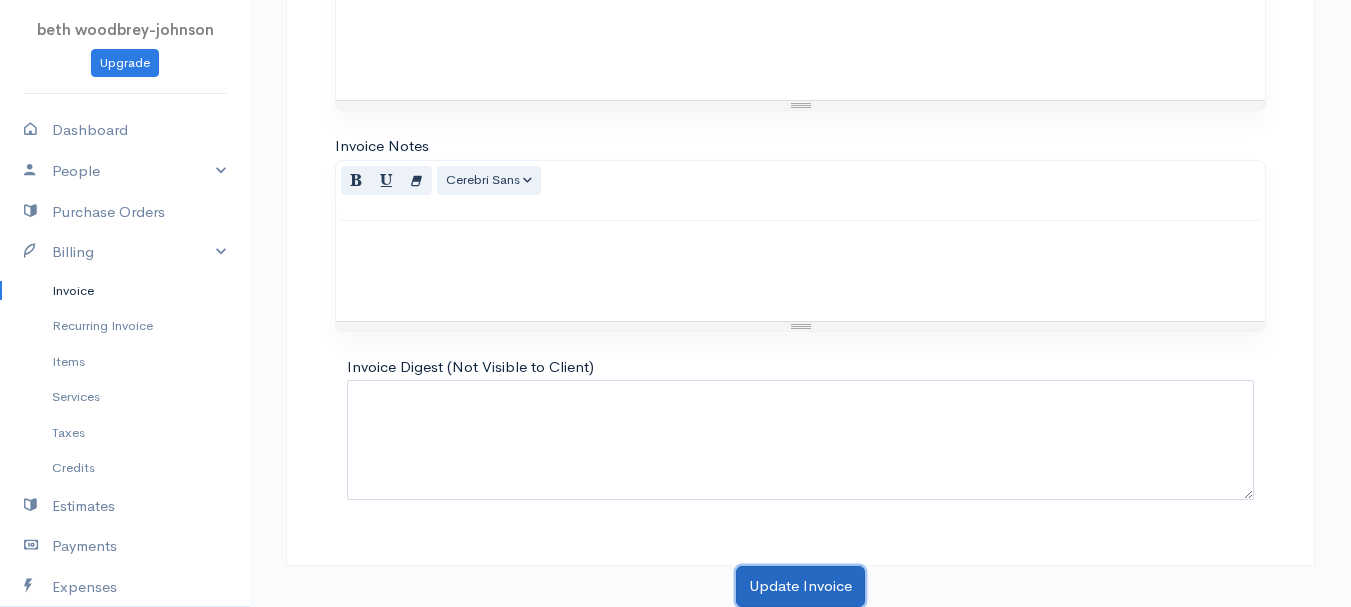 click on "Update Invoice" at bounding box center (800, 586) 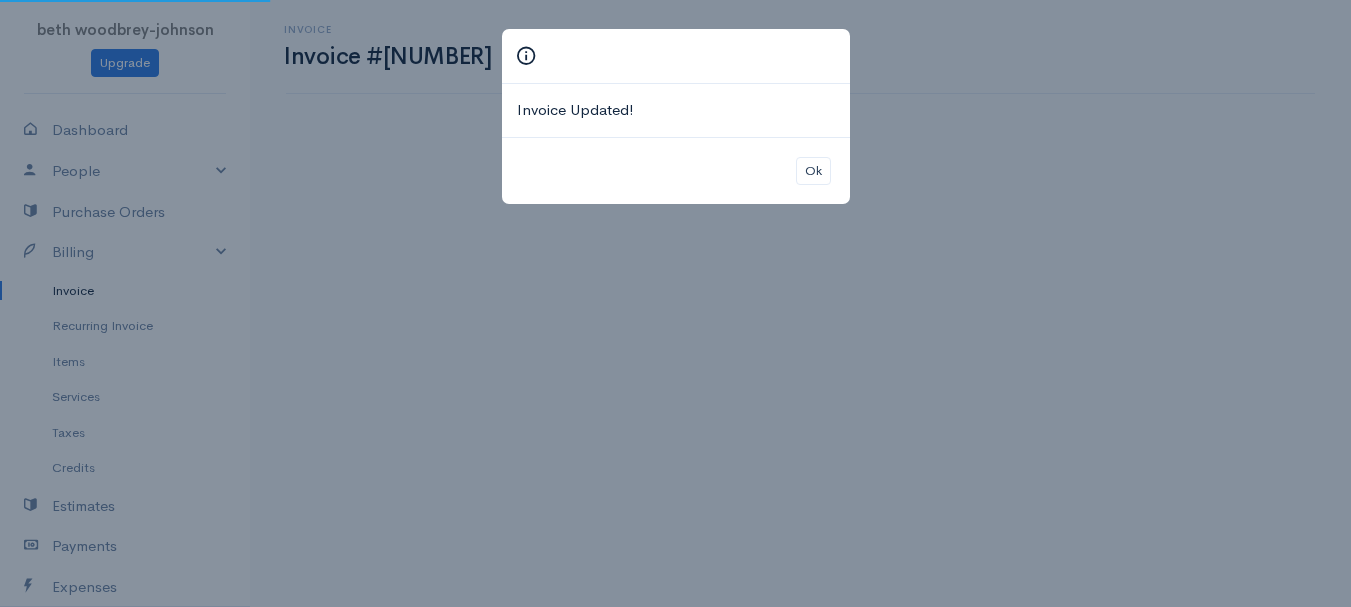 scroll, scrollTop: 0, scrollLeft: 0, axis: both 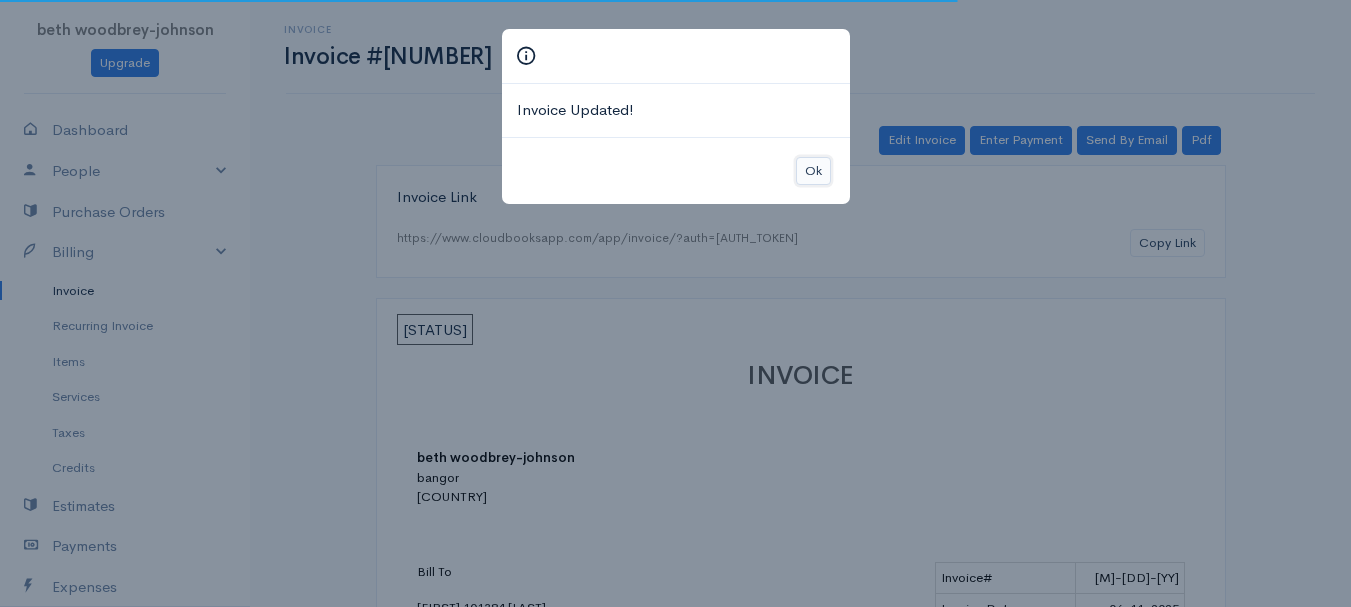 click on "Ok" at bounding box center (813, 171) 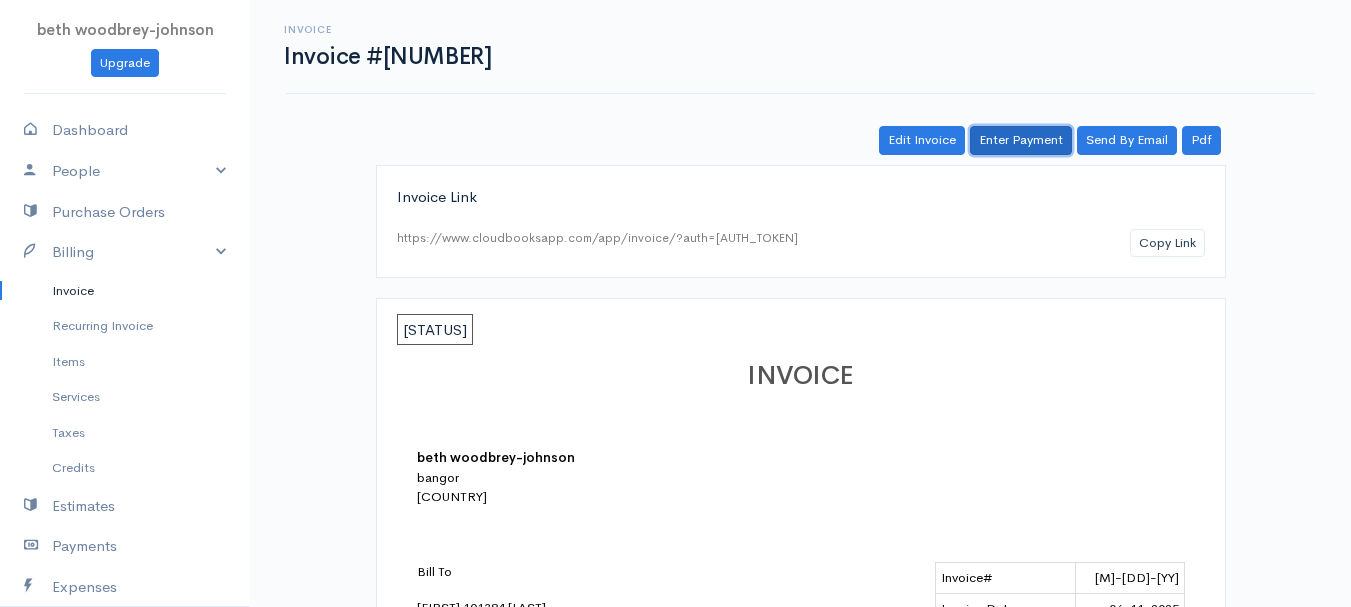 click on "Enter Payment" at bounding box center [1021, 140] 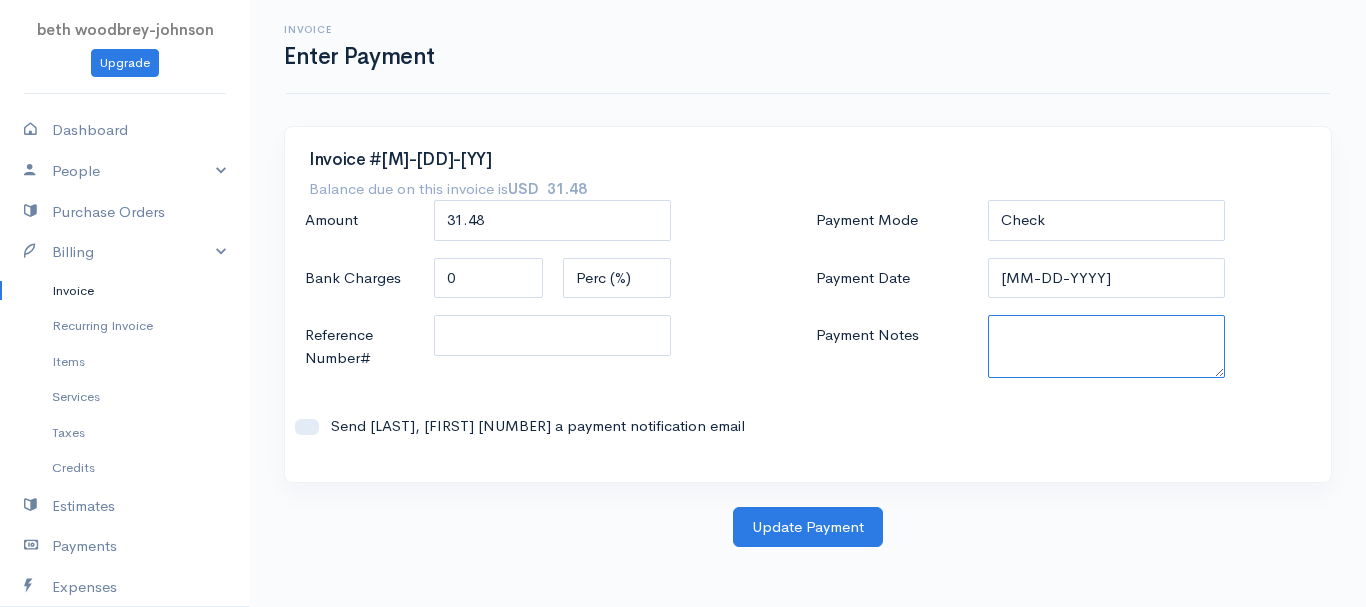 paste on "[NUMBER]" 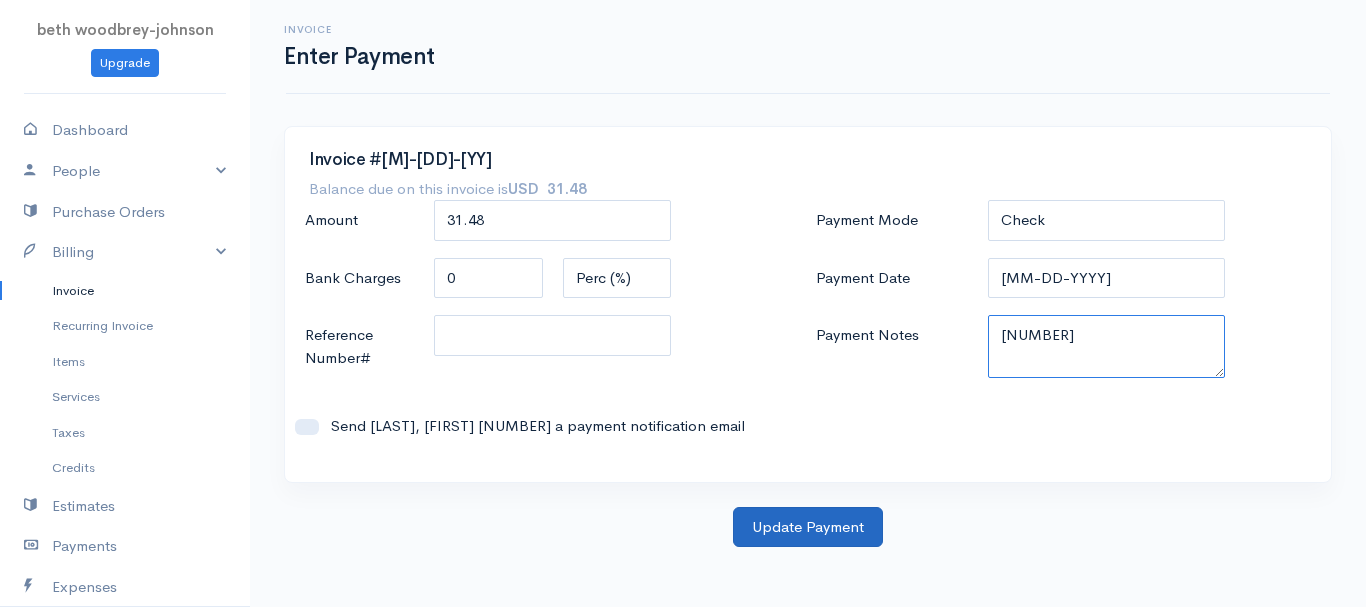 type on "[NUMBER]" 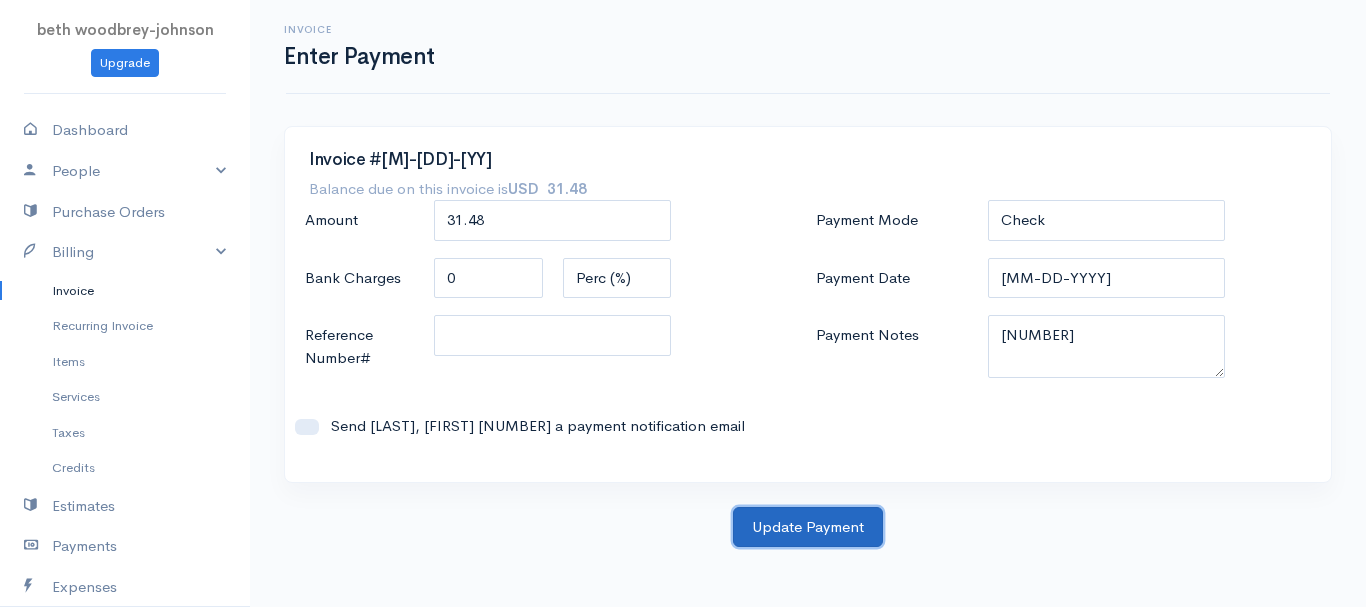 click on "Update Payment" at bounding box center (808, 527) 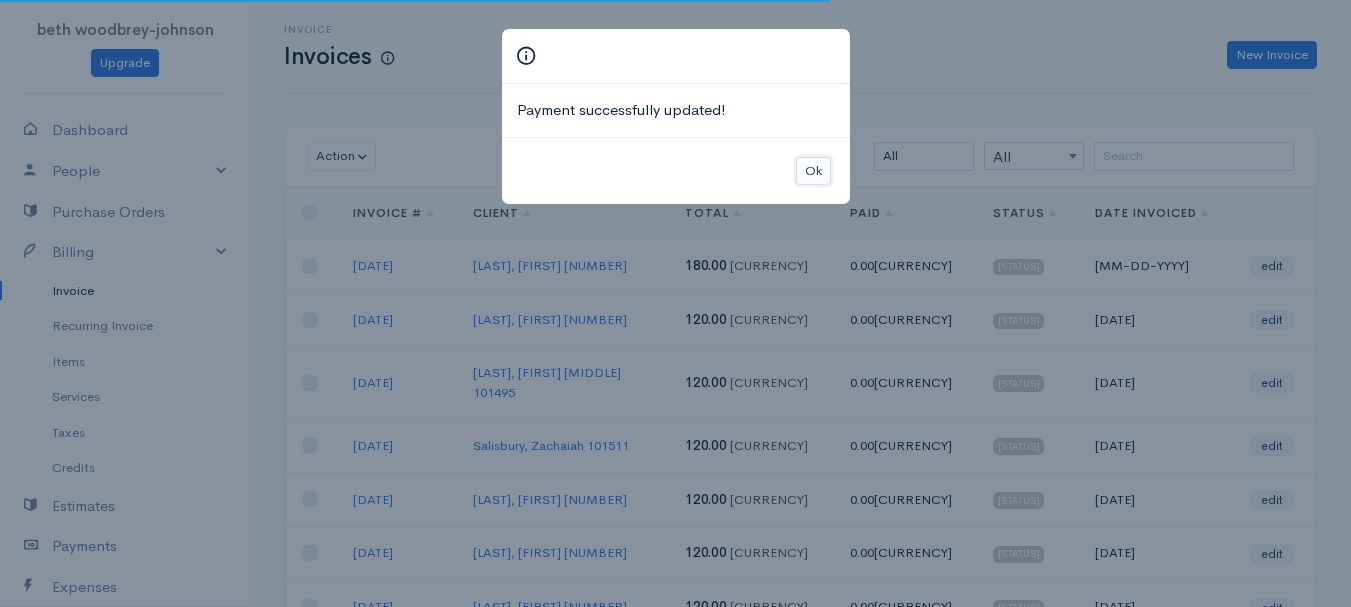 click on "Ok" at bounding box center [813, 171] 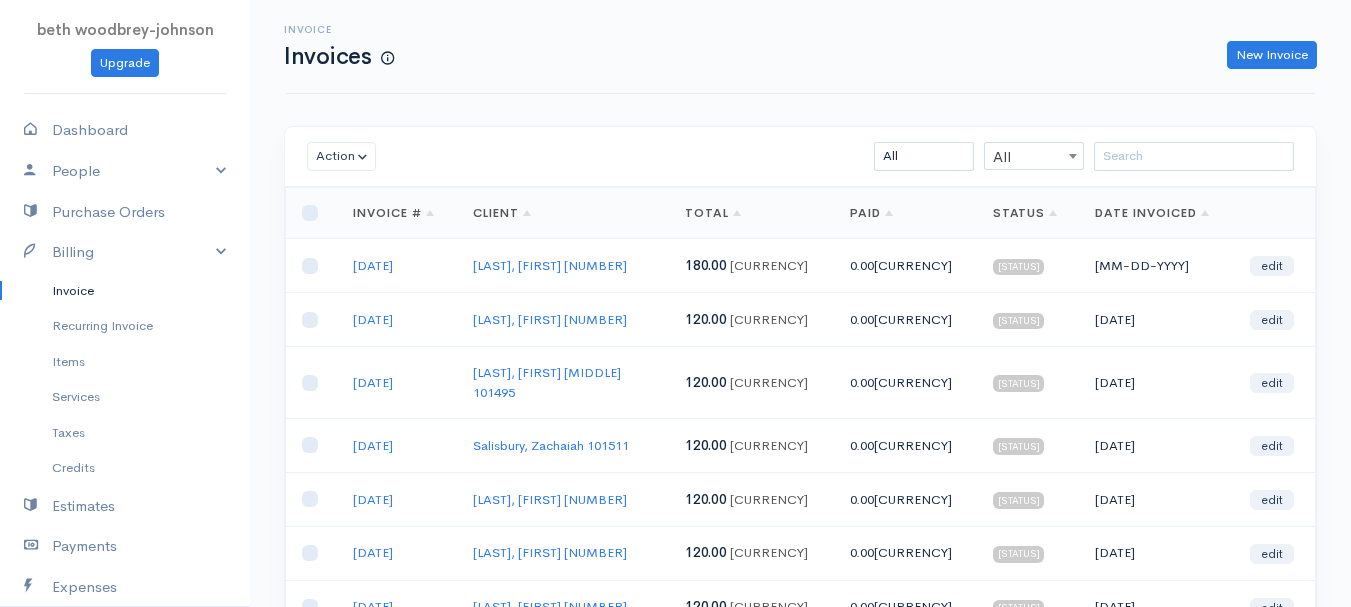 click on "Invoice
Invoices
New Invoice" at bounding box center (800, 47) 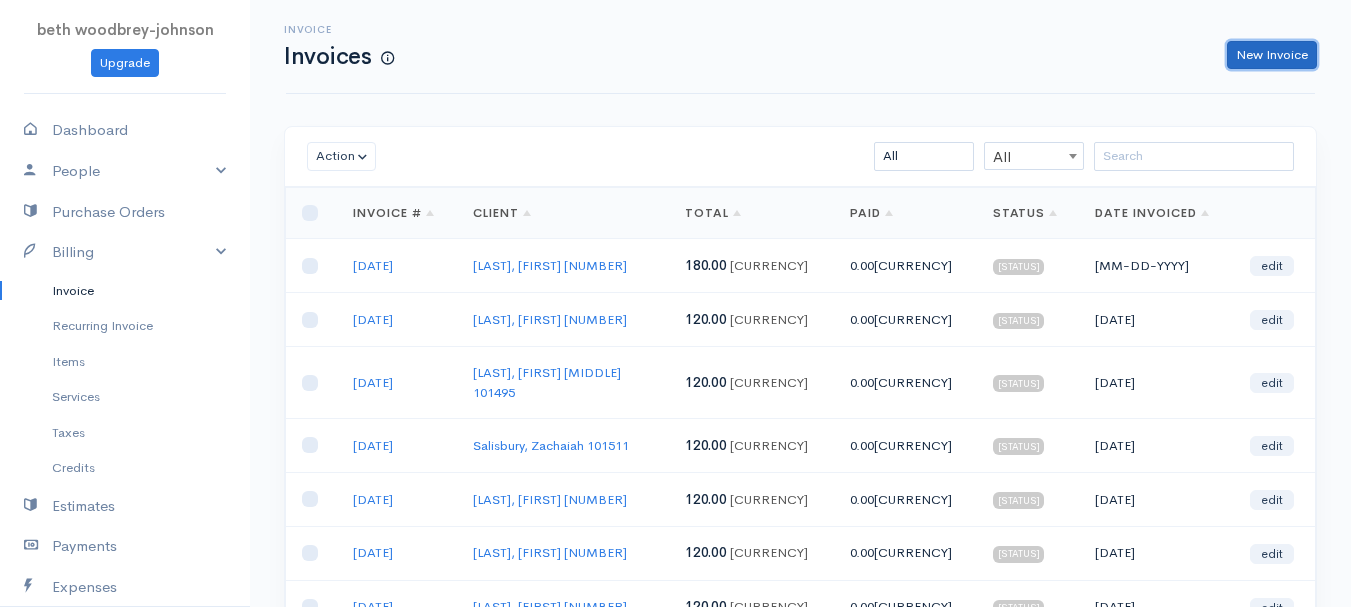 click on "New Invoice" at bounding box center (1272, 55) 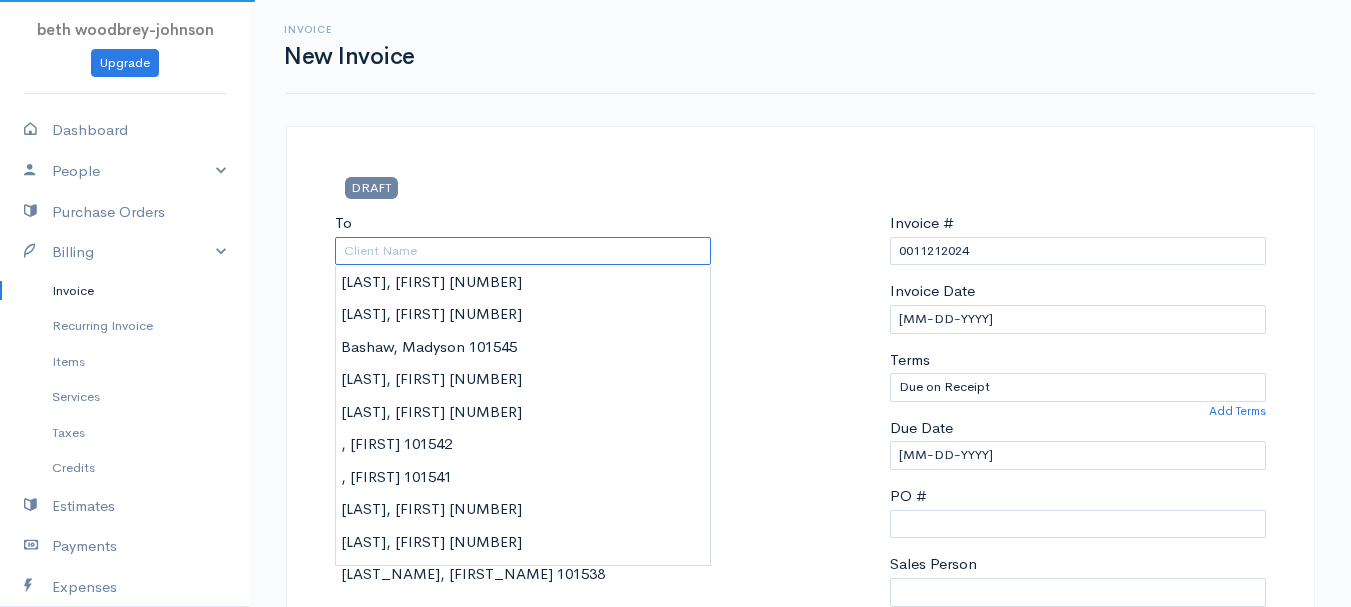 click on "To" at bounding box center [523, 251] 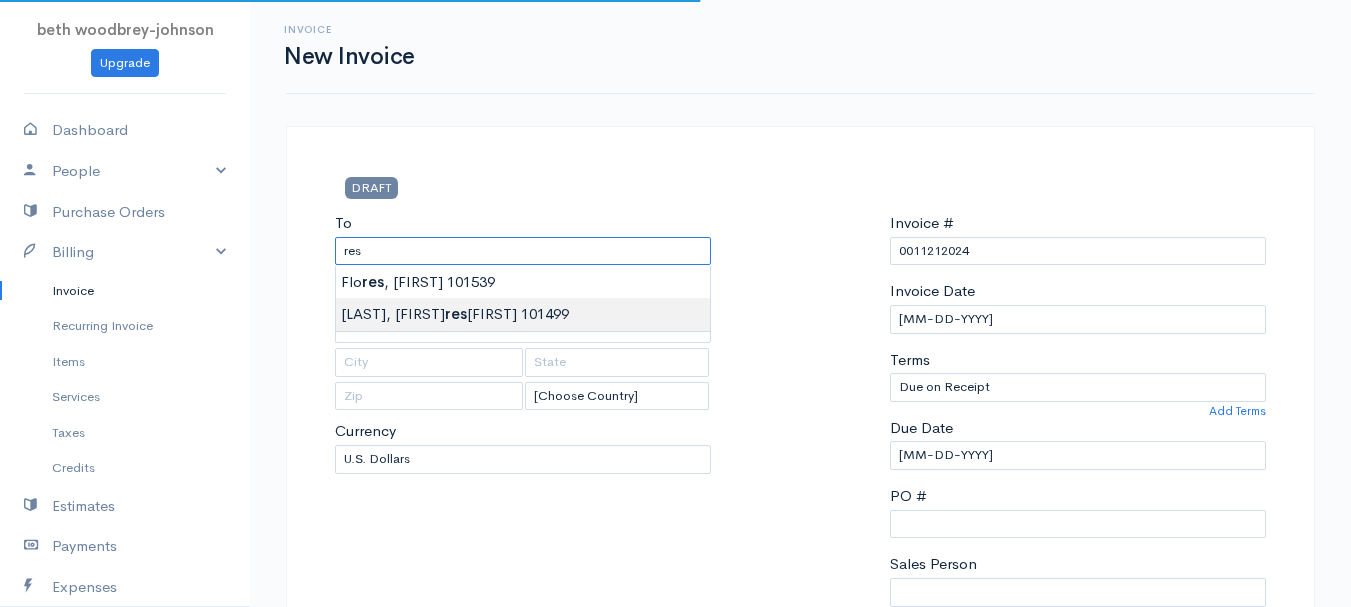 type on "[LAST], [FIRST]      101499" 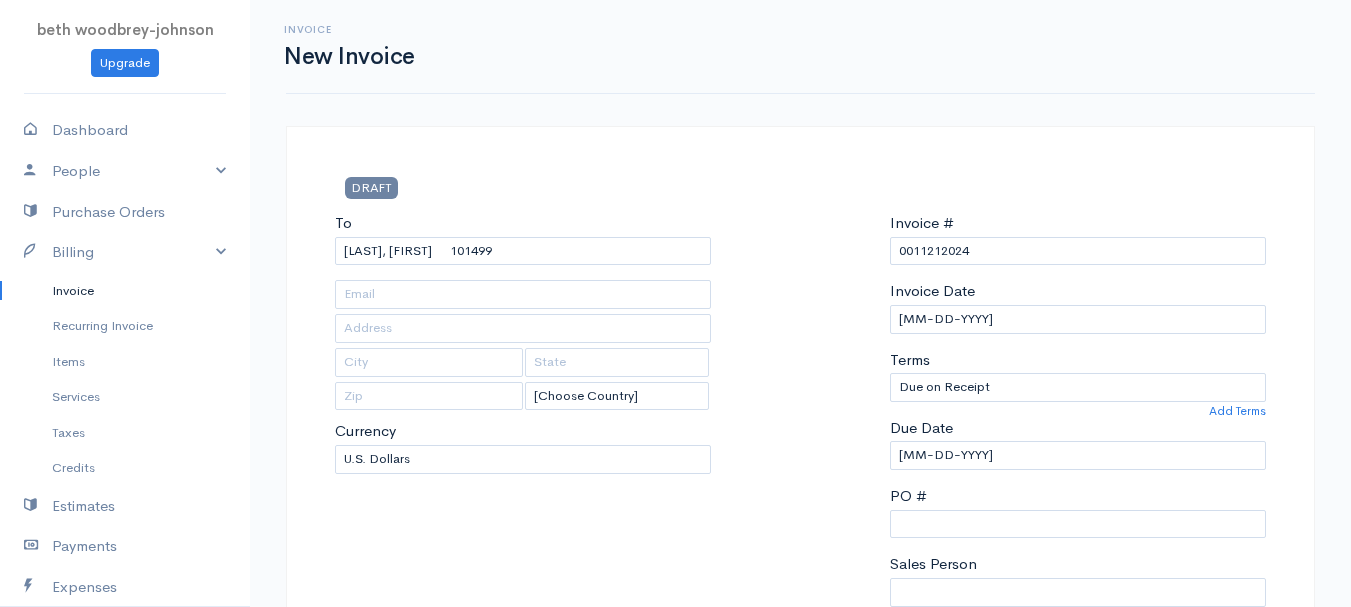 click on "DRAFT To [PERSON_NAME], [PERSON_NAME]      101499 [COUNTRY] United States Canada United Kingdom Afghanistan Albania Algeria American Samoa Andorra Anguilla Angola Antarctica Antigua and Barbuda 0" at bounding box center [675, 864] 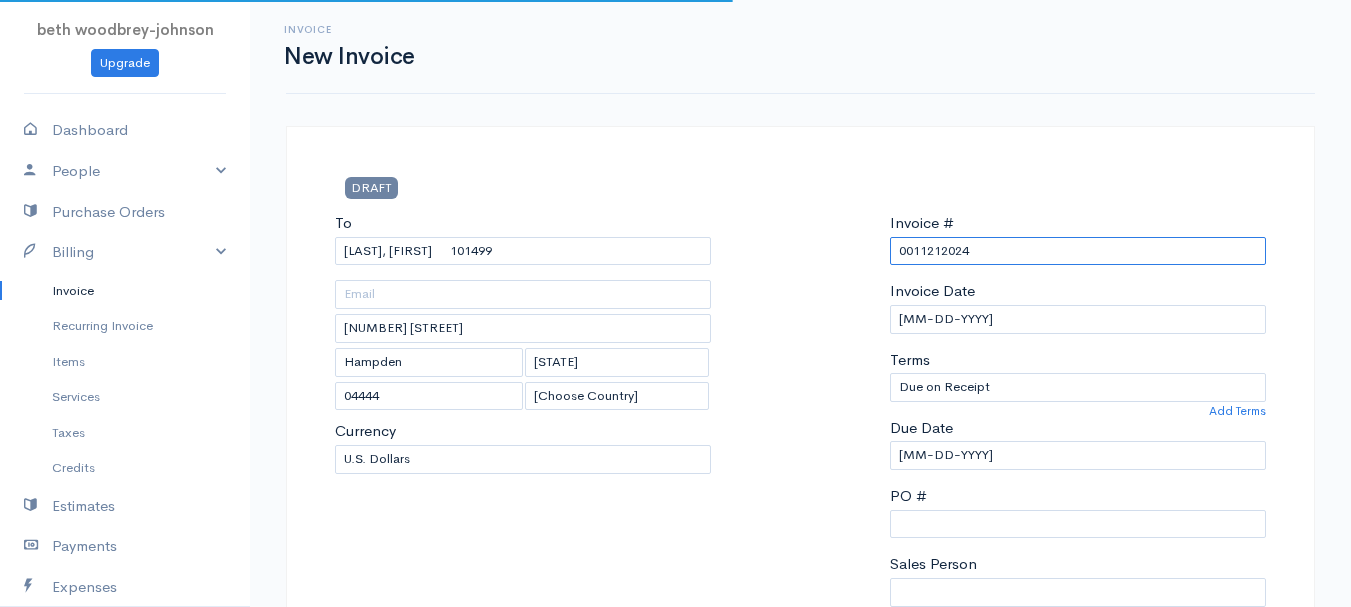 click on "0011212024" at bounding box center (1078, 251) 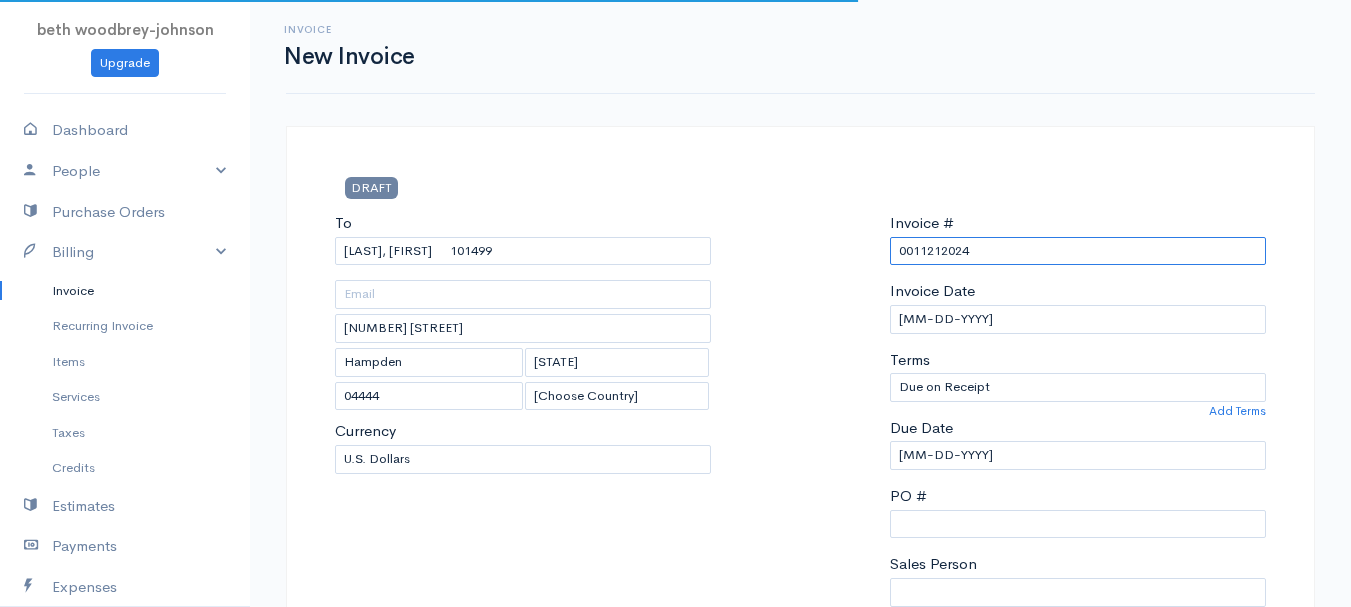 click on "0011212024" at bounding box center (1078, 251) 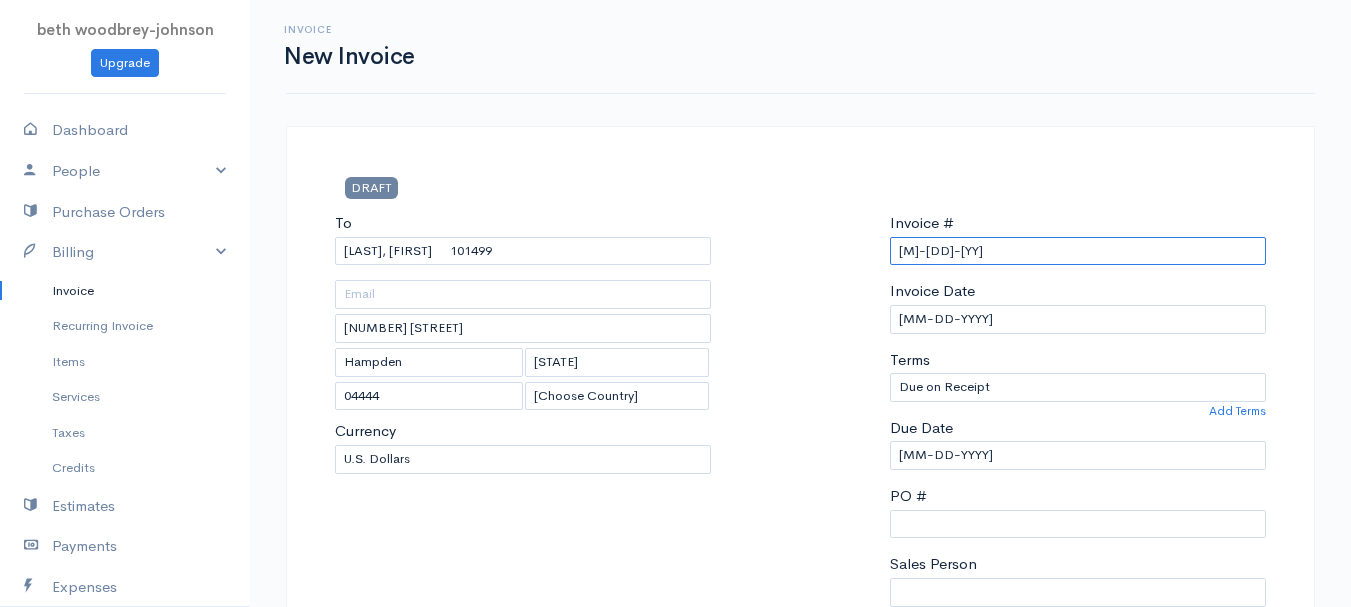 drag, startPoint x: 968, startPoint y: 258, endPoint x: 847, endPoint y: 258, distance: 121 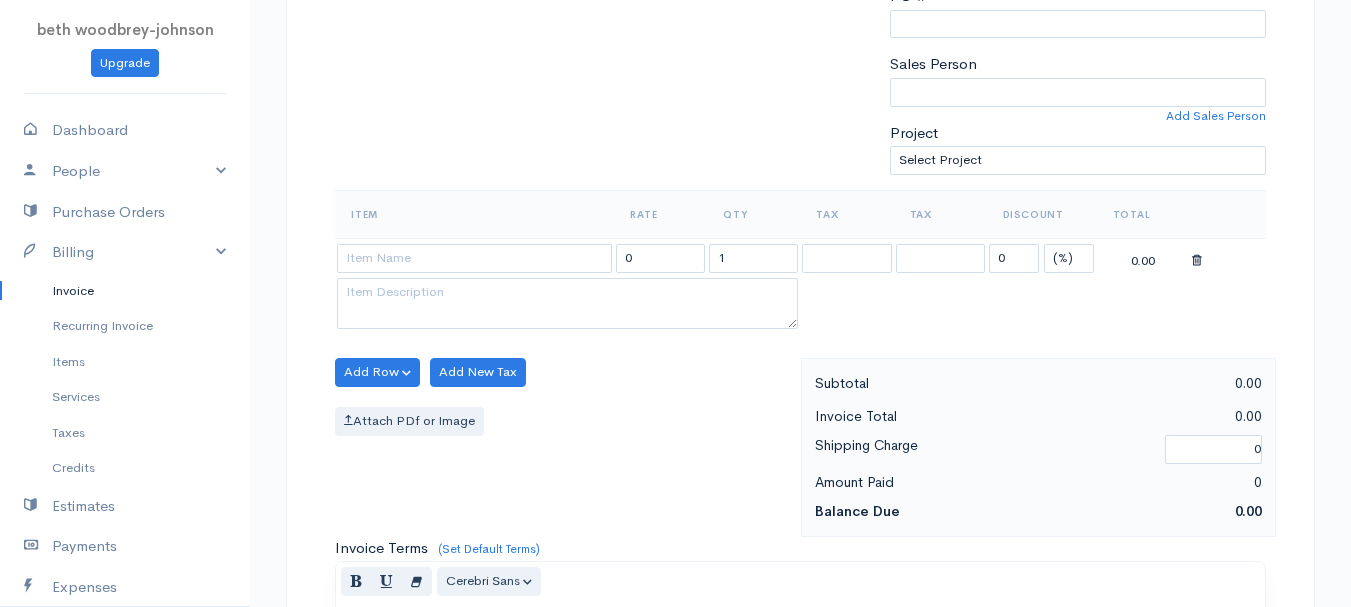 type on "[M]-[DD]-[YY]" 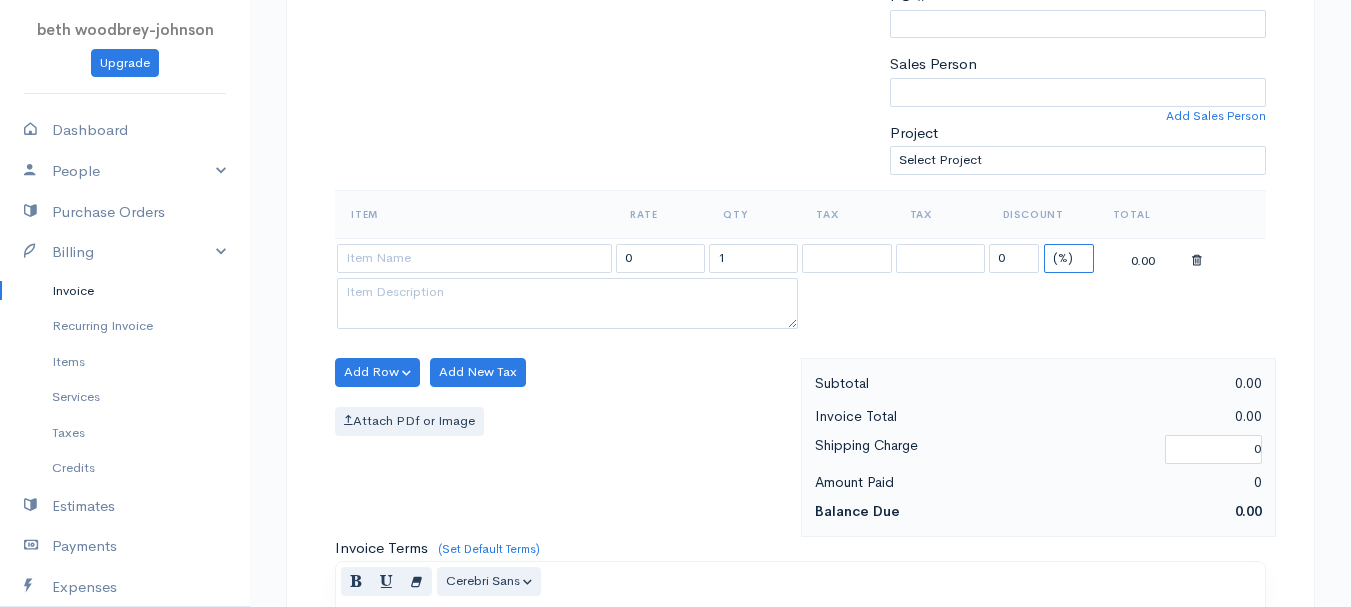 click on "(%) Flat" at bounding box center (1069, 258) 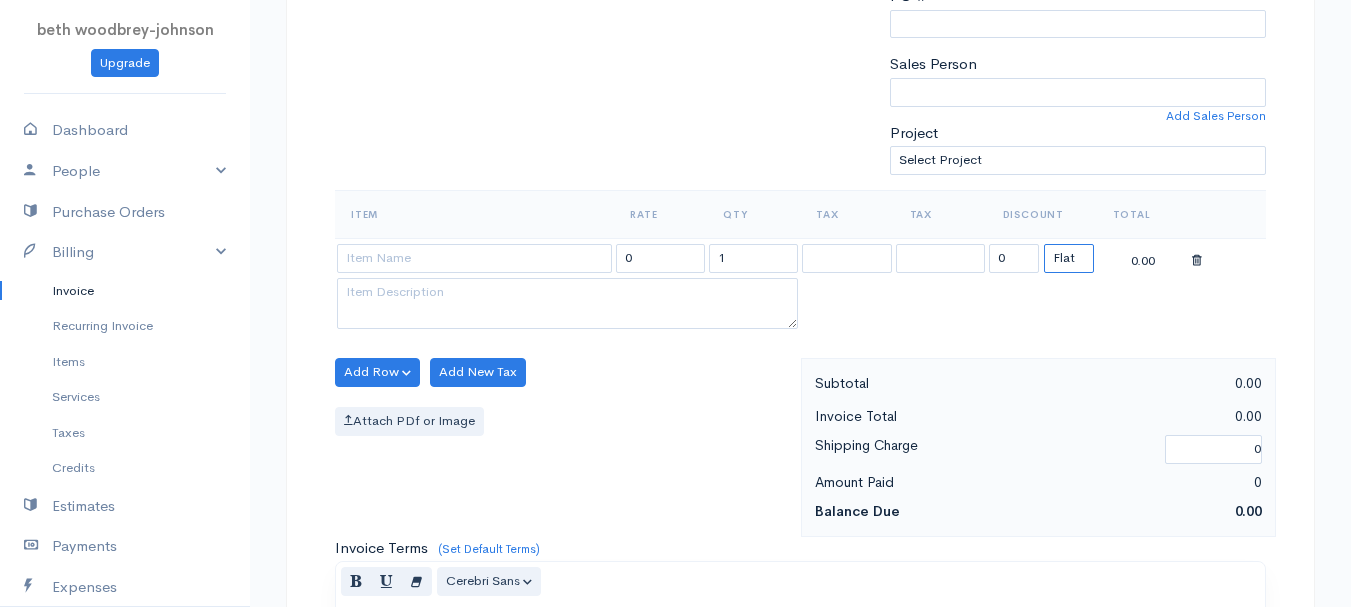 click on "(%) Flat" at bounding box center (1069, 258) 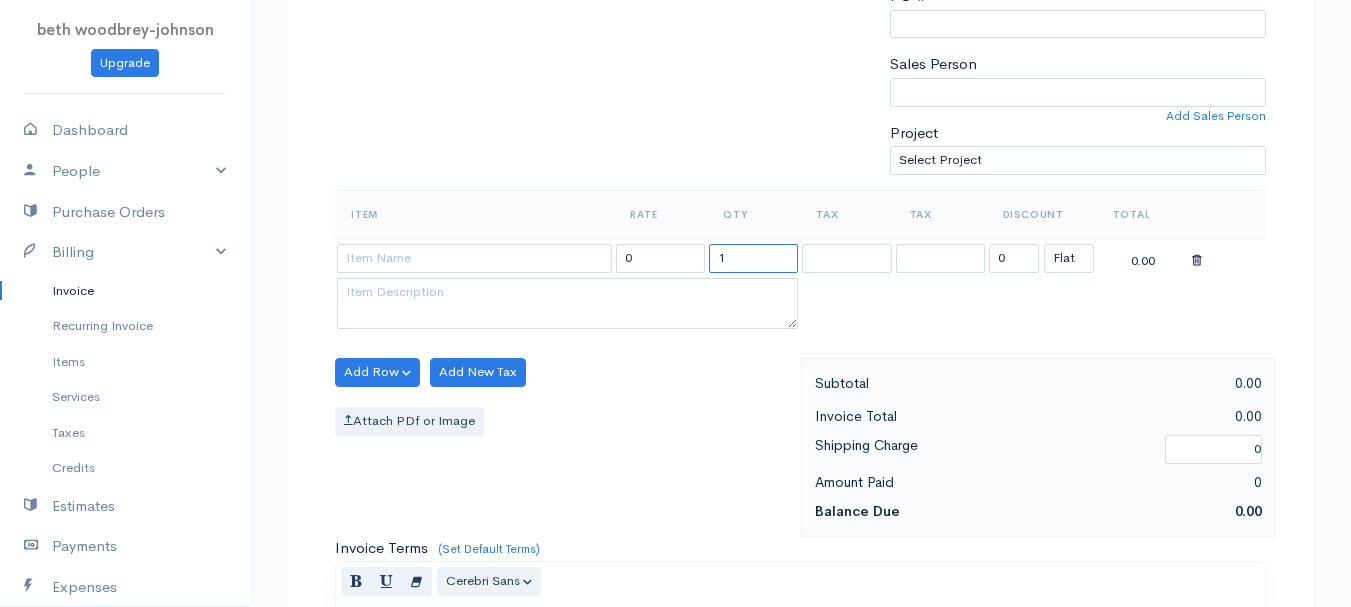 click on "1" at bounding box center (753, 258) 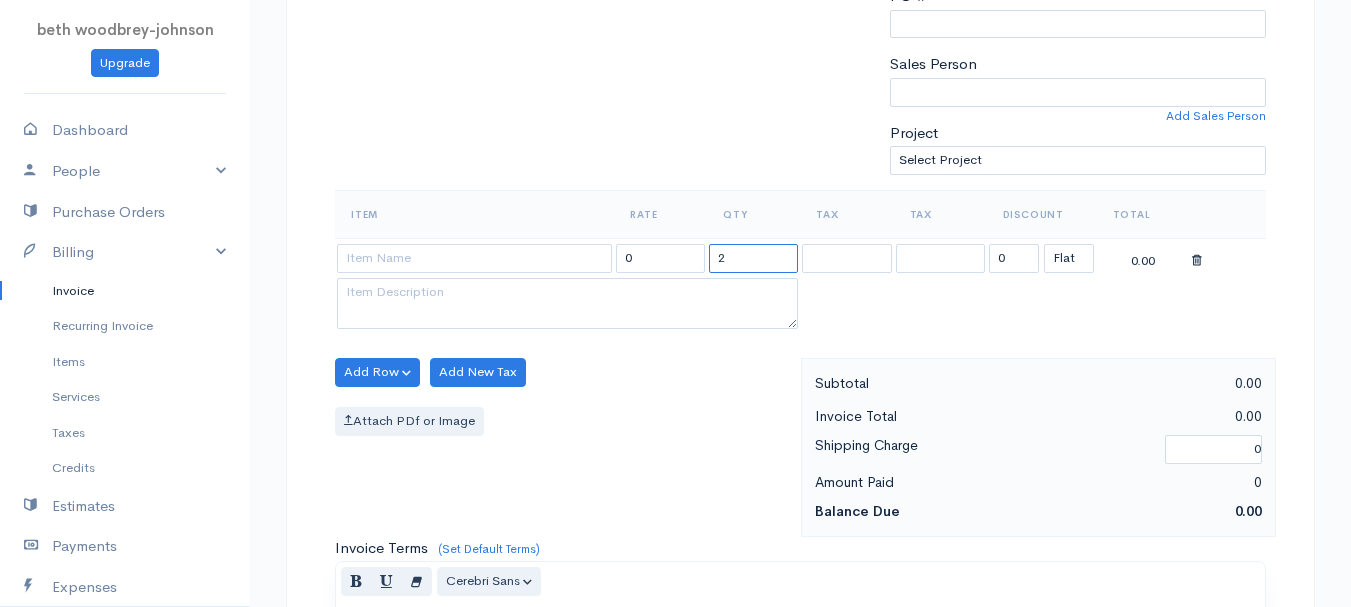 type on "2" 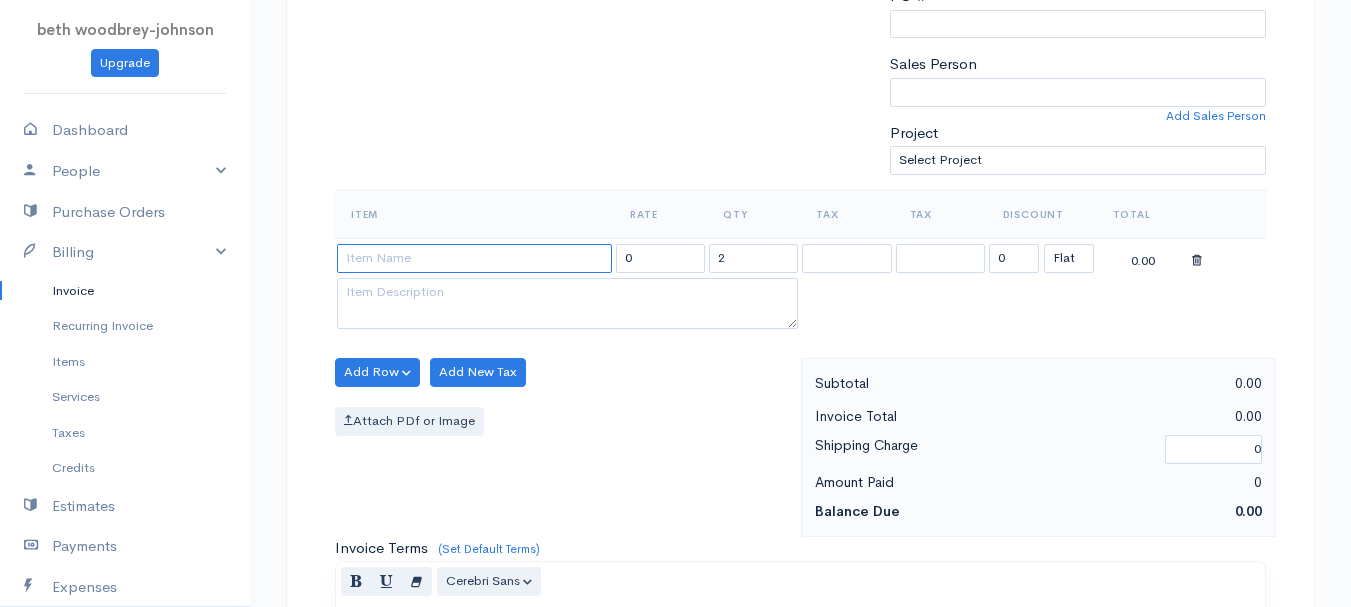 click at bounding box center [474, 258] 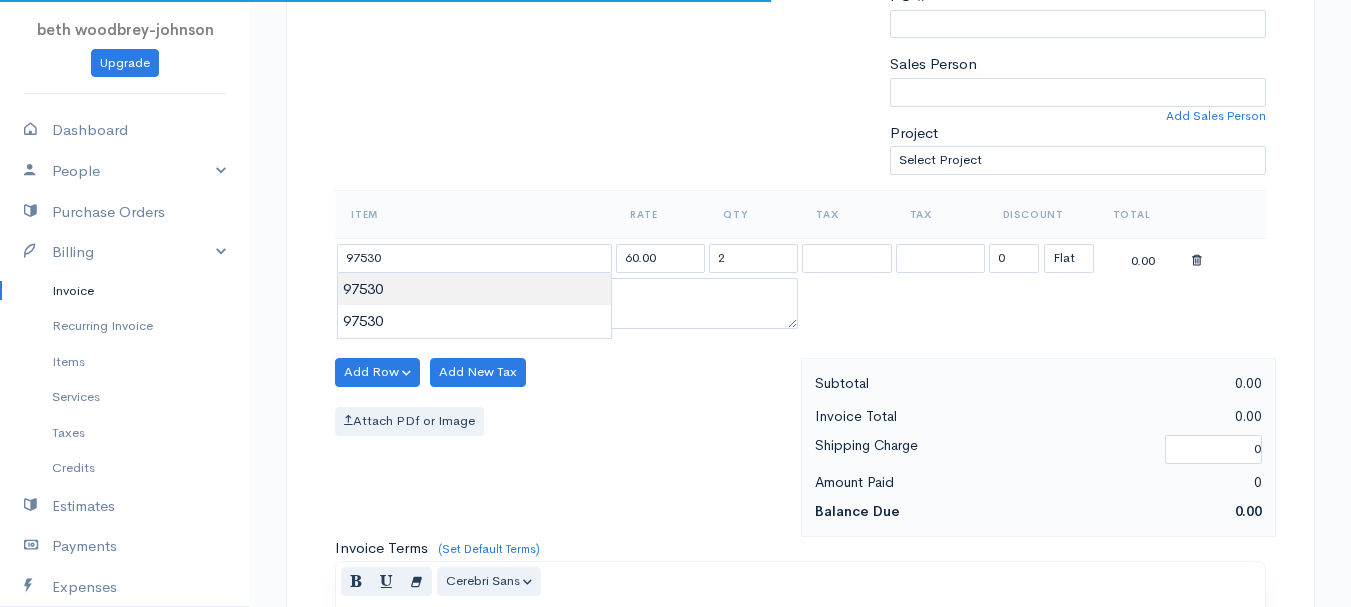 click on "[NAME]
Upgrade
Dashboard
People
Clients
Vendors
Staff Users
Purchase Orders
Billing
Invoice
Recurring Invoice
Items
Services
Taxes
Credits
Estimates
Payments
Expenses
Track Time
Projects
Reports
Settings
My Organizations
Logout
Help
@CloudBooksApp [YEAR]
Invoice
New Invoice
[STATUS] [LAST], [FIRST] [NUMBER] [NUMBER] [STREET] [CITY] [STATE] [POSTAL_CODE] [CHOOSE_COUNTRY] United States Canada United Kingdom Afghanistan Albania Algeria American Samoa Andorra Anguilla" at bounding box center [675, 364] 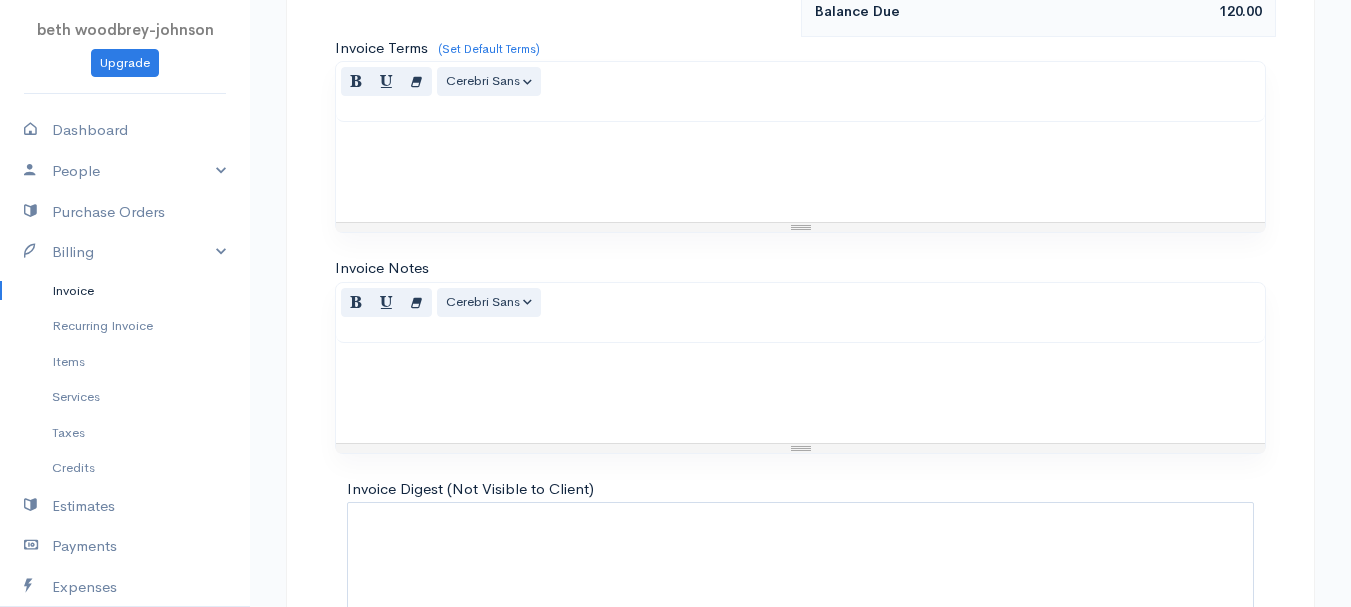 scroll, scrollTop: 1122, scrollLeft: 0, axis: vertical 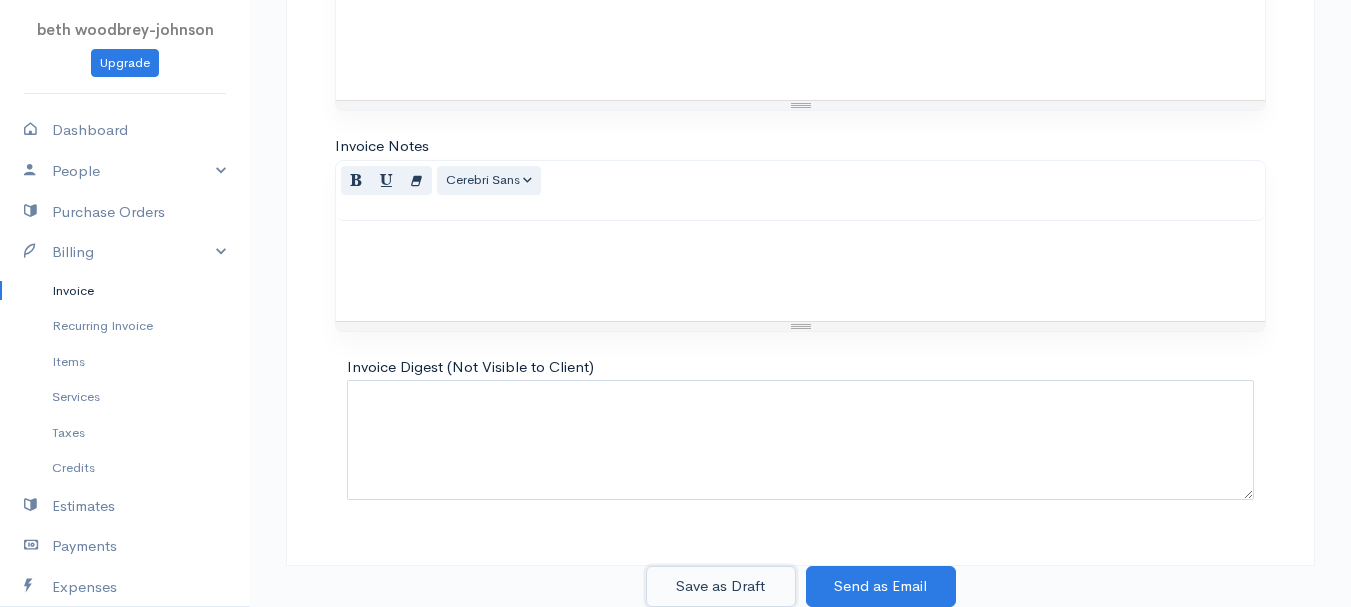 click on "Save as Draft" at bounding box center (721, 586) 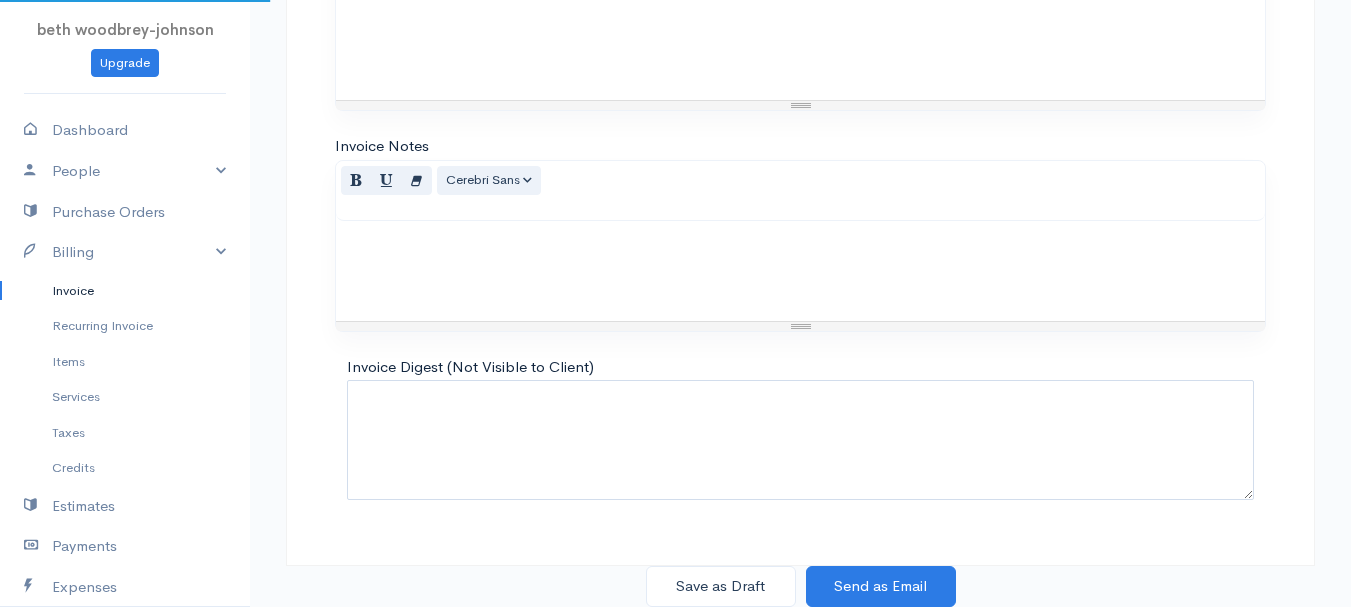 scroll, scrollTop: 0, scrollLeft: 0, axis: both 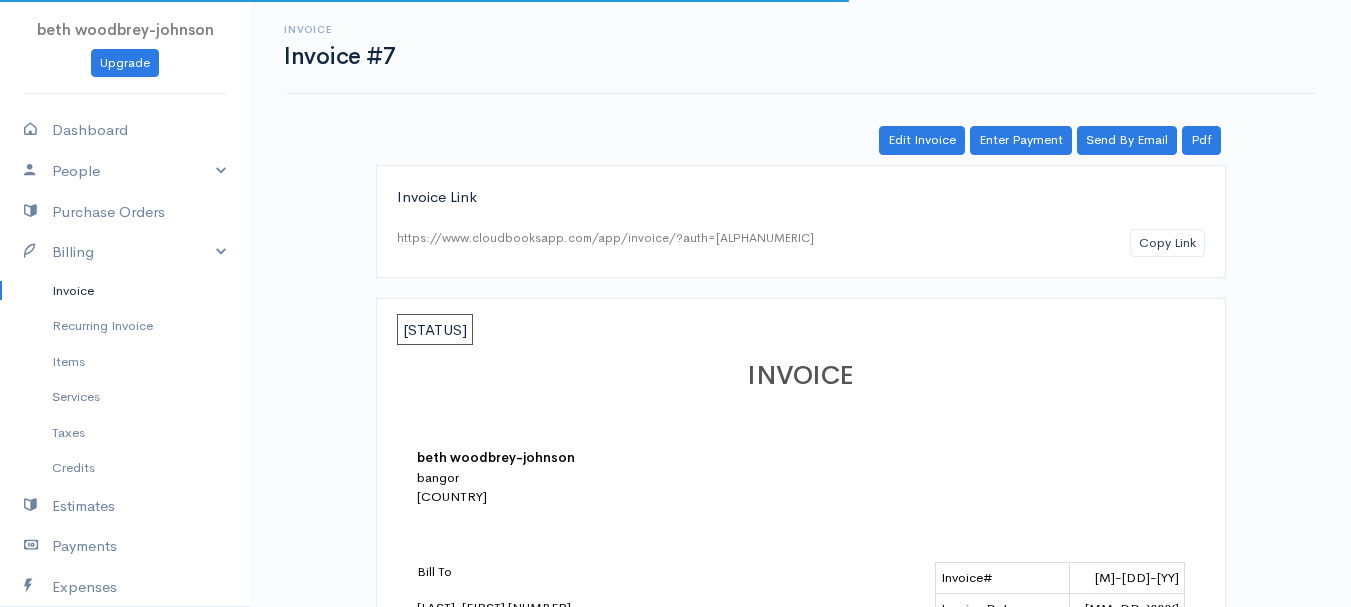 click on "Invoice" at bounding box center (125, 291) 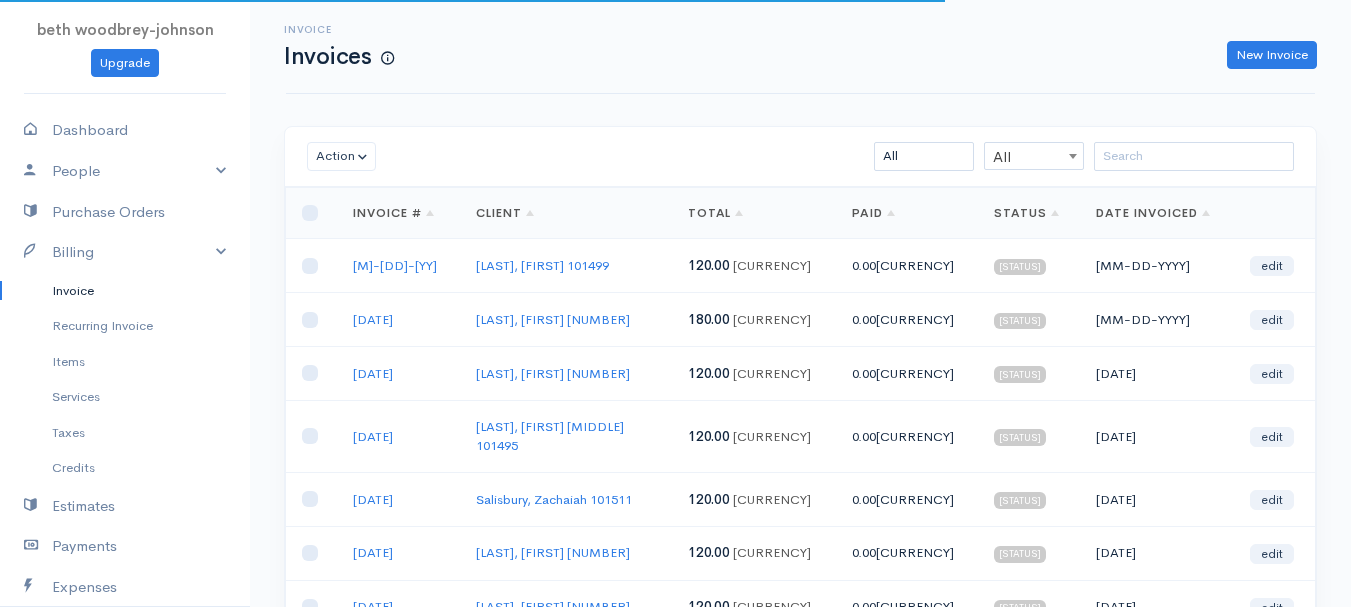 click on "Invoice
Invoices
New Invoice" at bounding box center [800, 46] 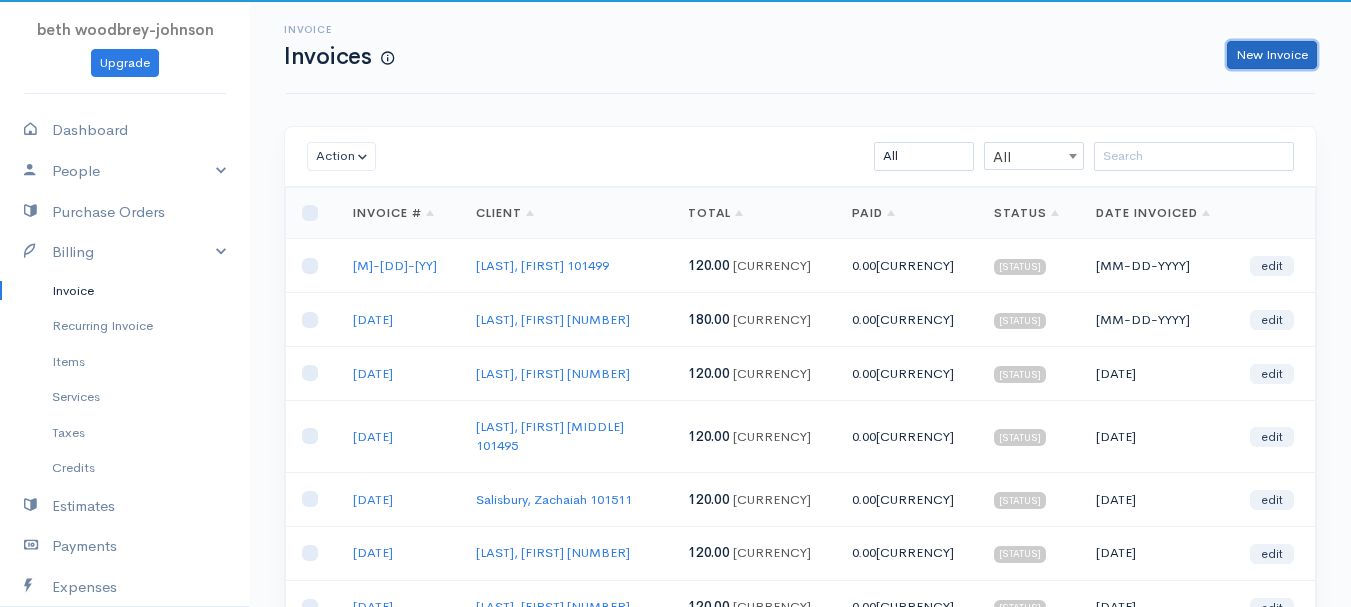 click on "New Invoice" at bounding box center (1272, 55) 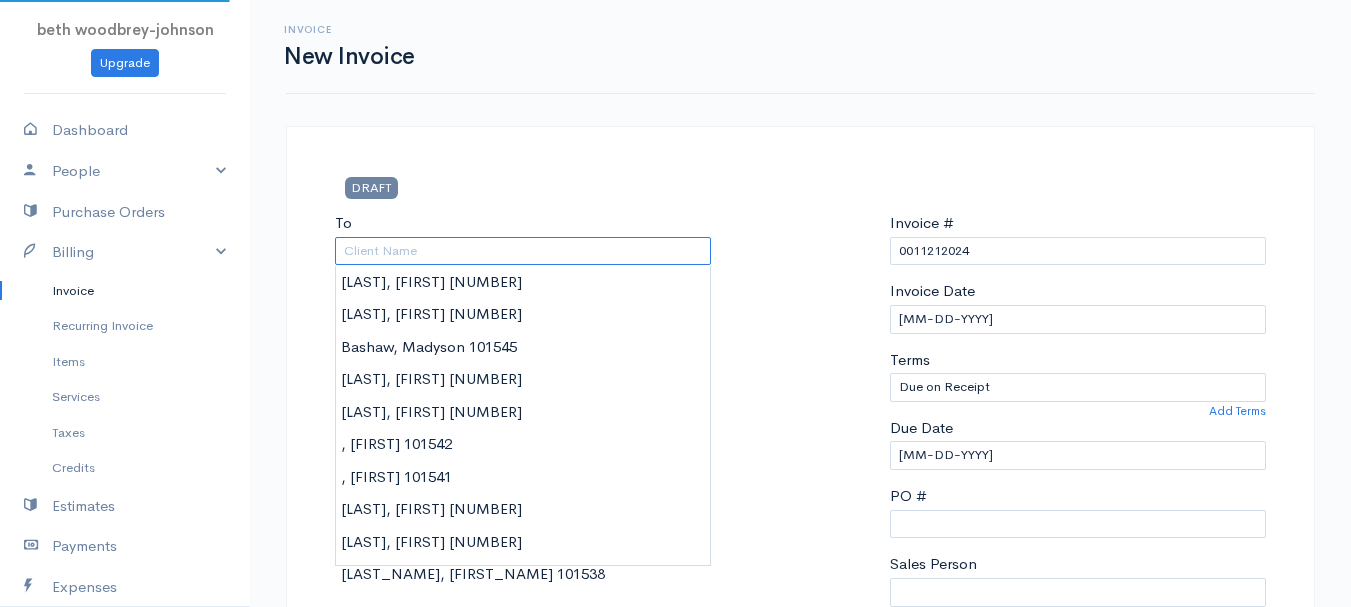 click on "To" at bounding box center [523, 251] 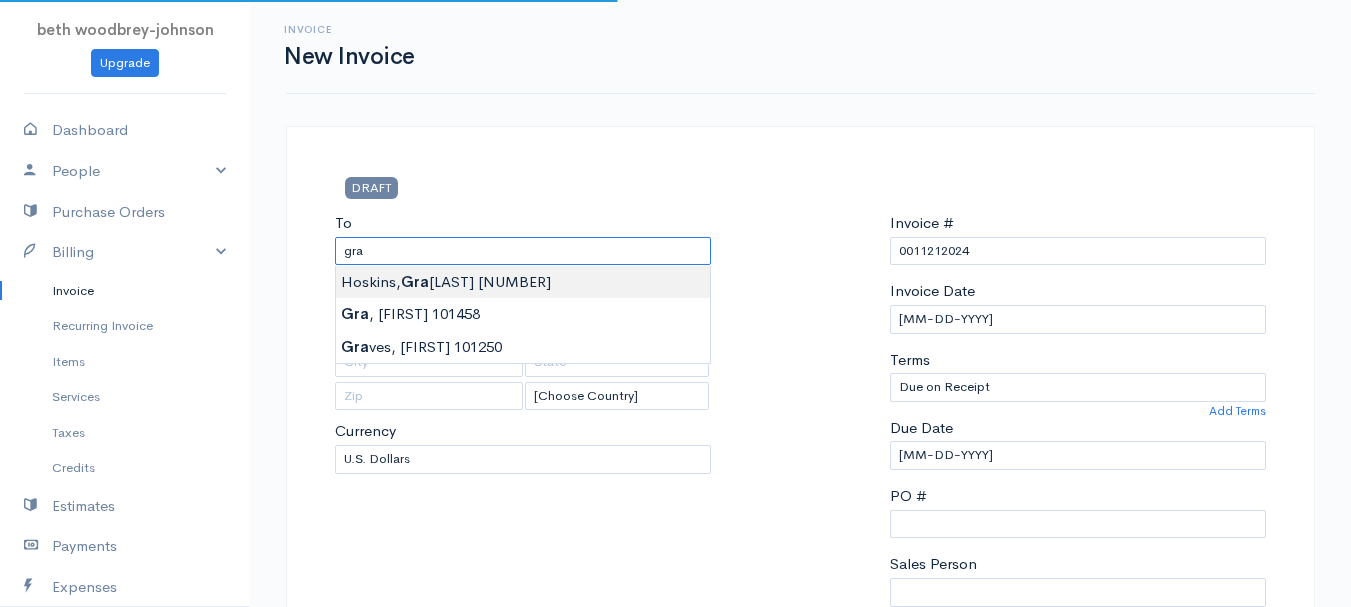 type on "[LAST], [FIRST] [NUMBER]" 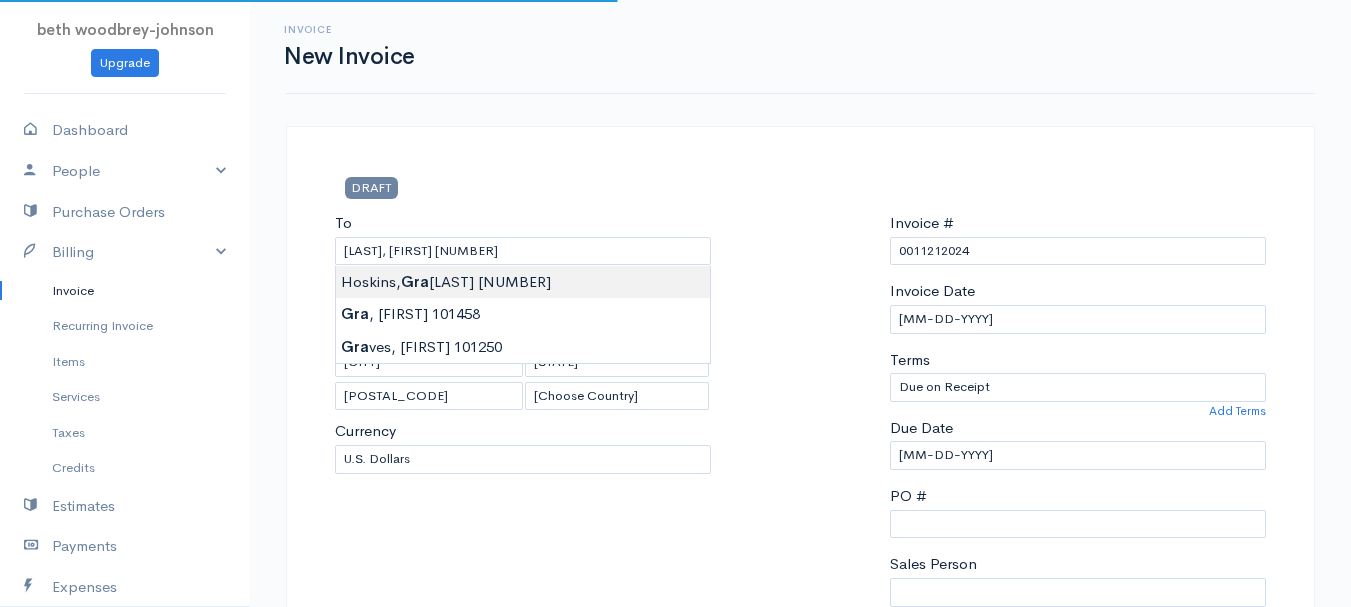 click on "[NAME]
Upgrade
Dashboard
People
Clients
Vendors
Staff Users
Purchase Orders
Billing
Invoice
Recurring Invoice
Items
Services
Taxes
Credits
Estimates
Payments
Expenses
Track Time
Projects
Reports
Settings
My Organizations
Logout
Help
@CloudBooksApp [YEAR]
Invoice
New Invoice
[STATUS] [LAST], [FIRST] [NUMBER] [NUMBER] [STREET] [CITY] [STATE] [POSTAL_CODE] [CHOOSE_COUNTRY] United States Canada United Kingdom Afghanistan Albania Algeria American Samoa Andorra Anguilla Kip" at bounding box center (675, 864) 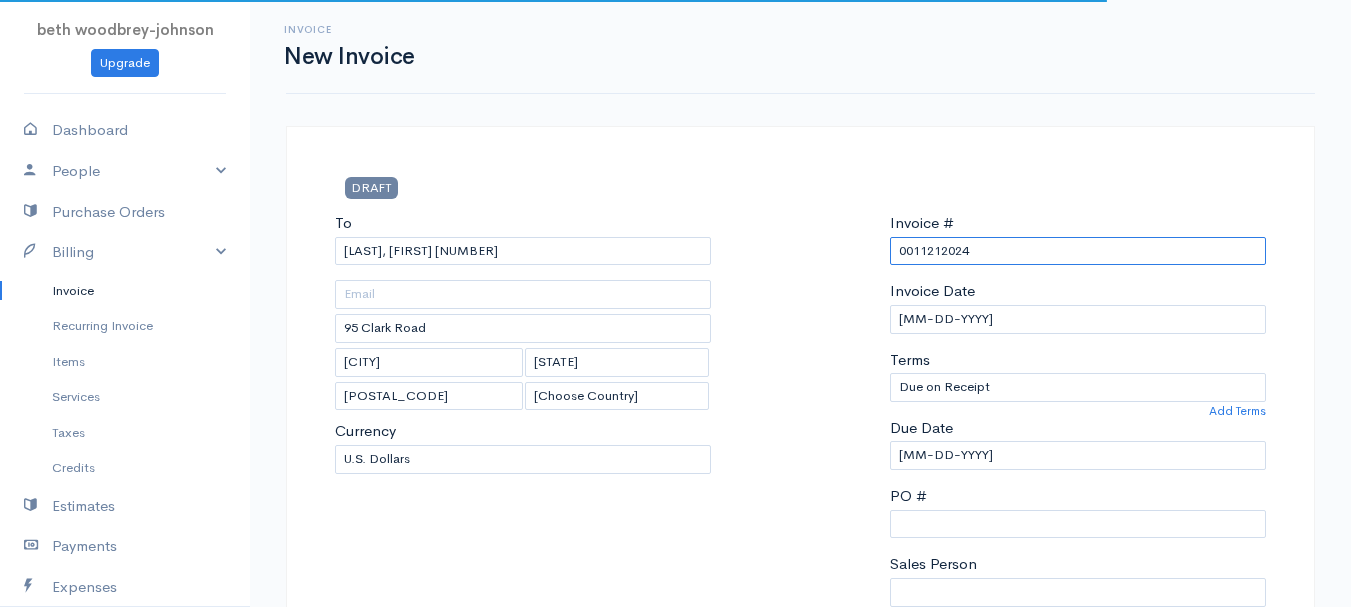 click on "0011212024" at bounding box center (1078, 251) 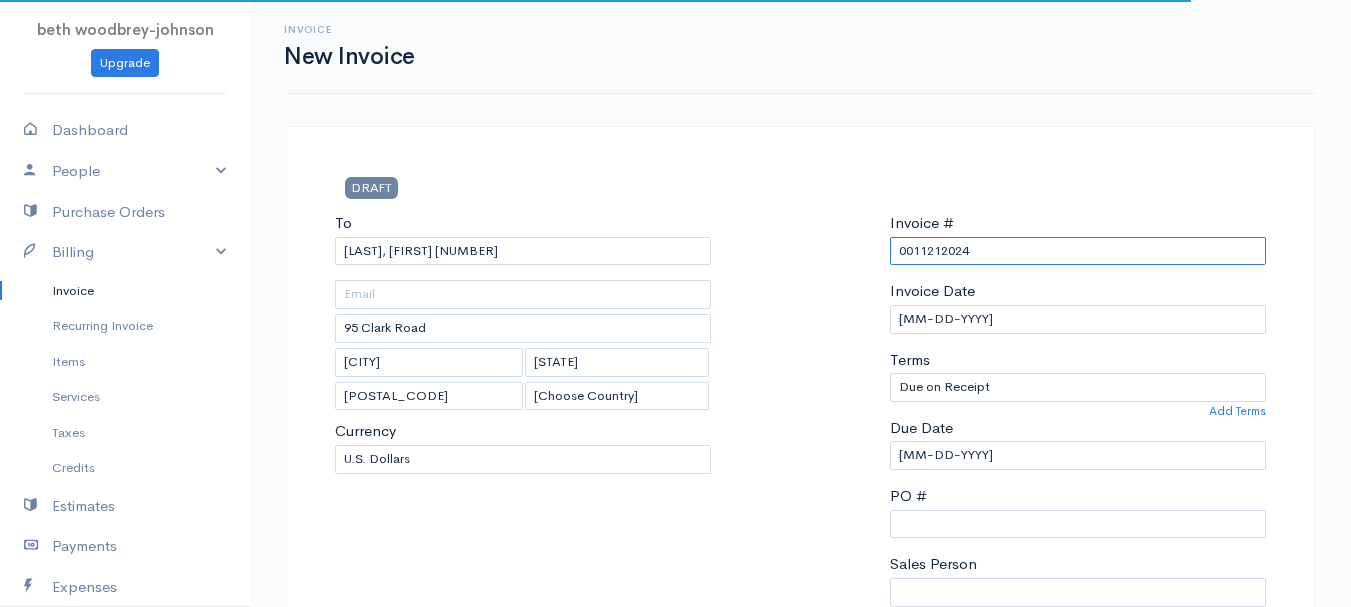click on "0011212024" at bounding box center [1078, 251] 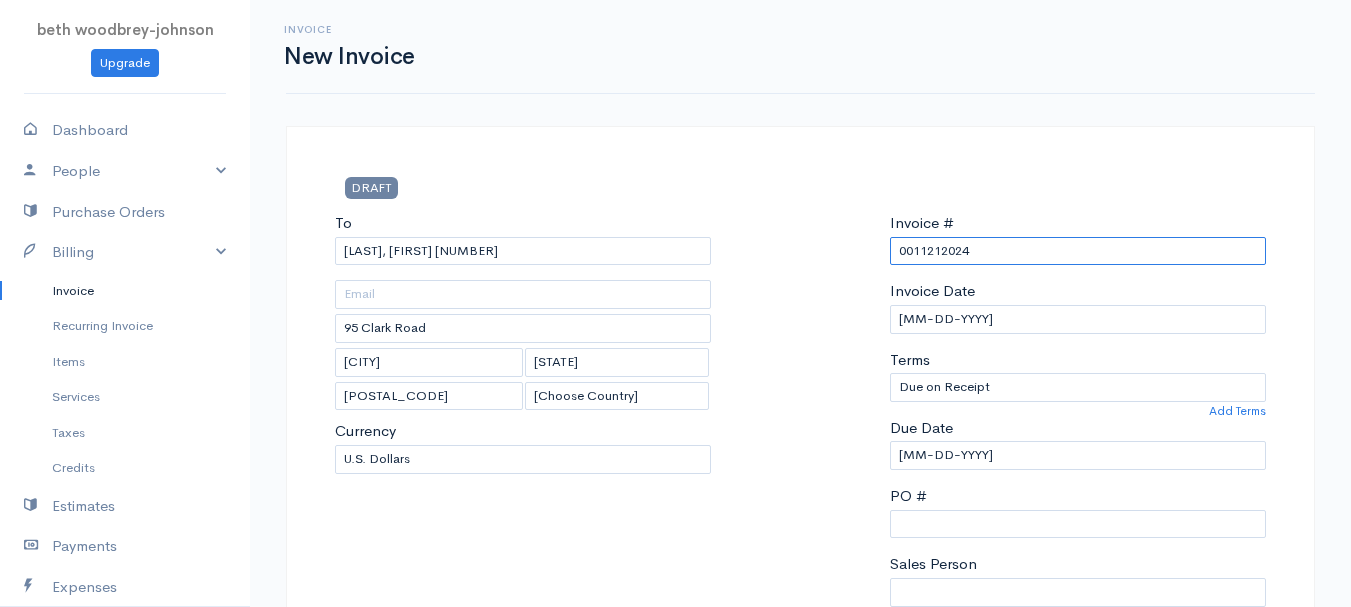 paste on "[M]-[DD]-[YY]" 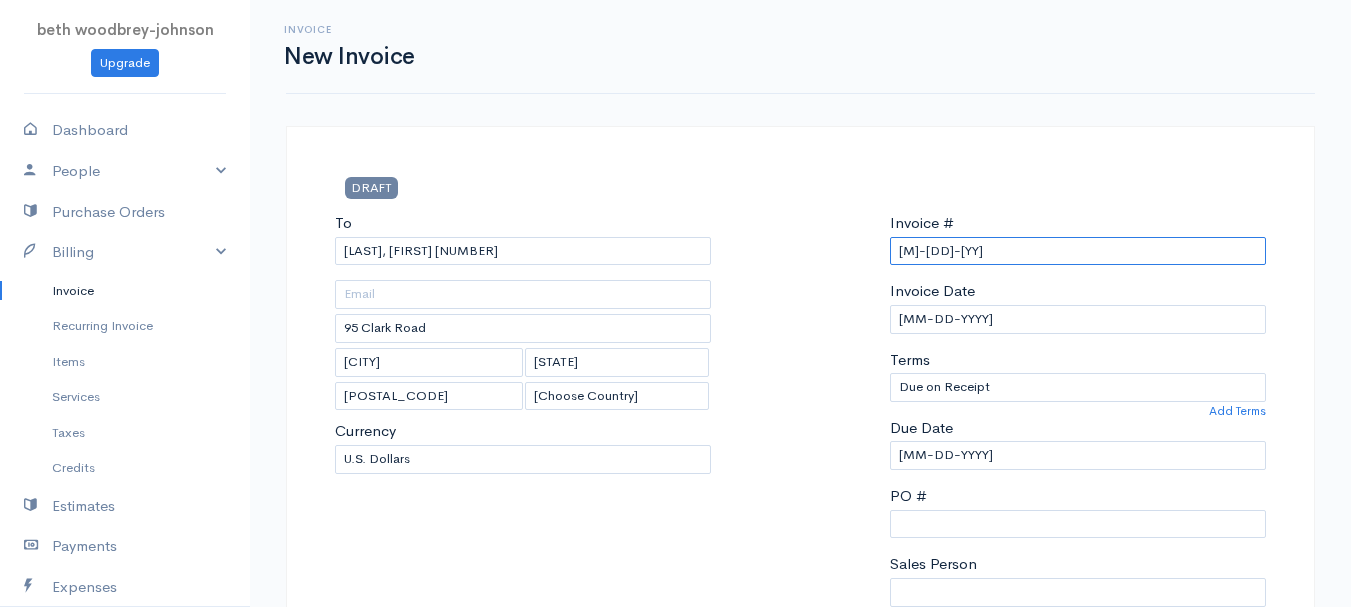 scroll, scrollTop: 400, scrollLeft: 0, axis: vertical 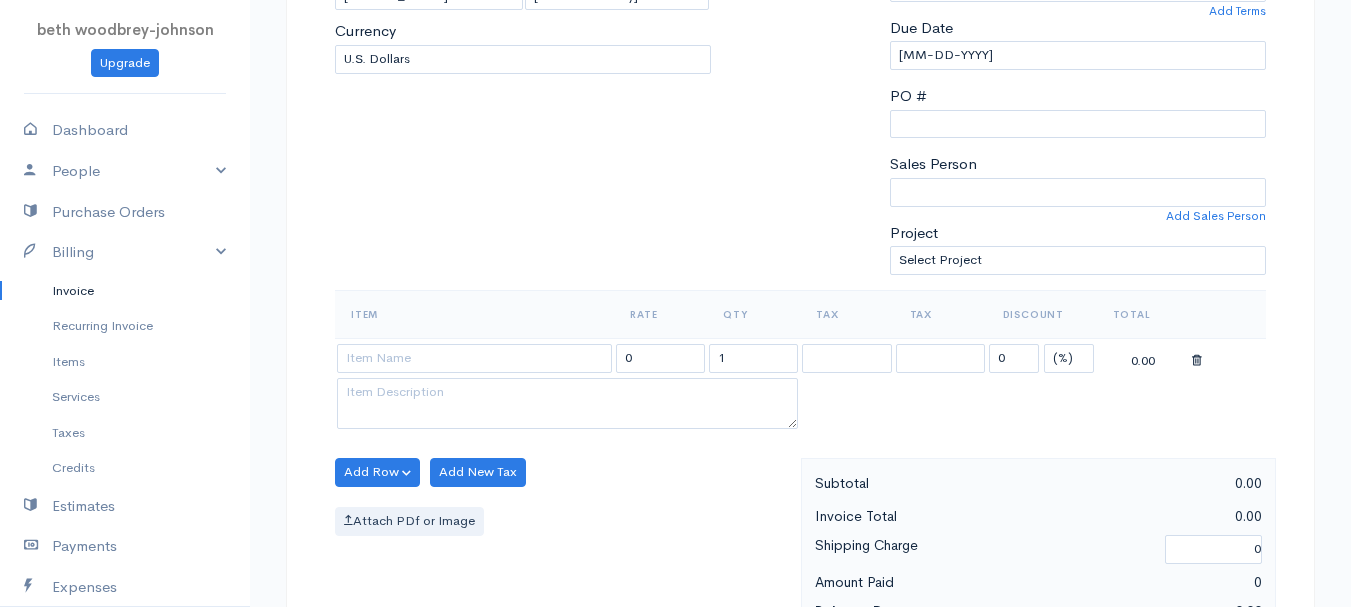 type on "[M]-[DD]-[YY]" 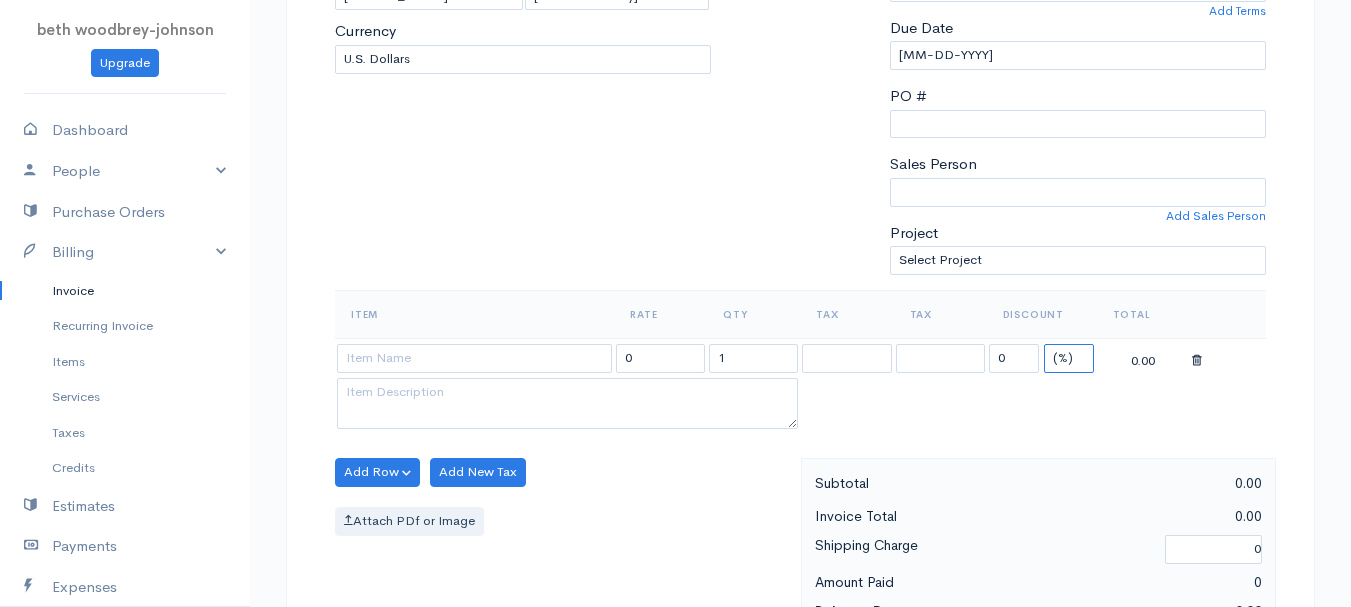 drag, startPoint x: 1060, startPoint y: 356, endPoint x: 1065, endPoint y: 372, distance: 16.763054 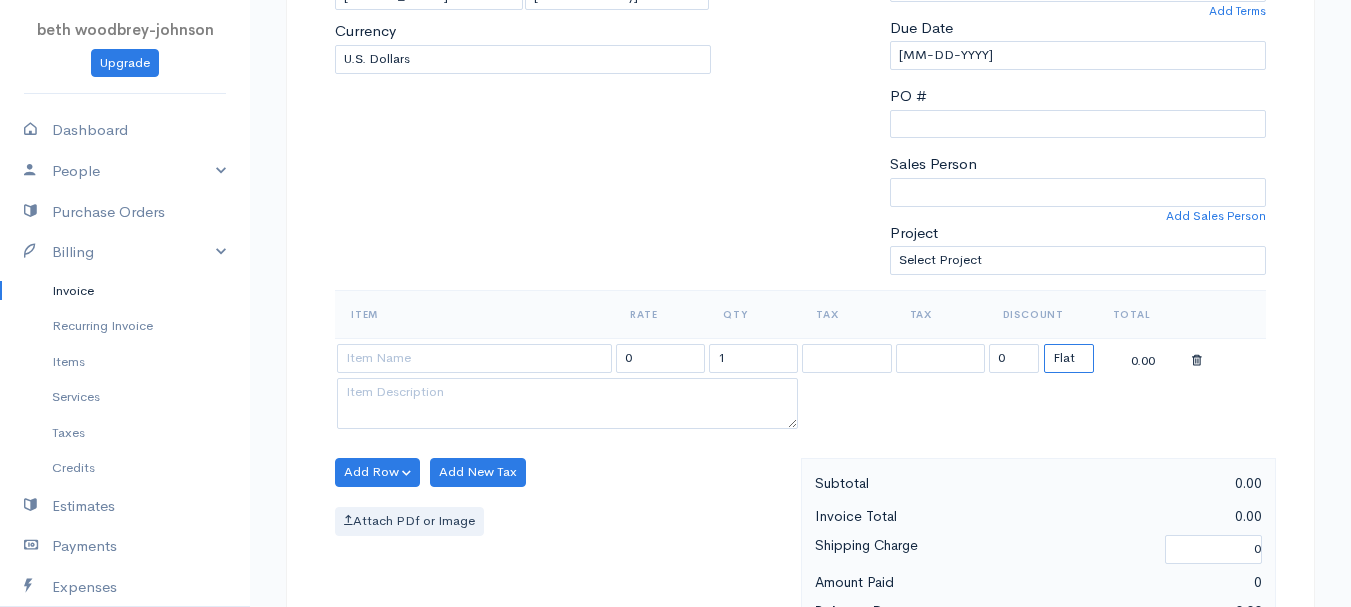 click on "(%) Flat" at bounding box center [1069, 358] 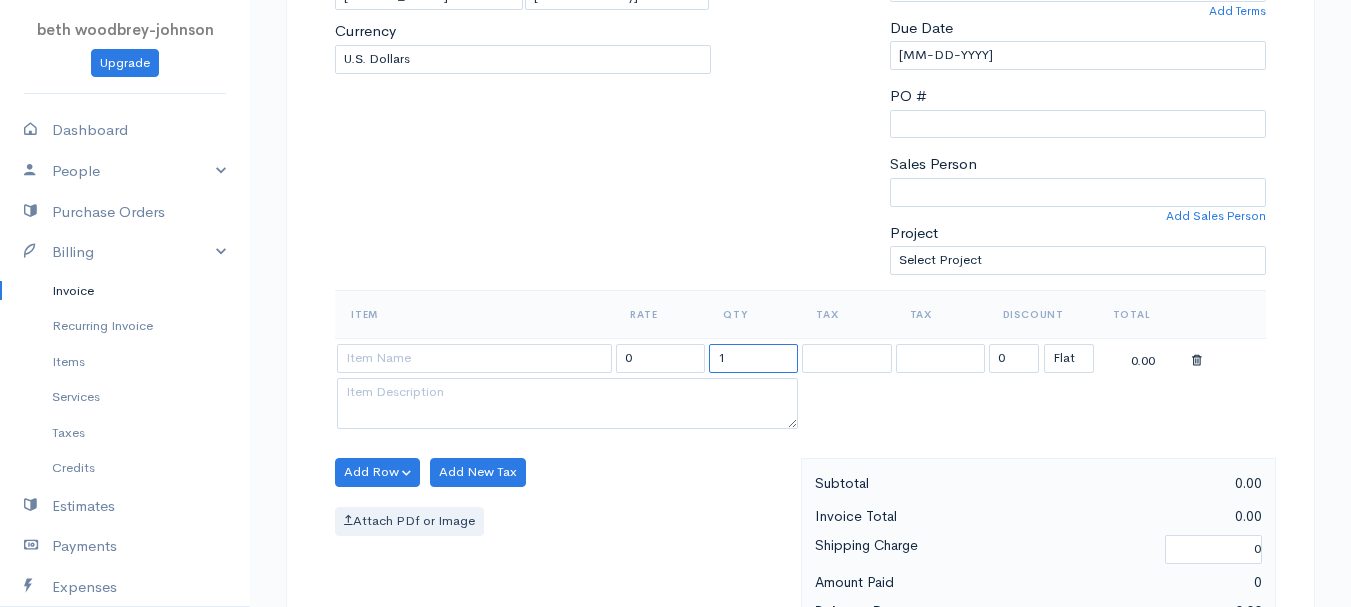 click on "1" at bounding box center (753, 358) 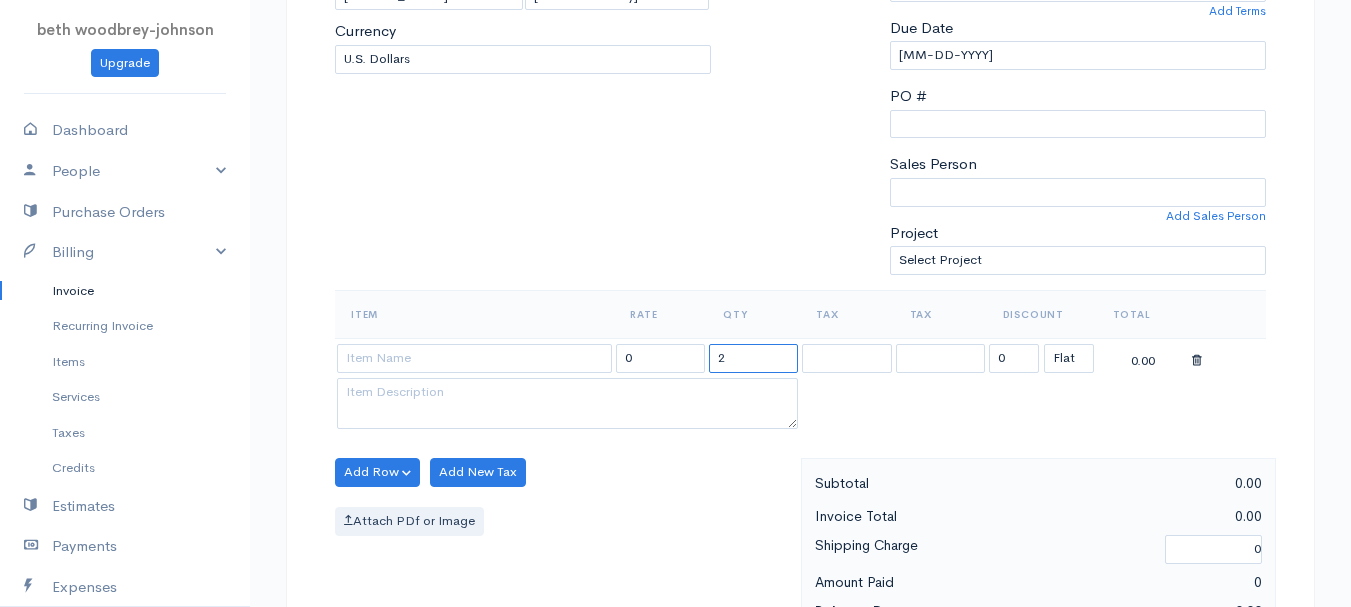 click on "2" at bounding box center (753, 358) 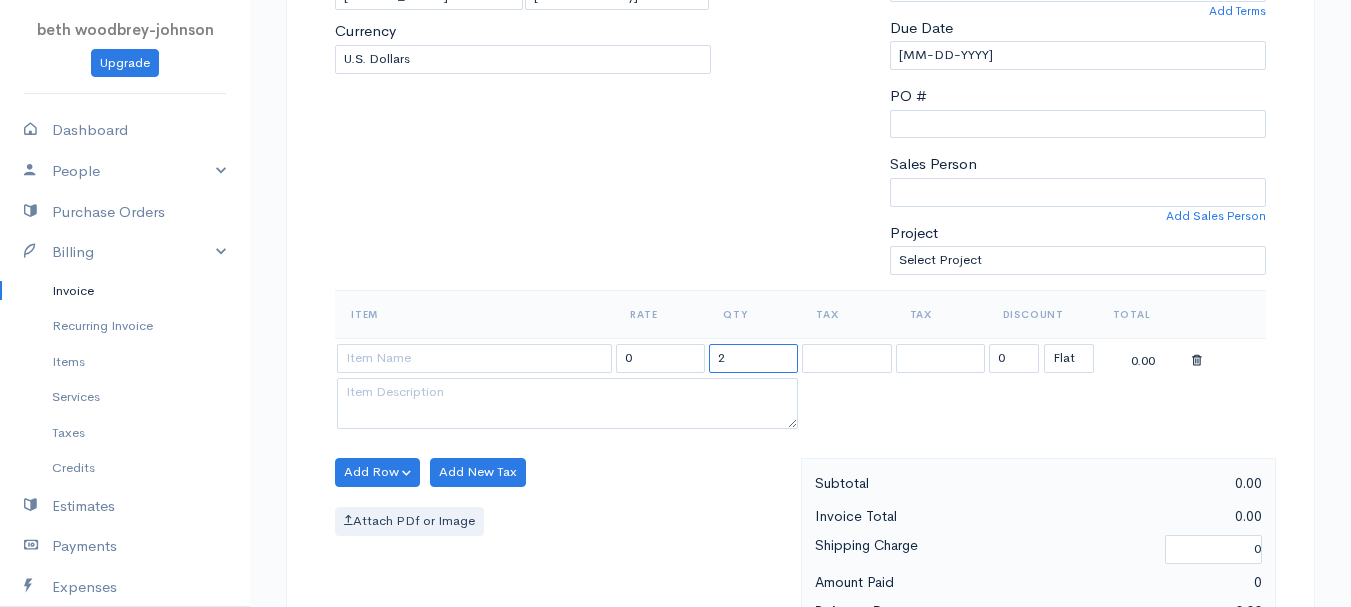 type on "2" 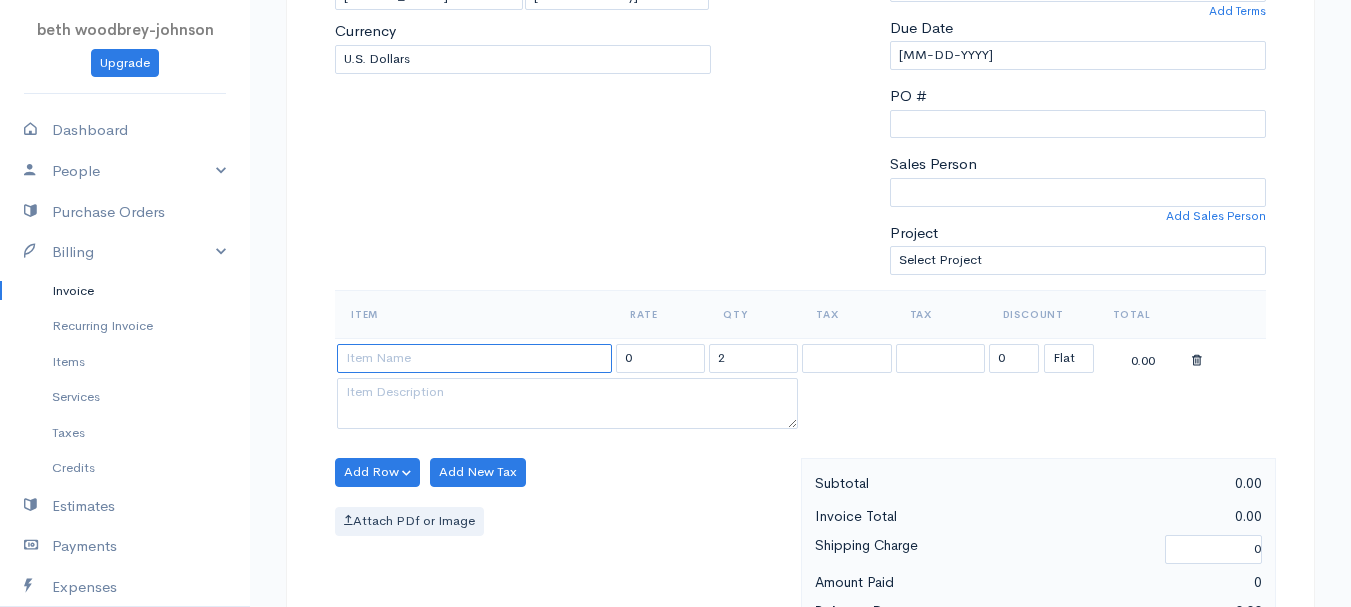 click at bounding box center [474, 358] 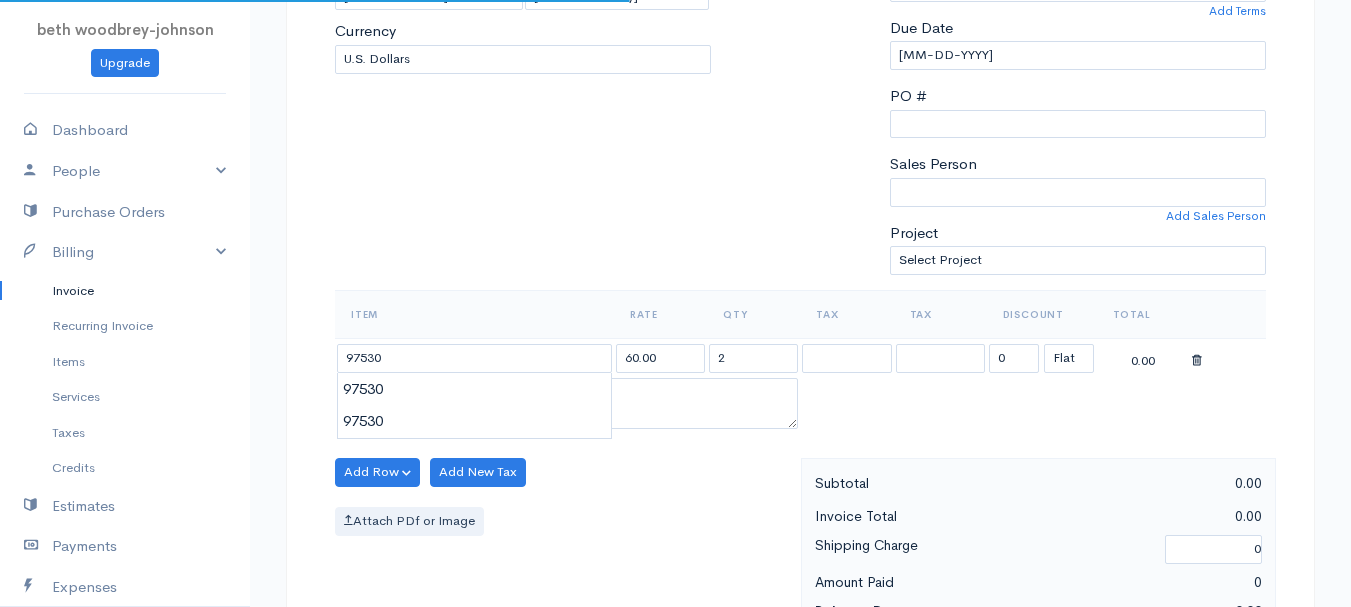 click on "[NAME]
Upgrade
Dashboard
People
Clients
Vendors
Staff Users
Purchase Orders
Billing
Invoice
Recurring Invoice
Items
Services
Taxes
Credits
Estimates
Payments
Expenses
Track Time
Projects
Reports
Settings
My Organizations
Logout
Help
@CloudBooksApp [YEAR]
Invoice
New Invoice
[STATUS] [LAST], [FIRST] [NUMBER] [NUMBER] [STREET] [CITY] [STATE] [POSTAL_CODE] [CHOOSE_COUNTRY] United States Canada United Kingdom Afghanistan Albania Algeria American Samoa Andorra Anguilla Kip" at bounding box center [675, 464] 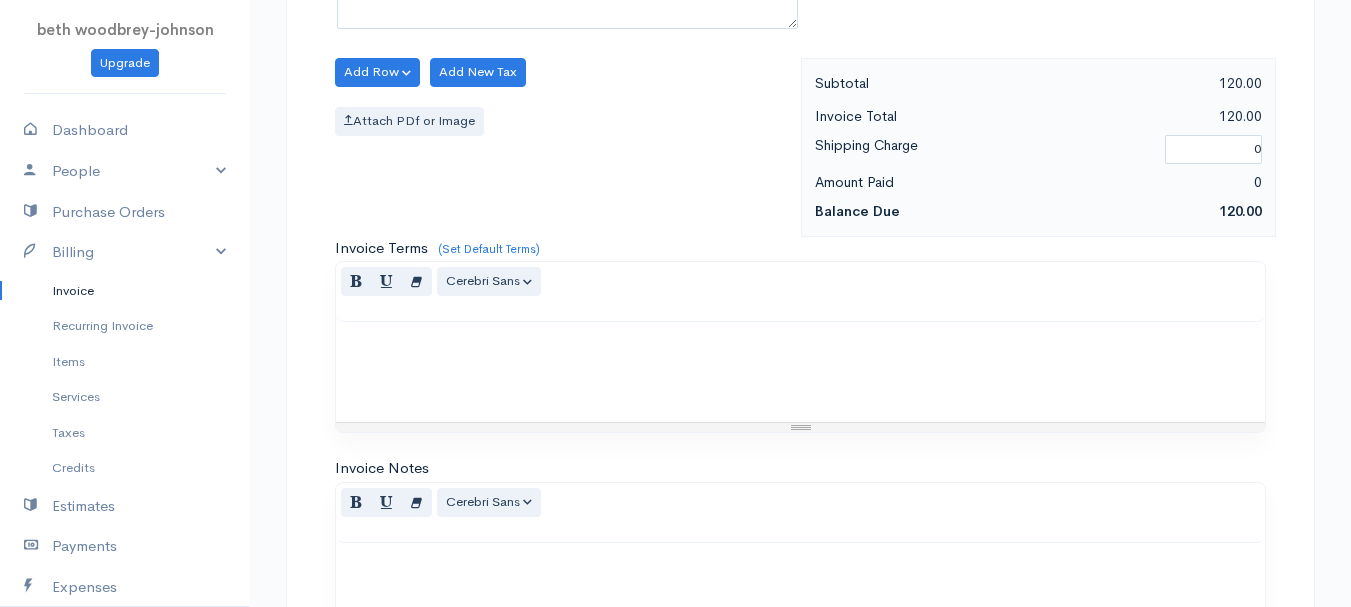 scroll, scrollTop: 1122, scrollLeft: 0, axis: vertical 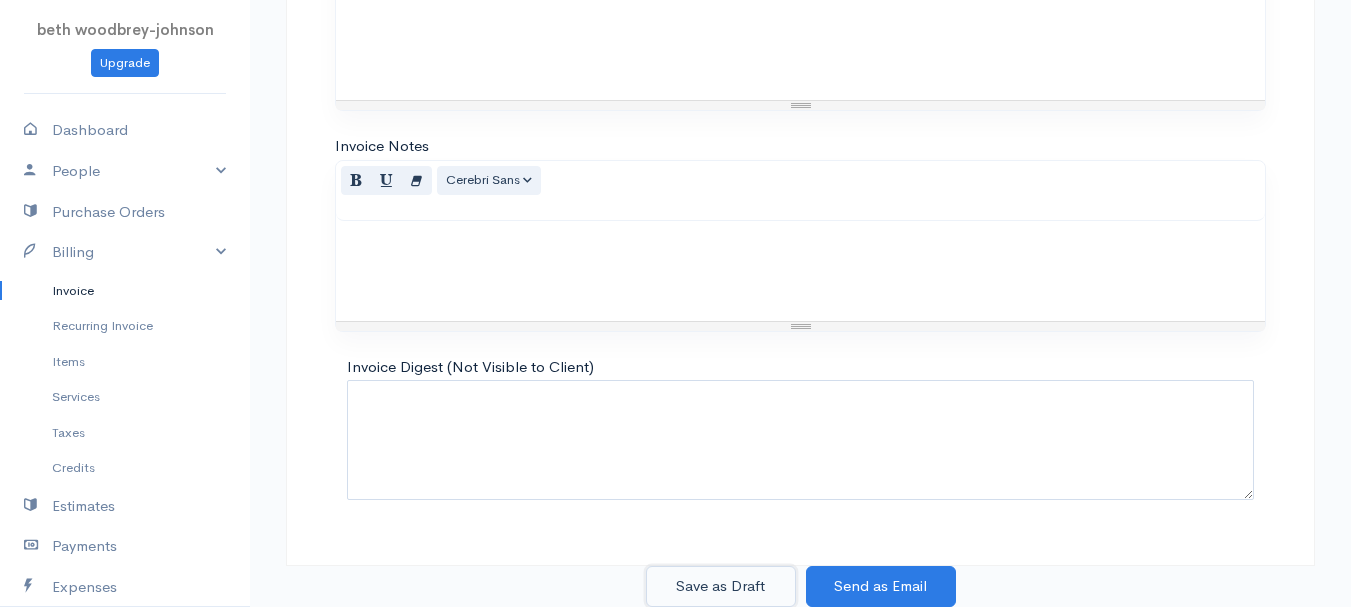 click on "Save as Draft" at bounding box center [721, 586] 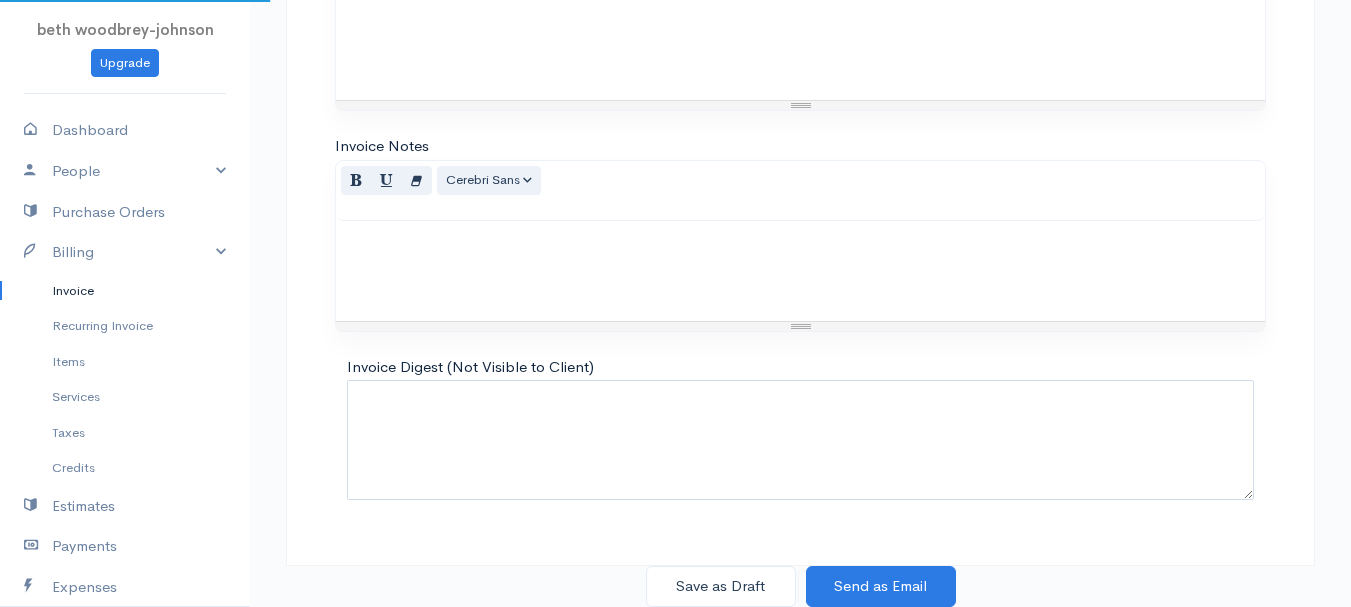 scroll, scrollTop: 0, scrollLeft: 0, axis: both 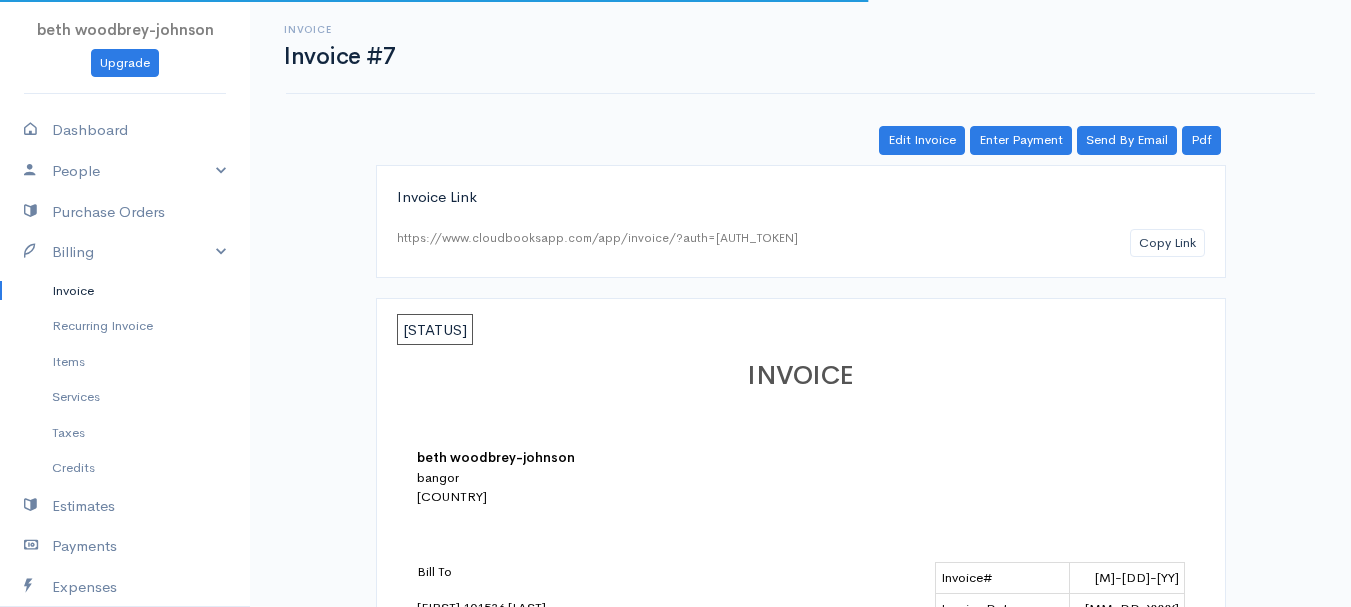 click on "Invoice" at bounding box center [125, 291] 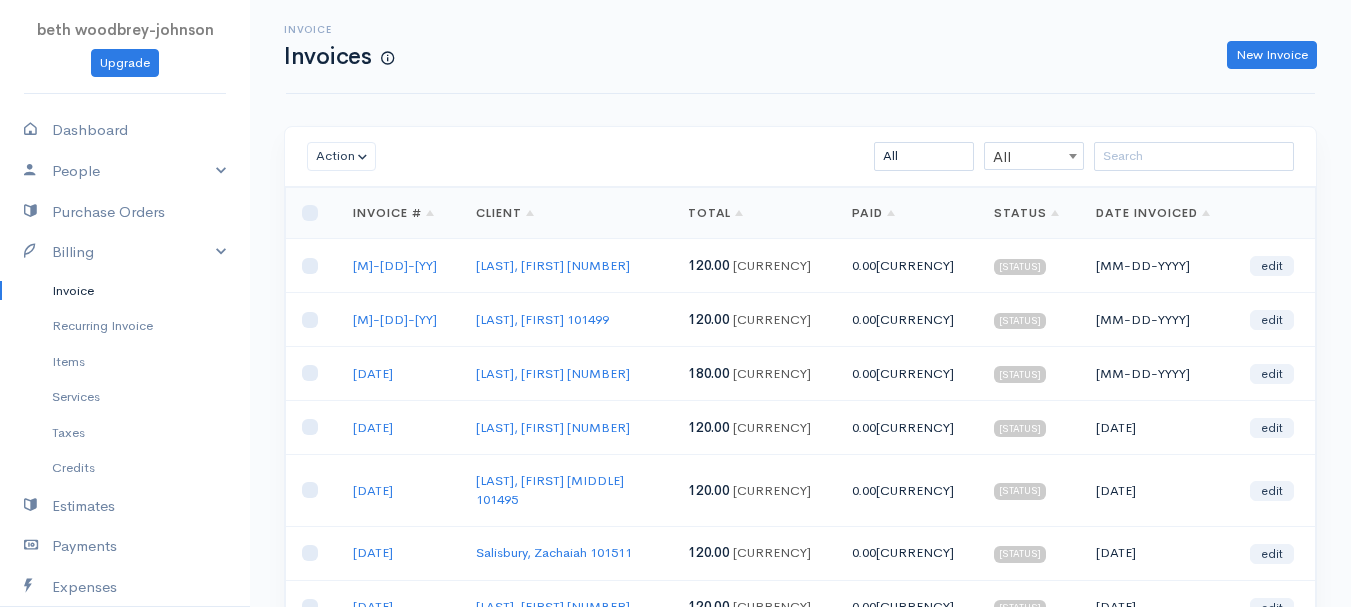 click on "New Invoice" at bounding box center [865, 55] 